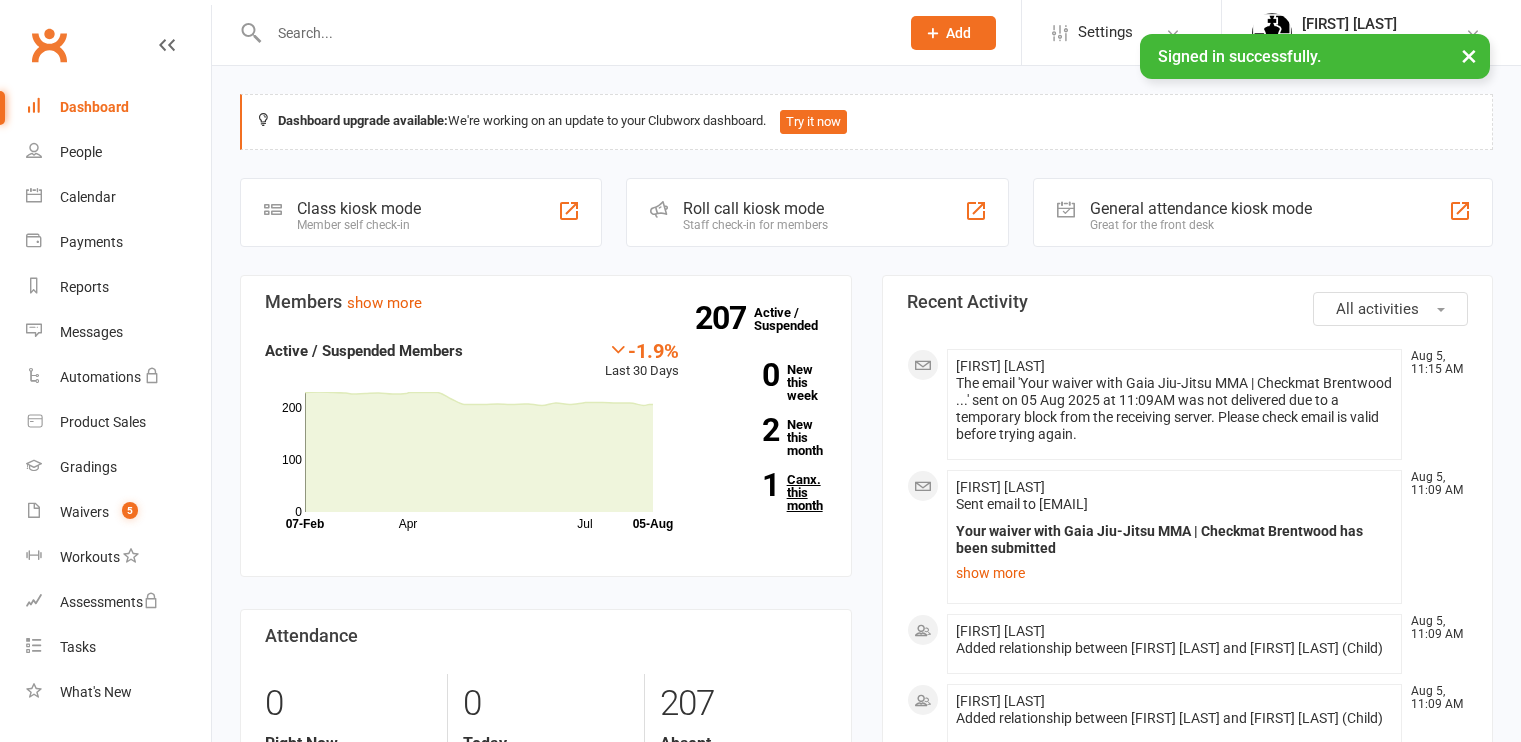 scroll, scrollTop: 0, scrollLeft: 0, axis: both 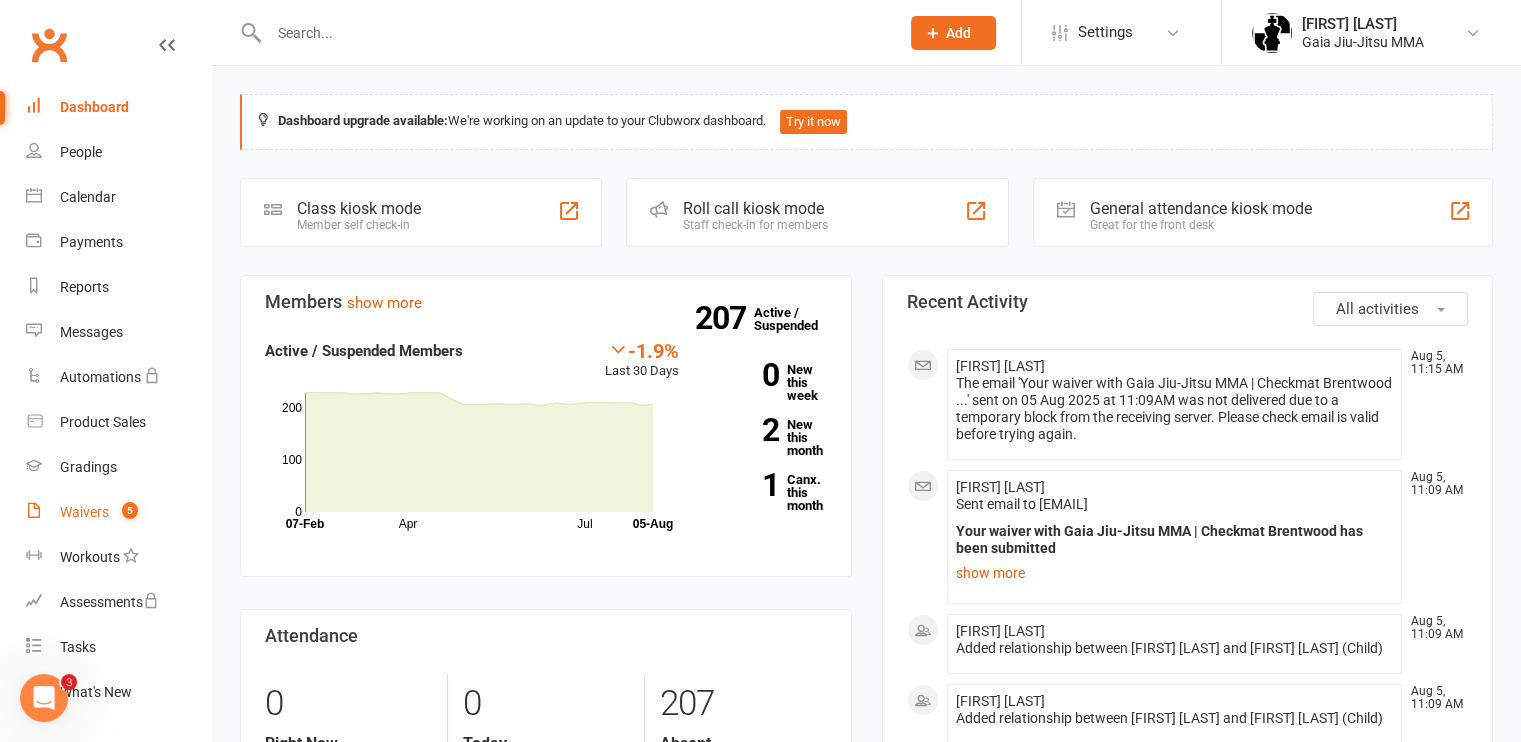 click on "Waivers   5" at bounding box center [118, 512] 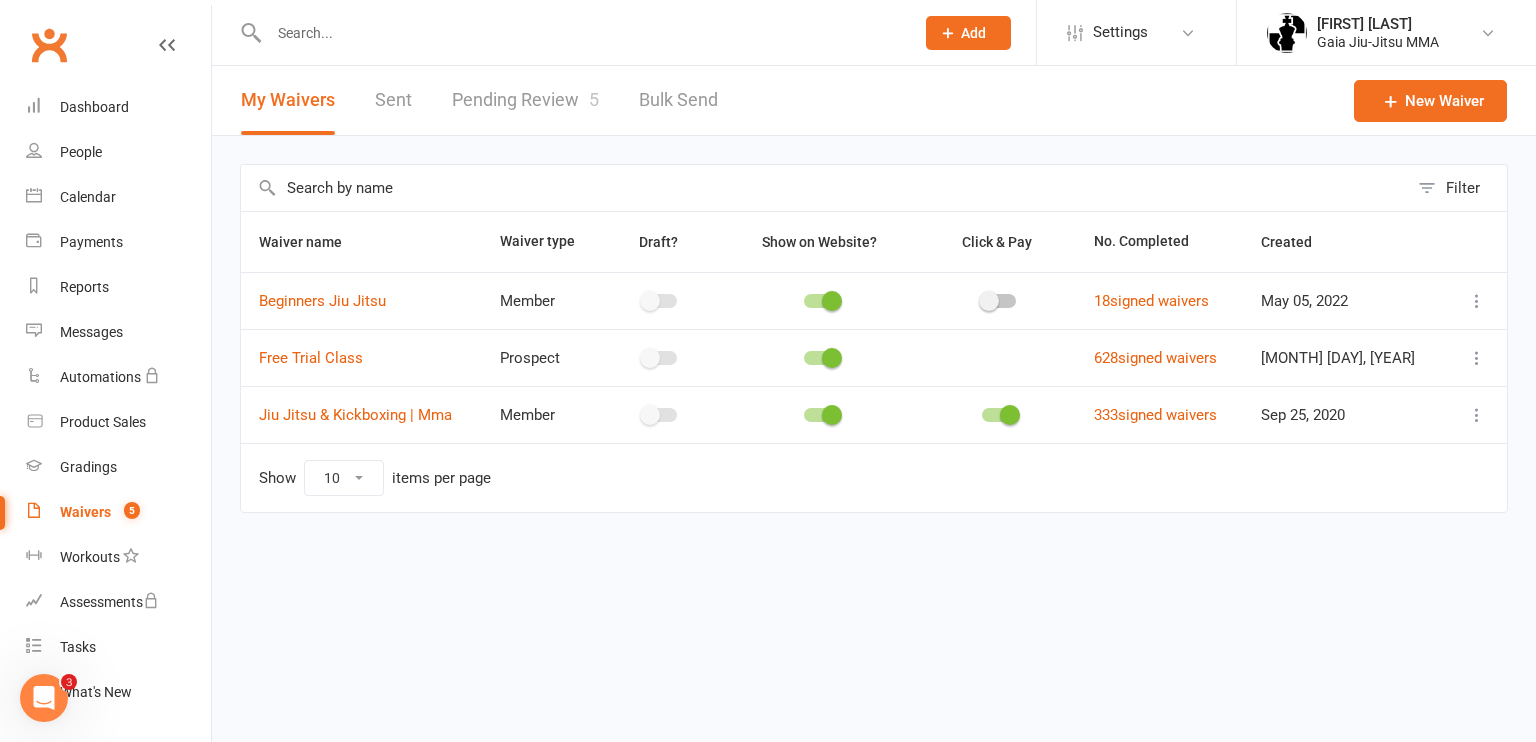 click on "Pending Review 5" at bounding box center (525, 100) 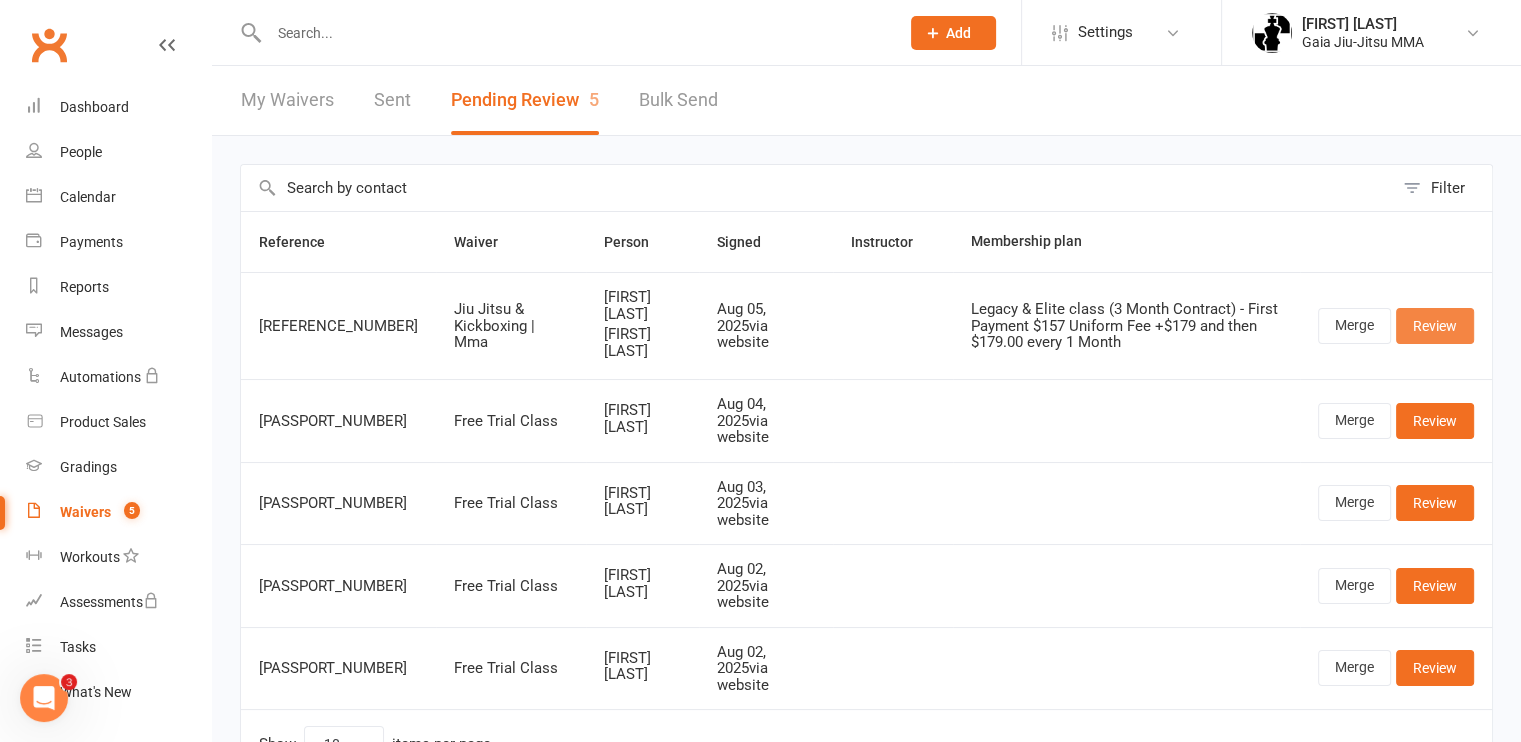 click on "Review" at bounding box center (1435, 326) 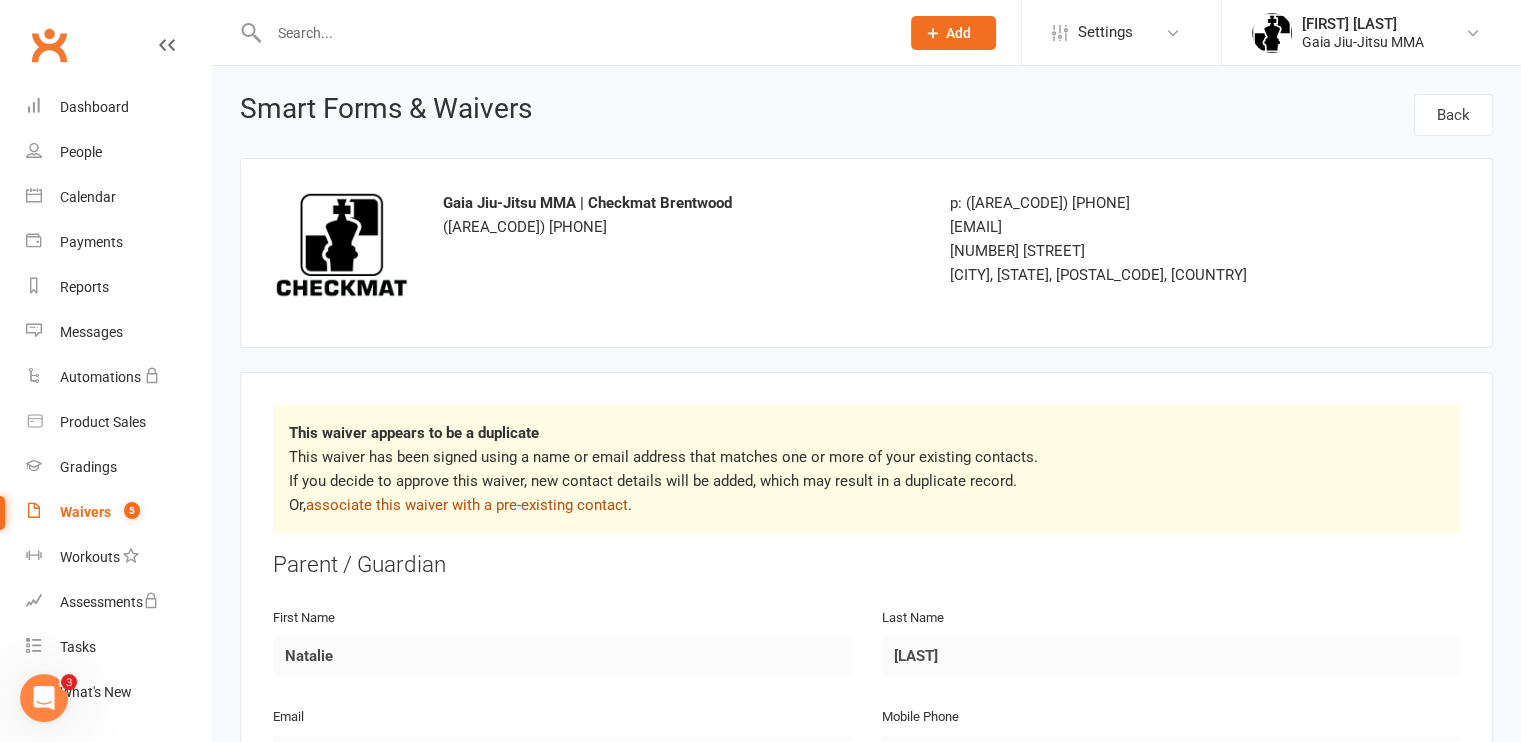 click on "associate this waiver with a pre-existing contact" at bounding box center [467, 505] 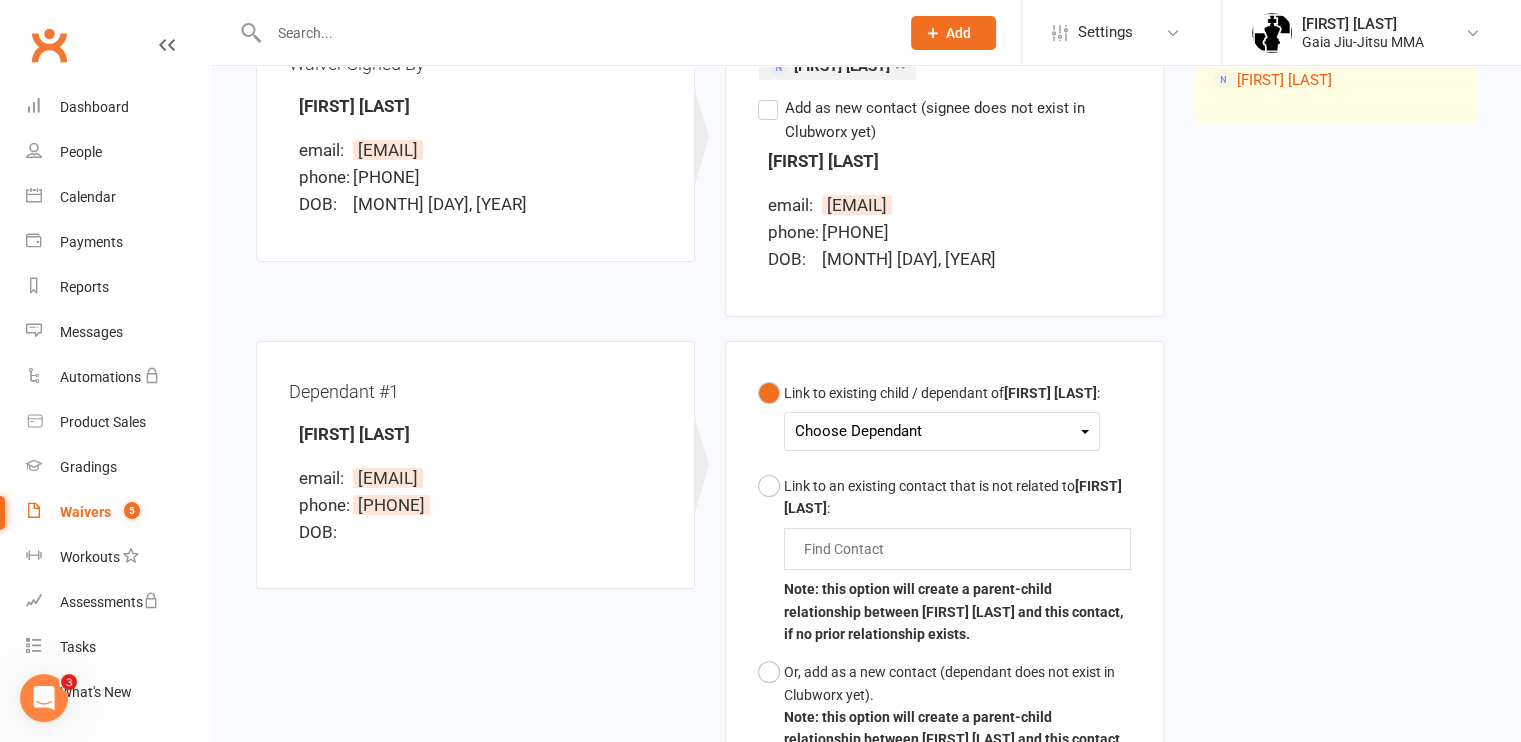 scroll, scrollTop: 382, scrollLeft: 0, axis: vertical 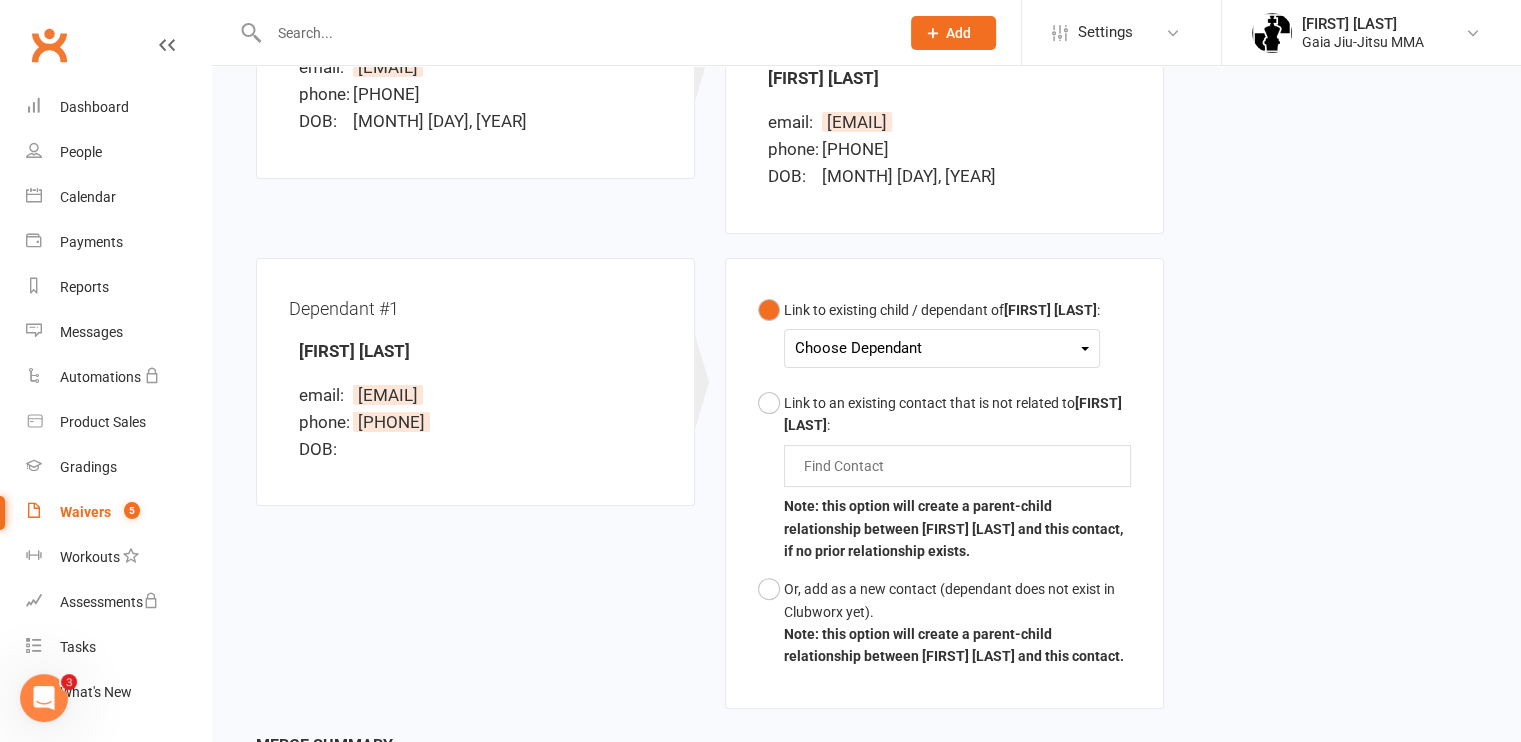 click on "Choose Dependant" at bounding box center (942, 348) 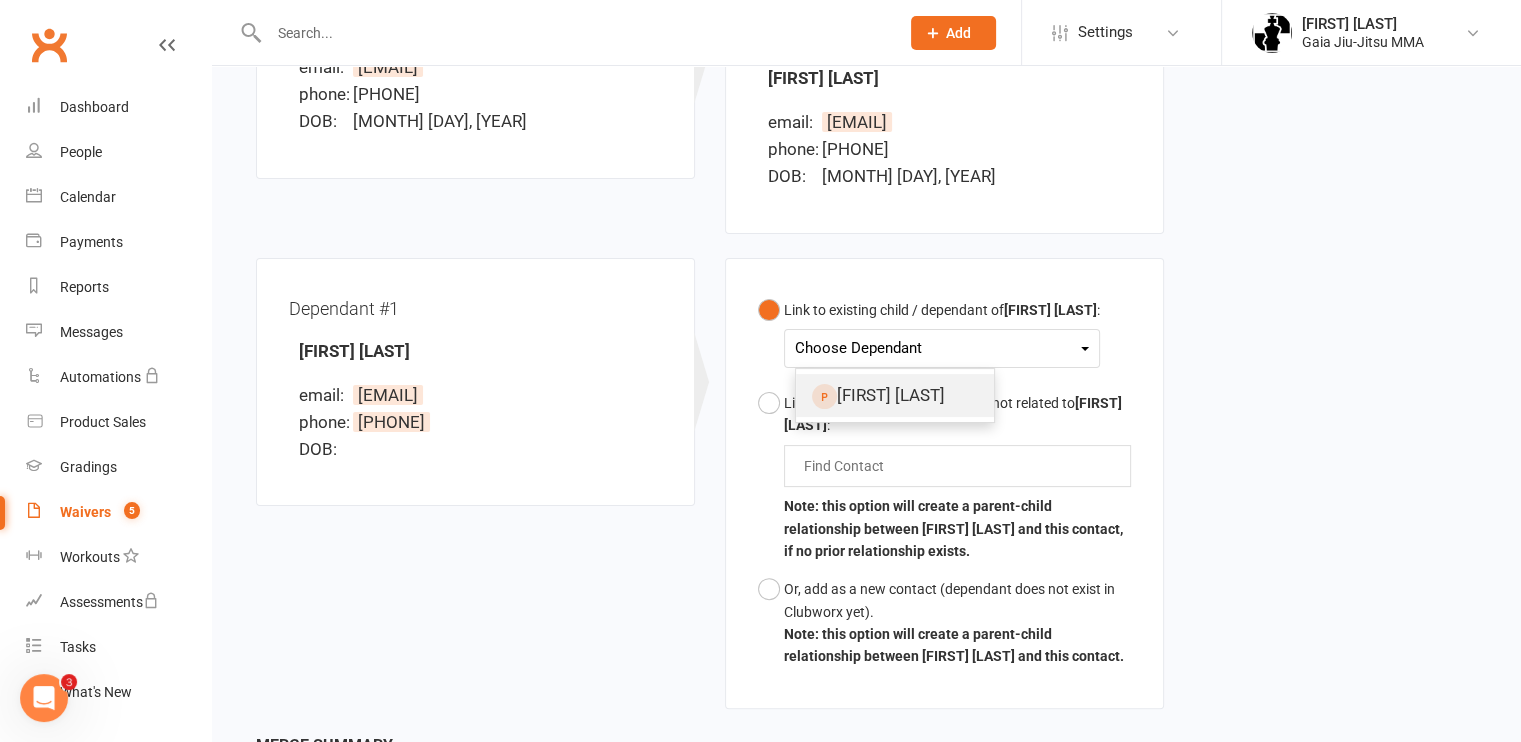 click on "[FIRST] [LAST]" at bounding box center (895, 395) 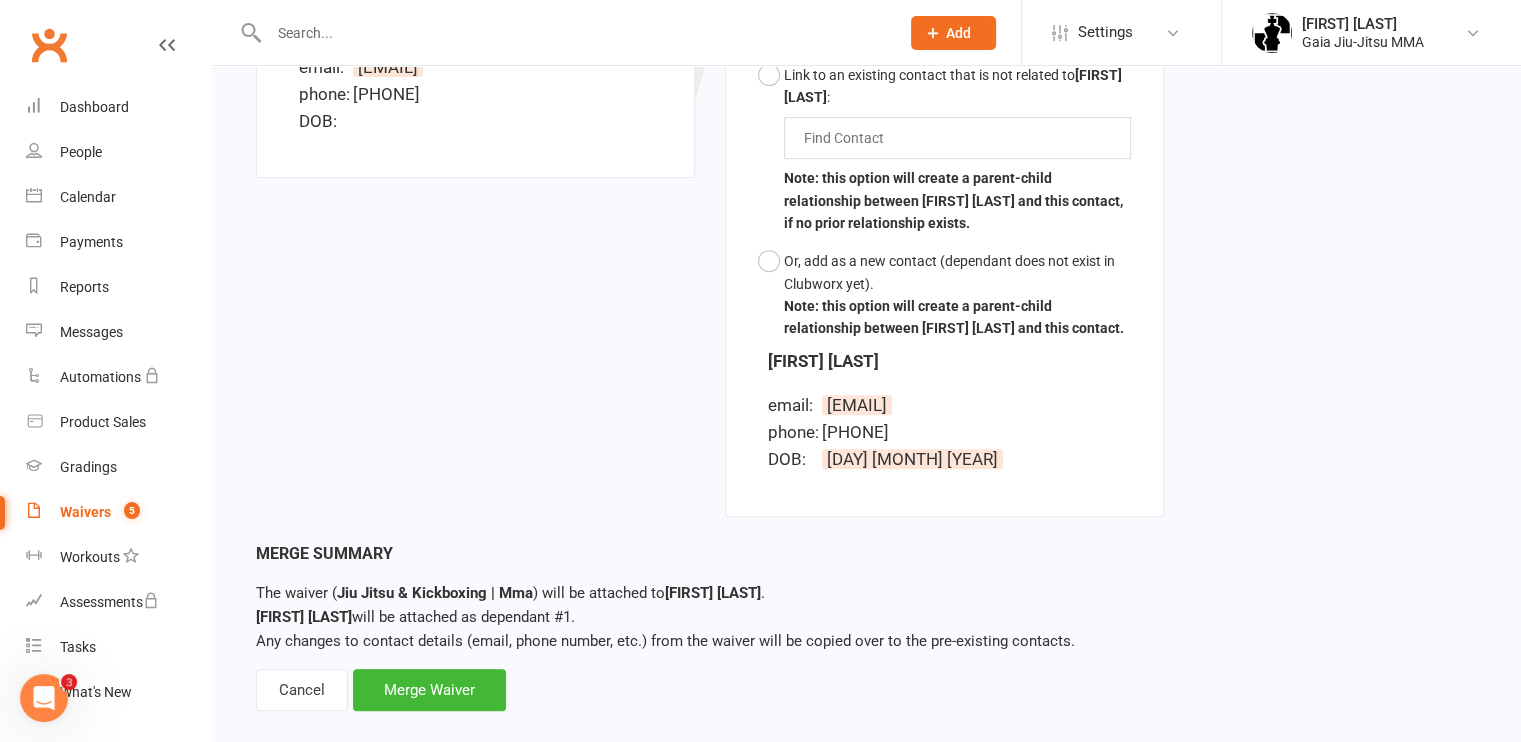 scroll, scrollTop: 739, scrollLeft: 0, axis: vertical 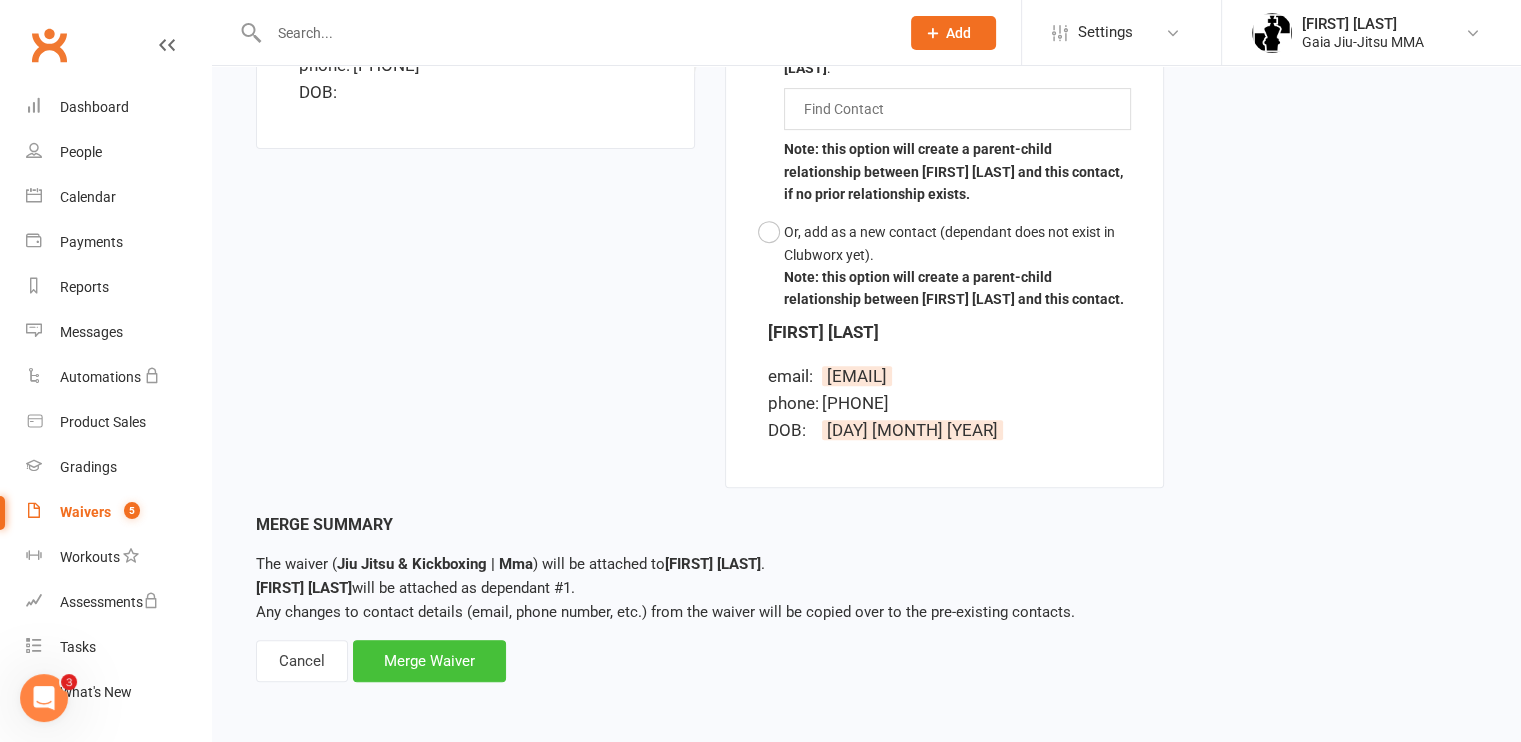 click on "Merge Waiver" at bounding box center (429, 661) 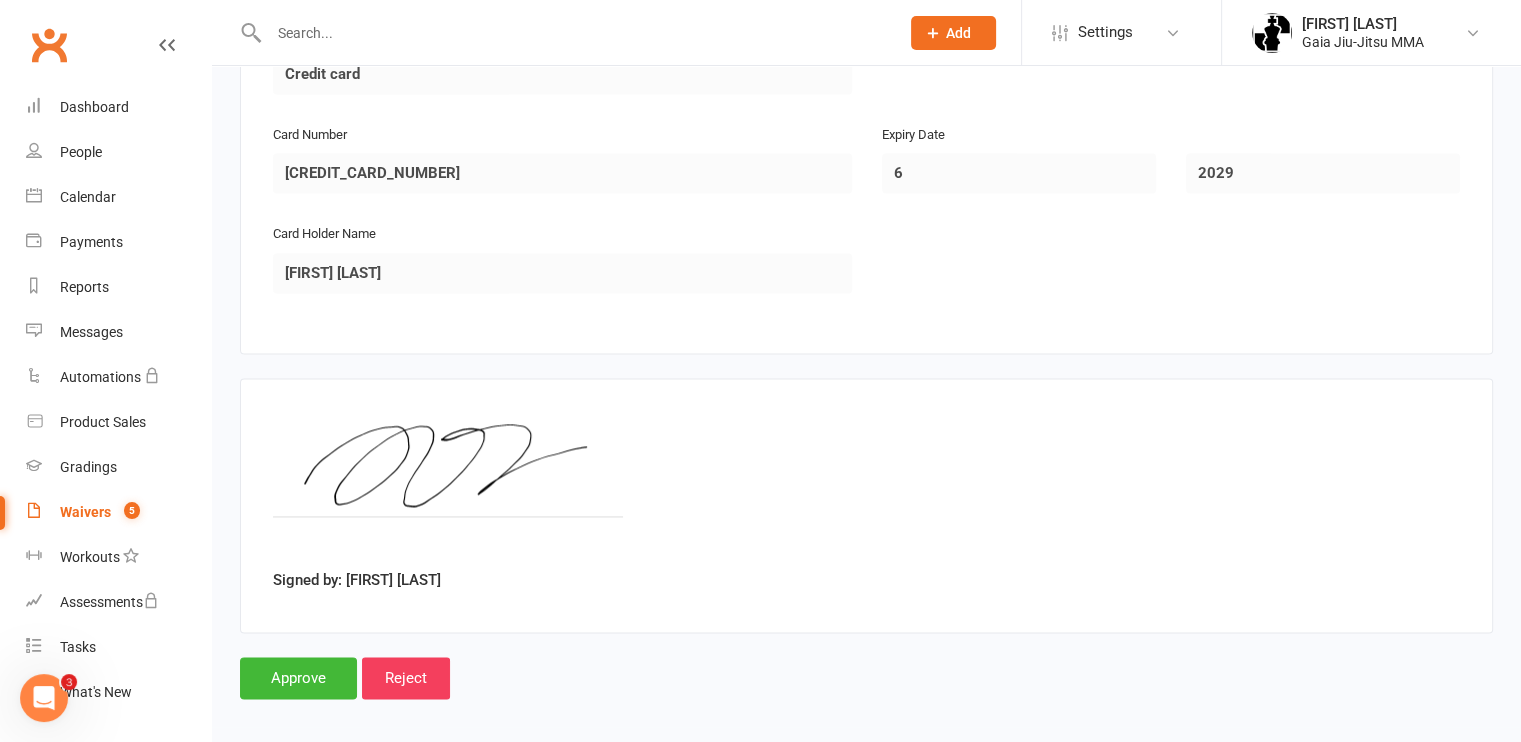 scroll, scrollTop: 2861, scrollLeft: 0, axis: vertical 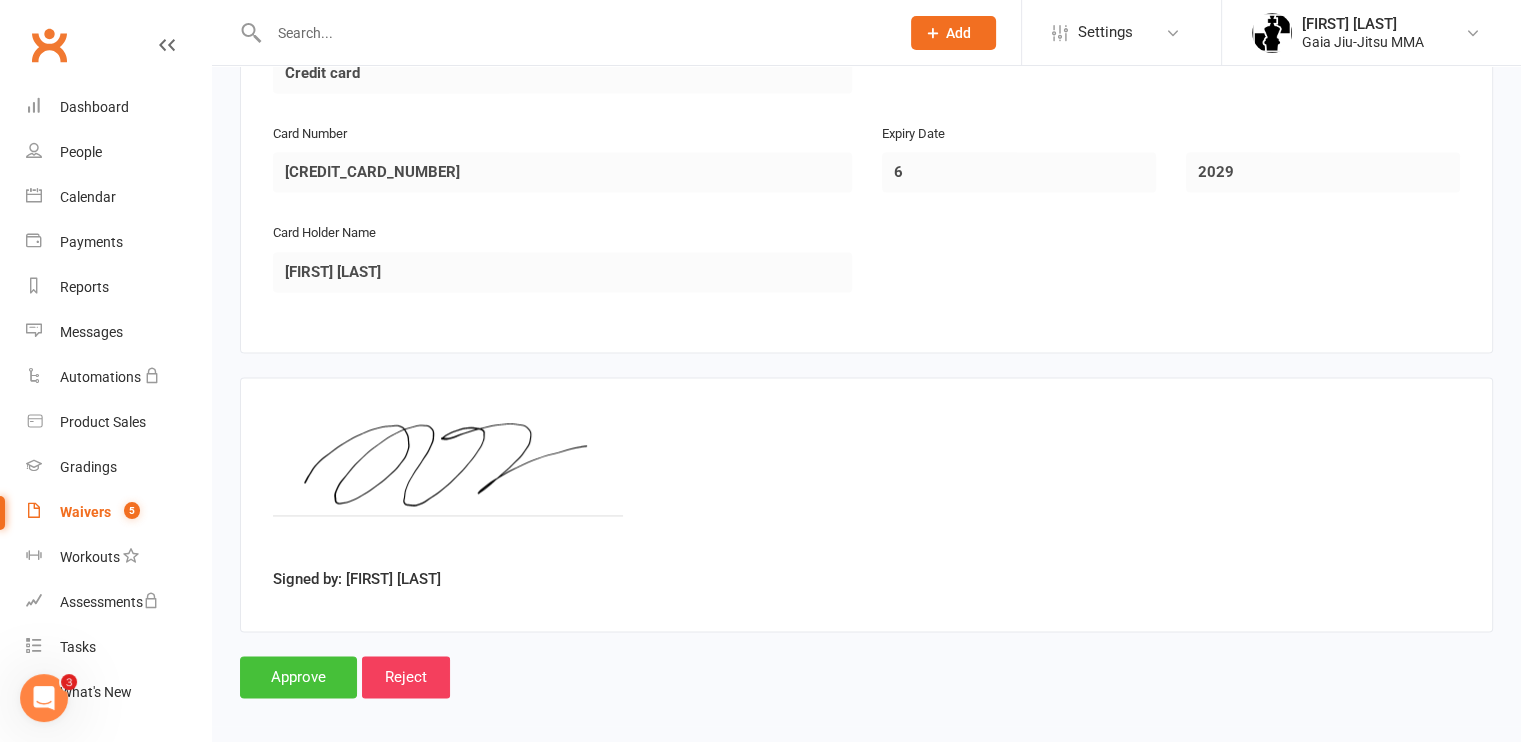 click on "Approve" at bounding box center (298, 677) 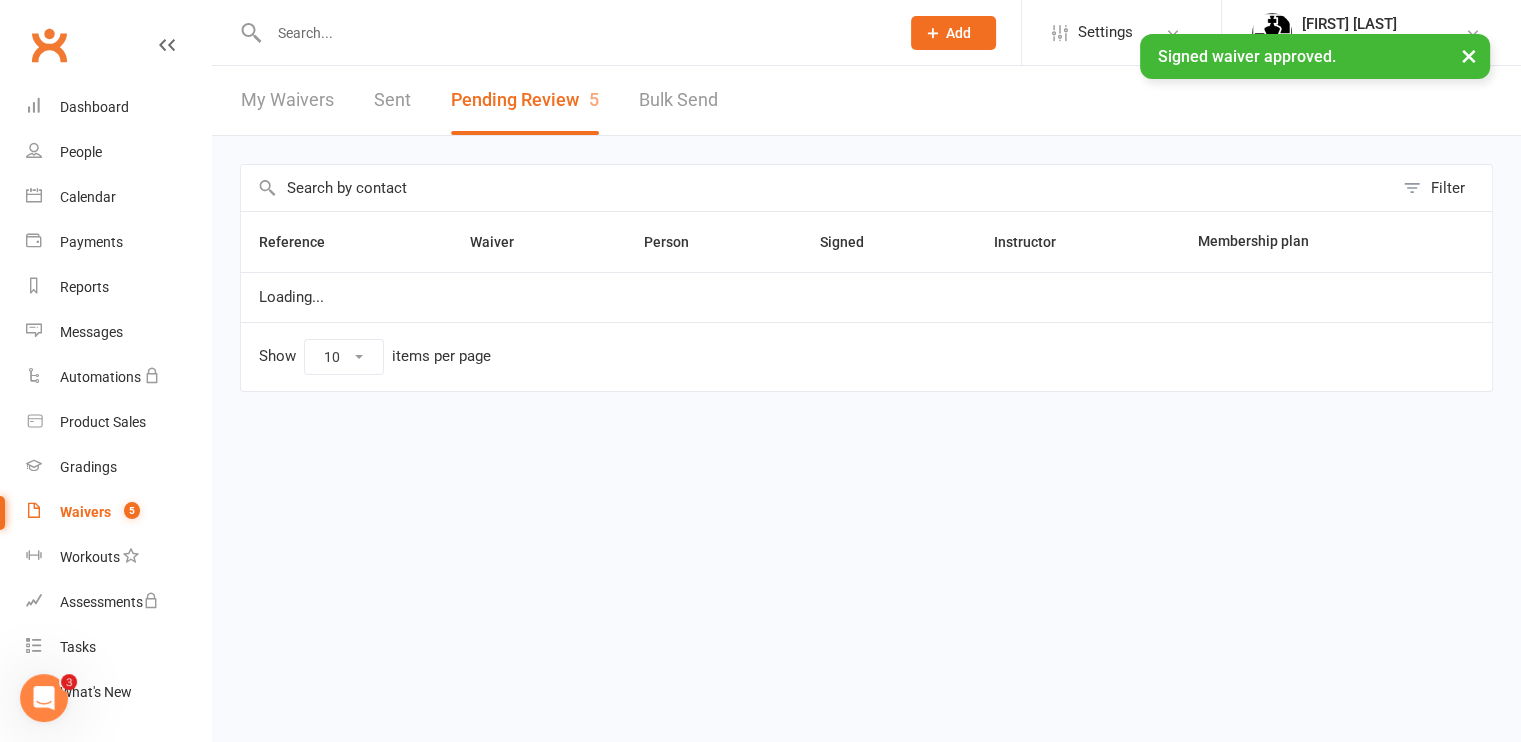 scroll, scrollTop: 0, scrollLeft: 0, axis: both 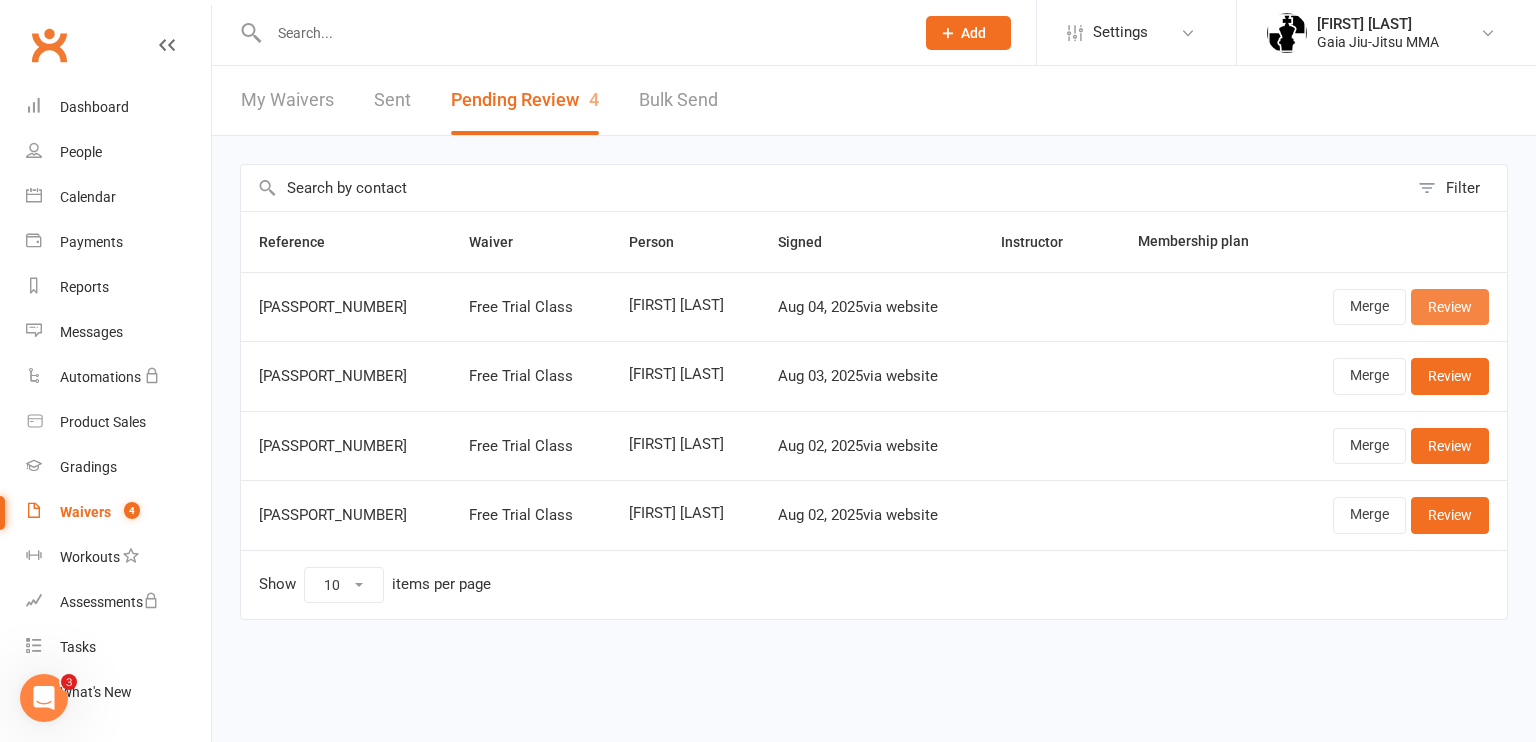 click on "Review" at bounding box center [1450, 307] 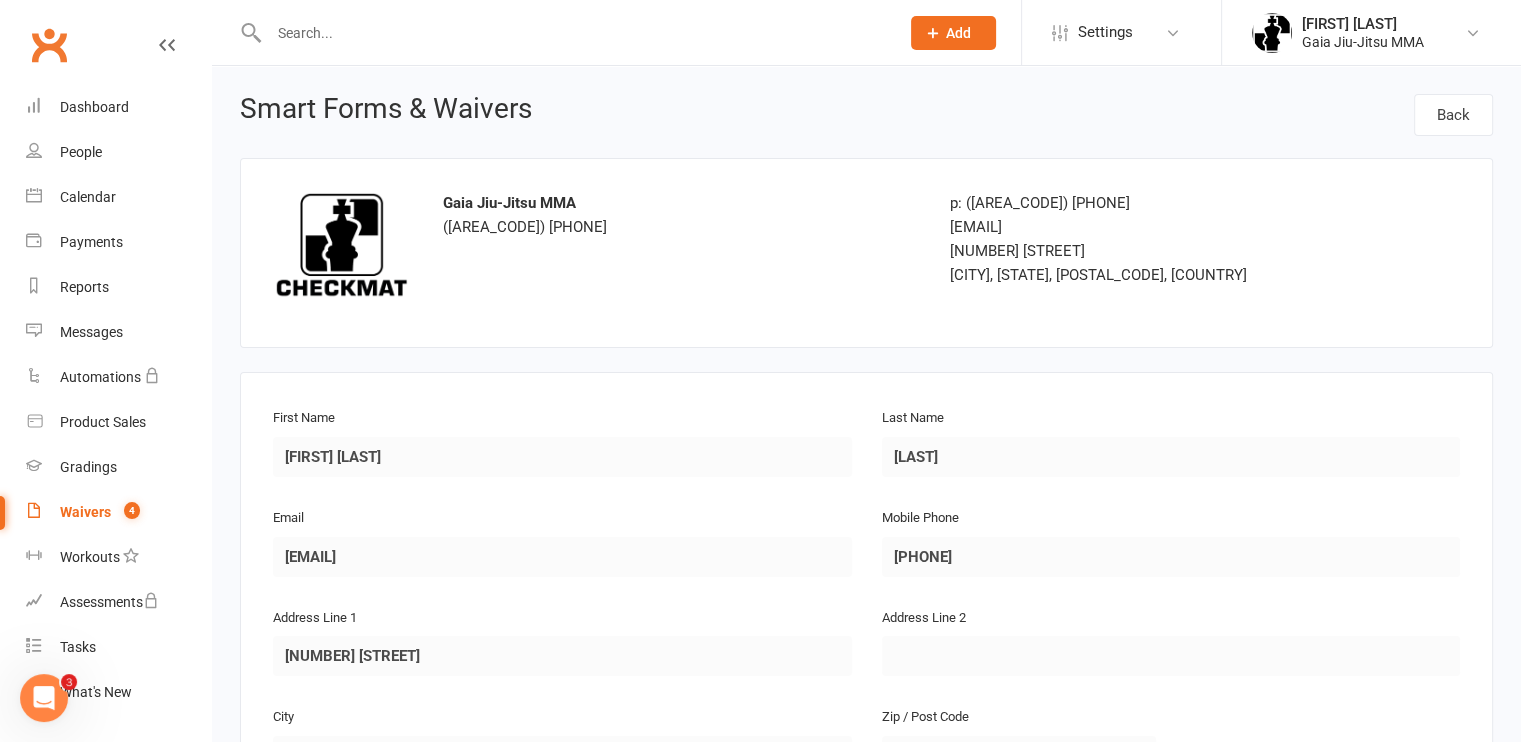 scroll, scrollTop: 592, scrollLeft: 0, axis: vertical 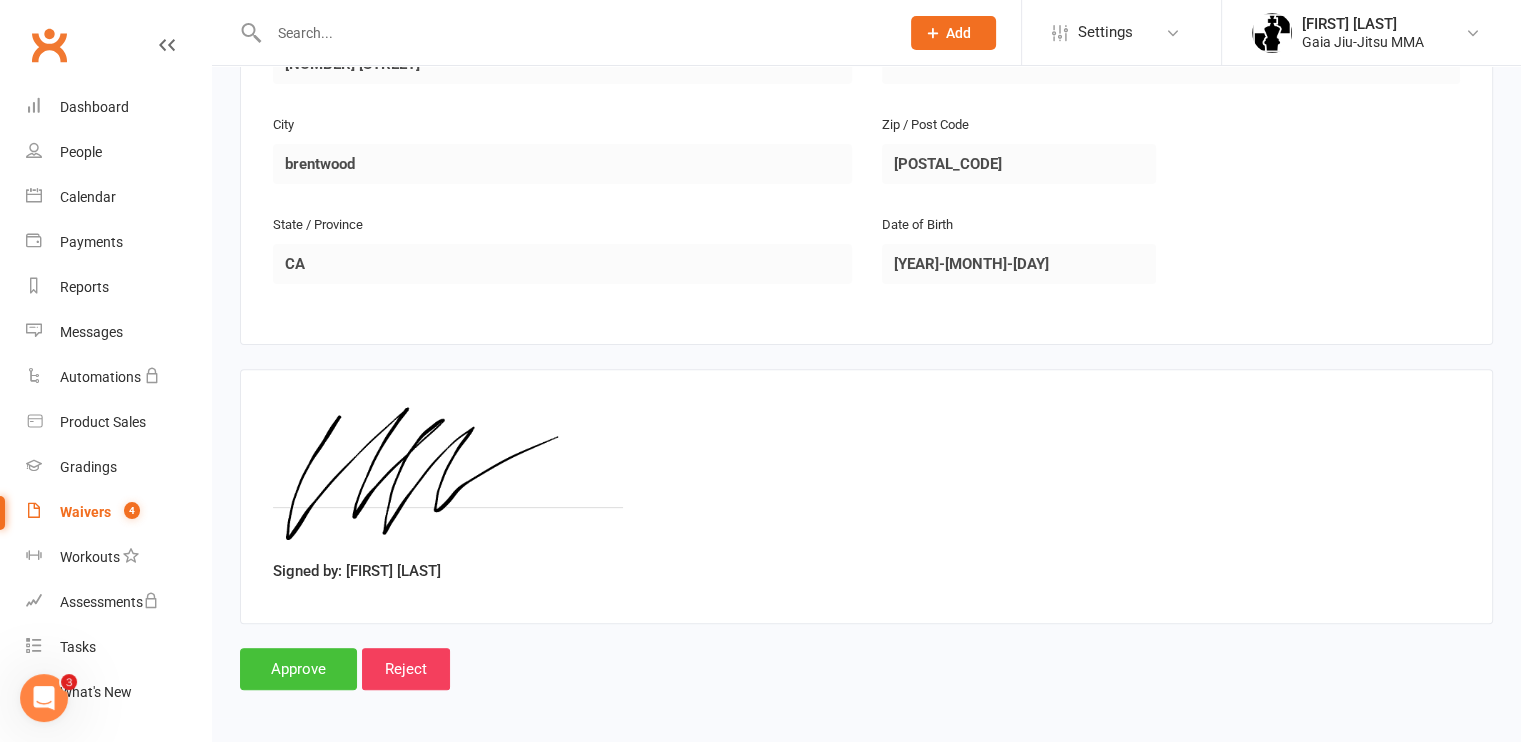 click on "Approve" at bounding box center (298, 669) 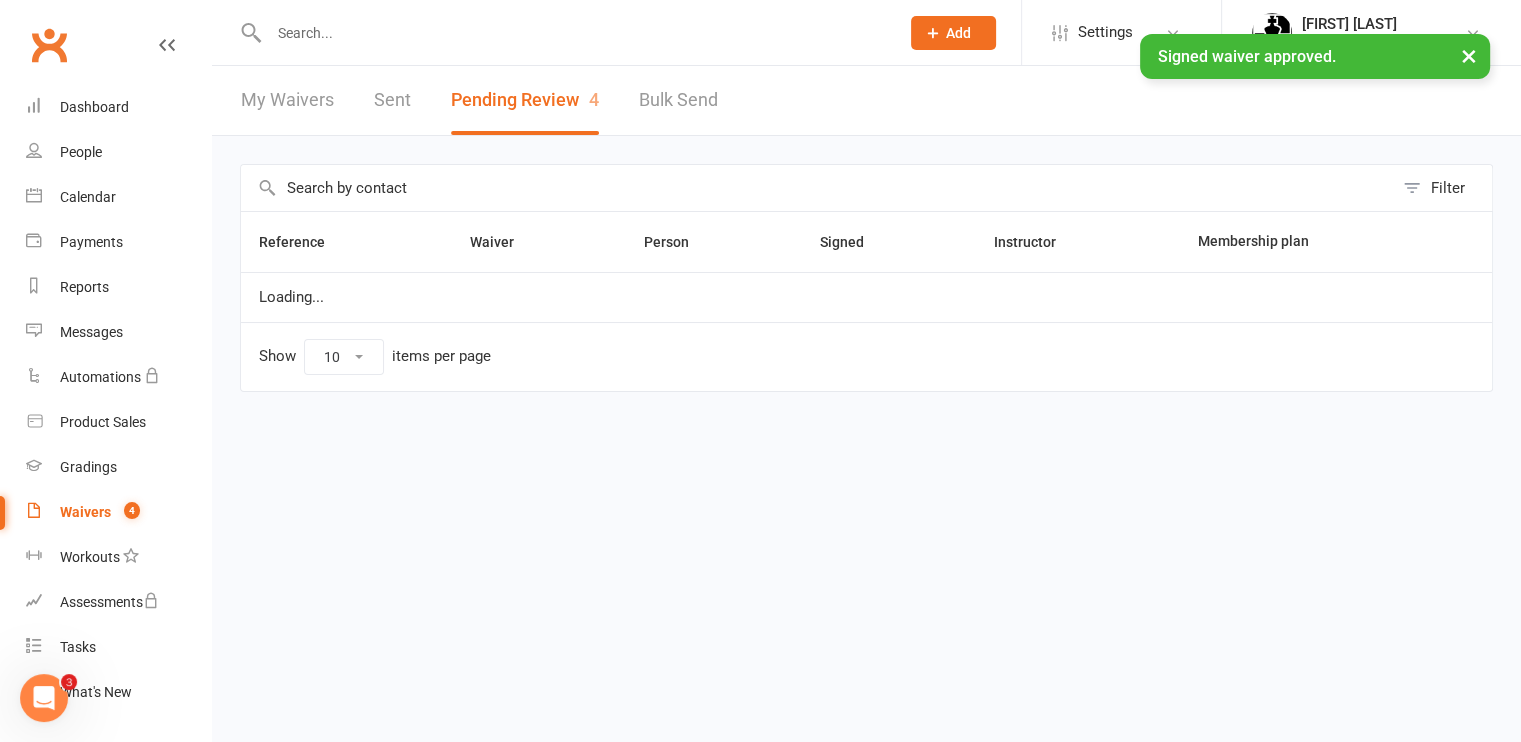 scroll, scrollTop: 0, scrollLeft: 0, axis: both 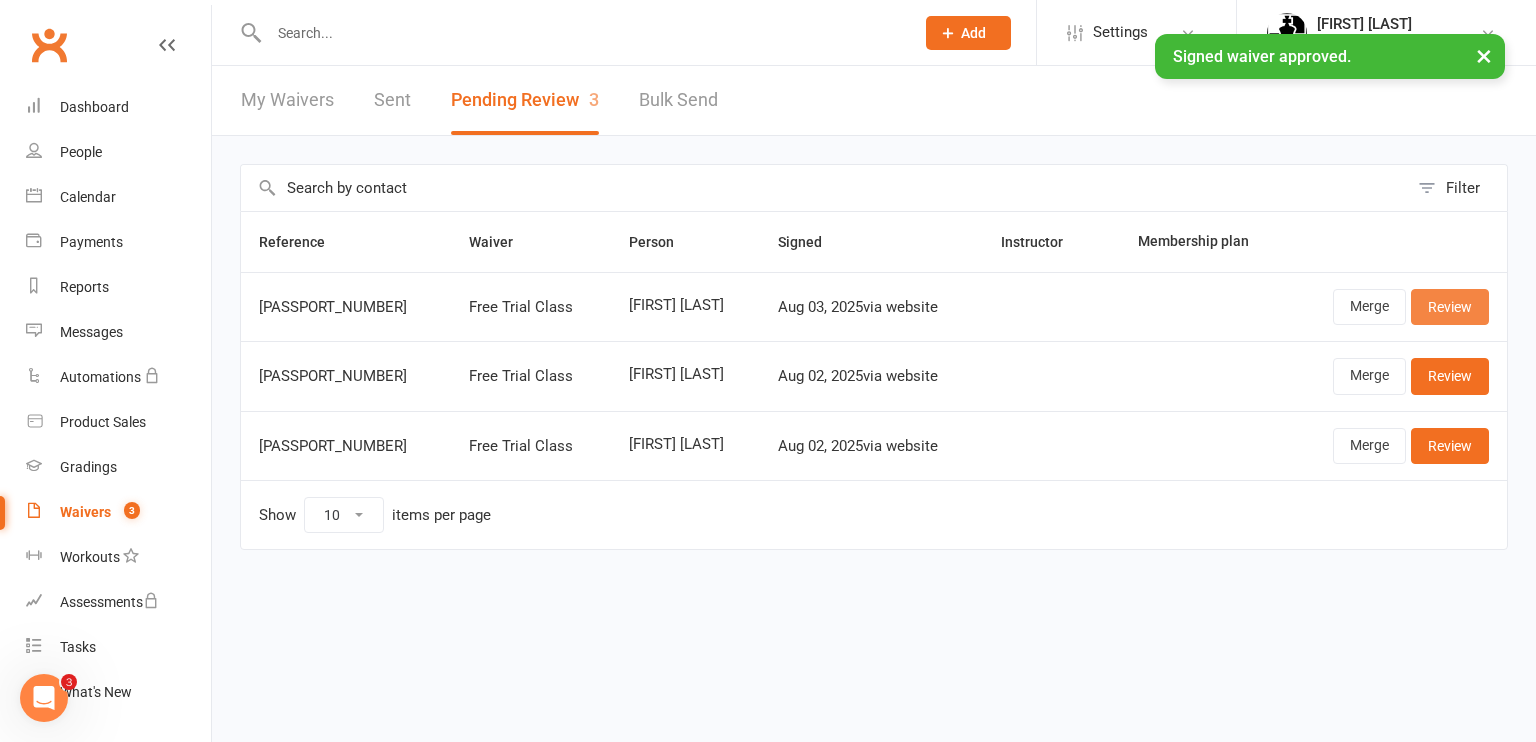 click on "Review" at bounding box center [1450, 307] 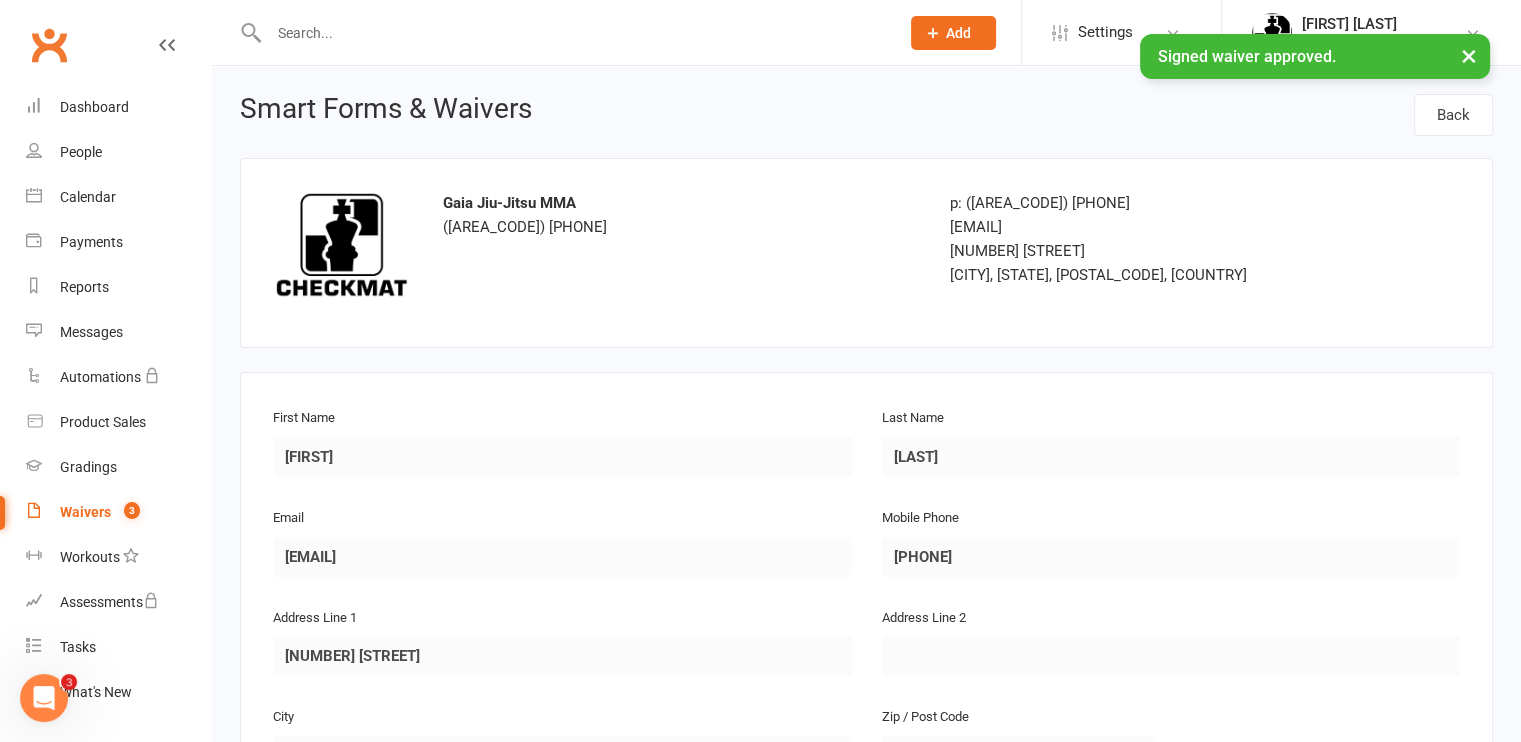 scroll, scrollTop: 592, scrollLeft: 0, axis: vertical 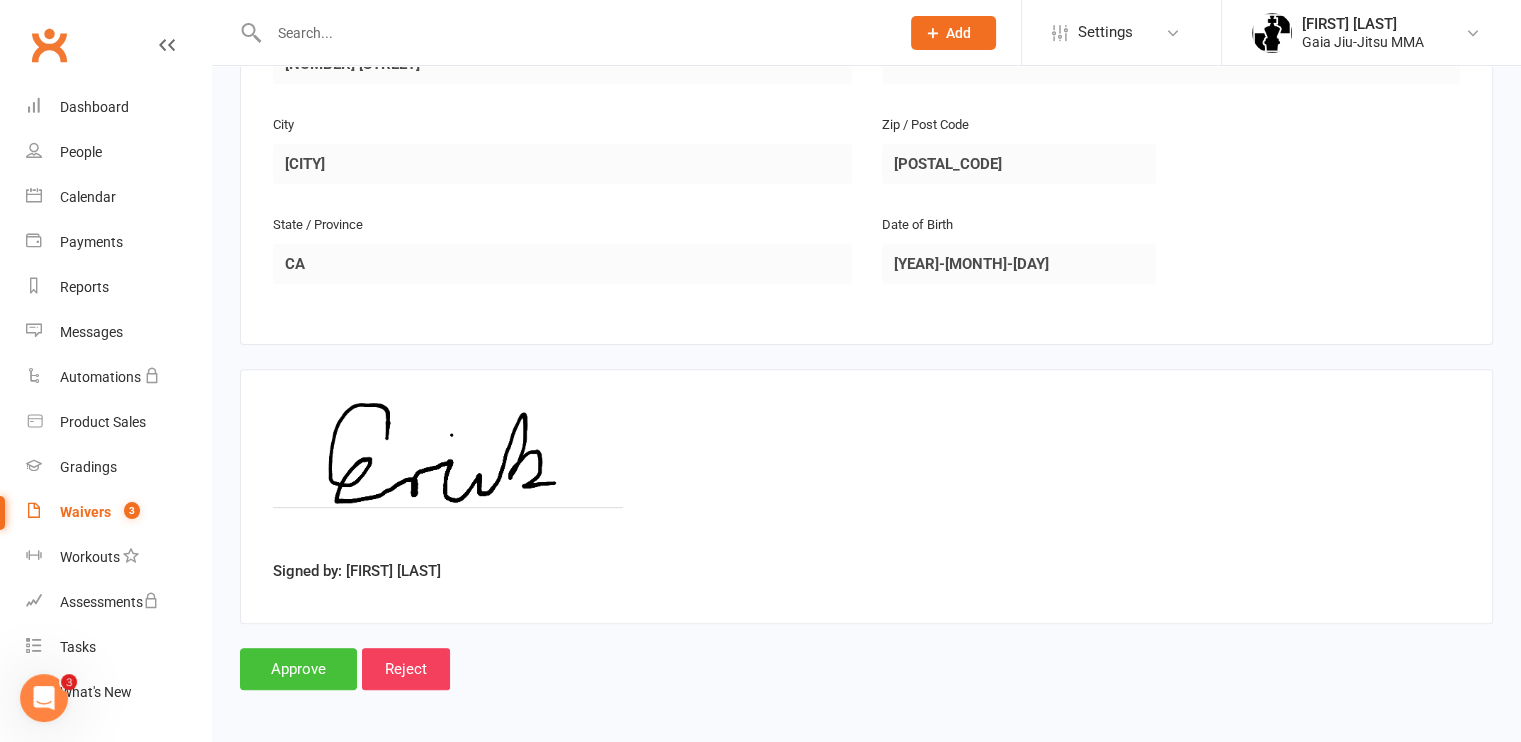 click on "Approve" at bounding box center [298, 669] 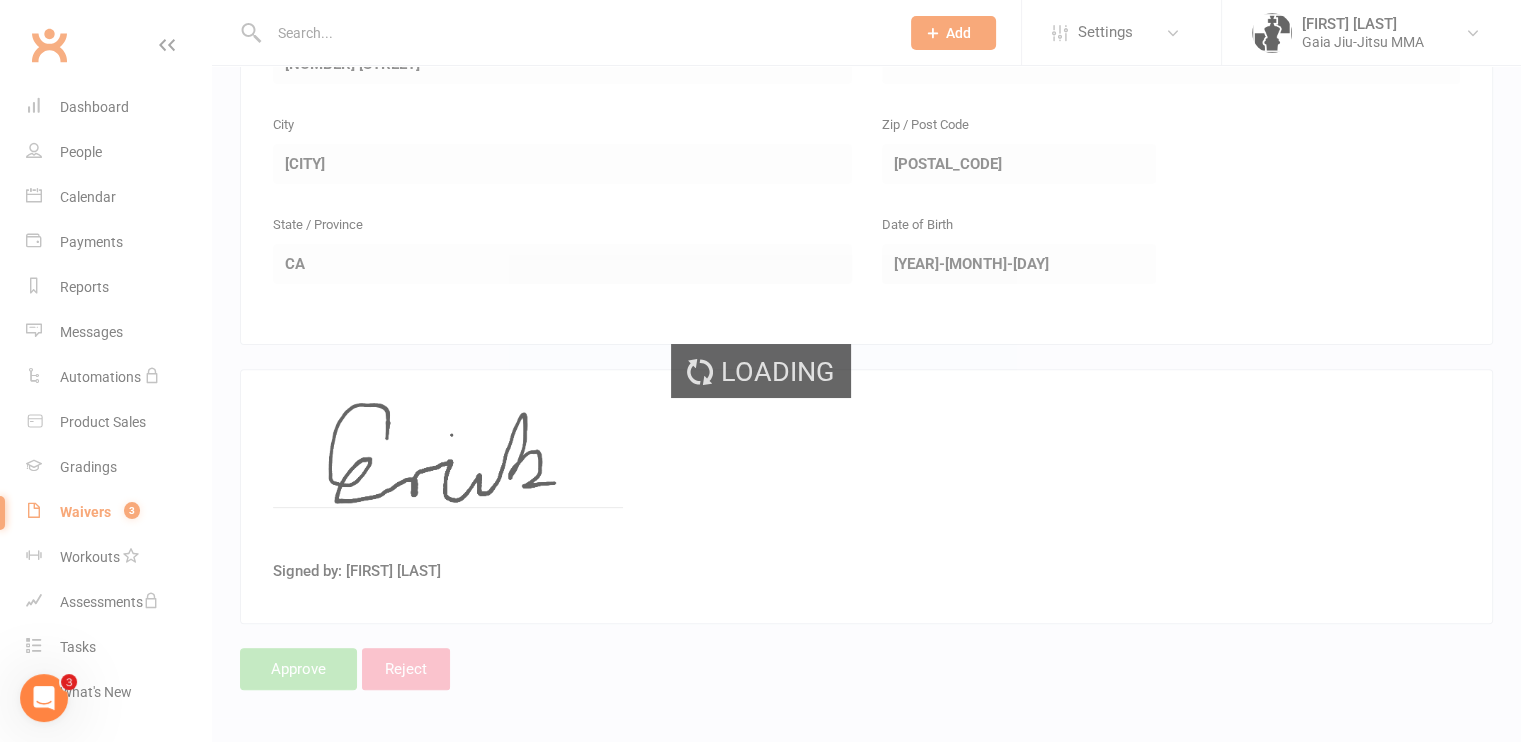 scroll, scrollTop: 0, scrollLeft: 0, axis: both 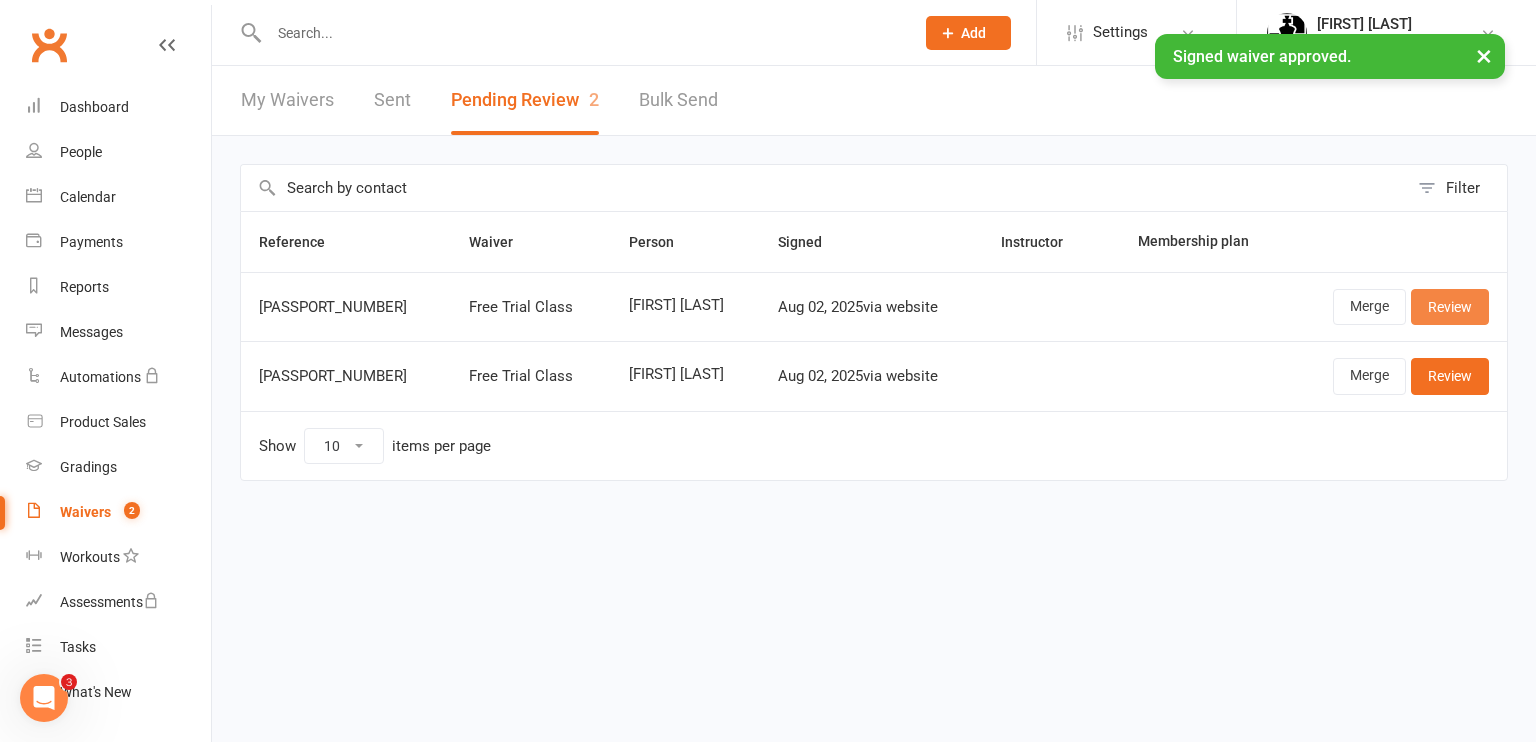 click on "Review" at bounding box center [1450, 307] 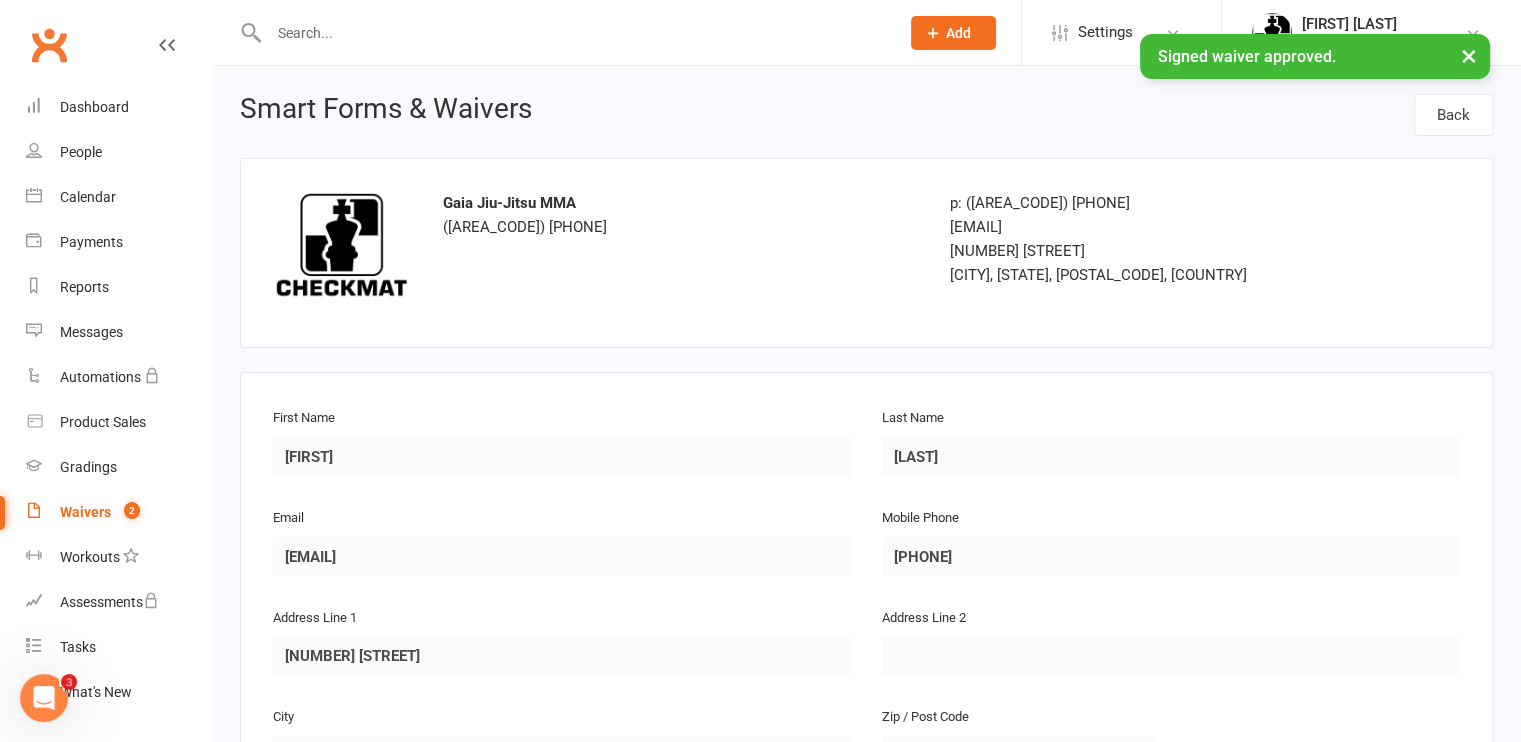 scroll, scrollTop: 592, scrollLeft: 0, axis: vertical 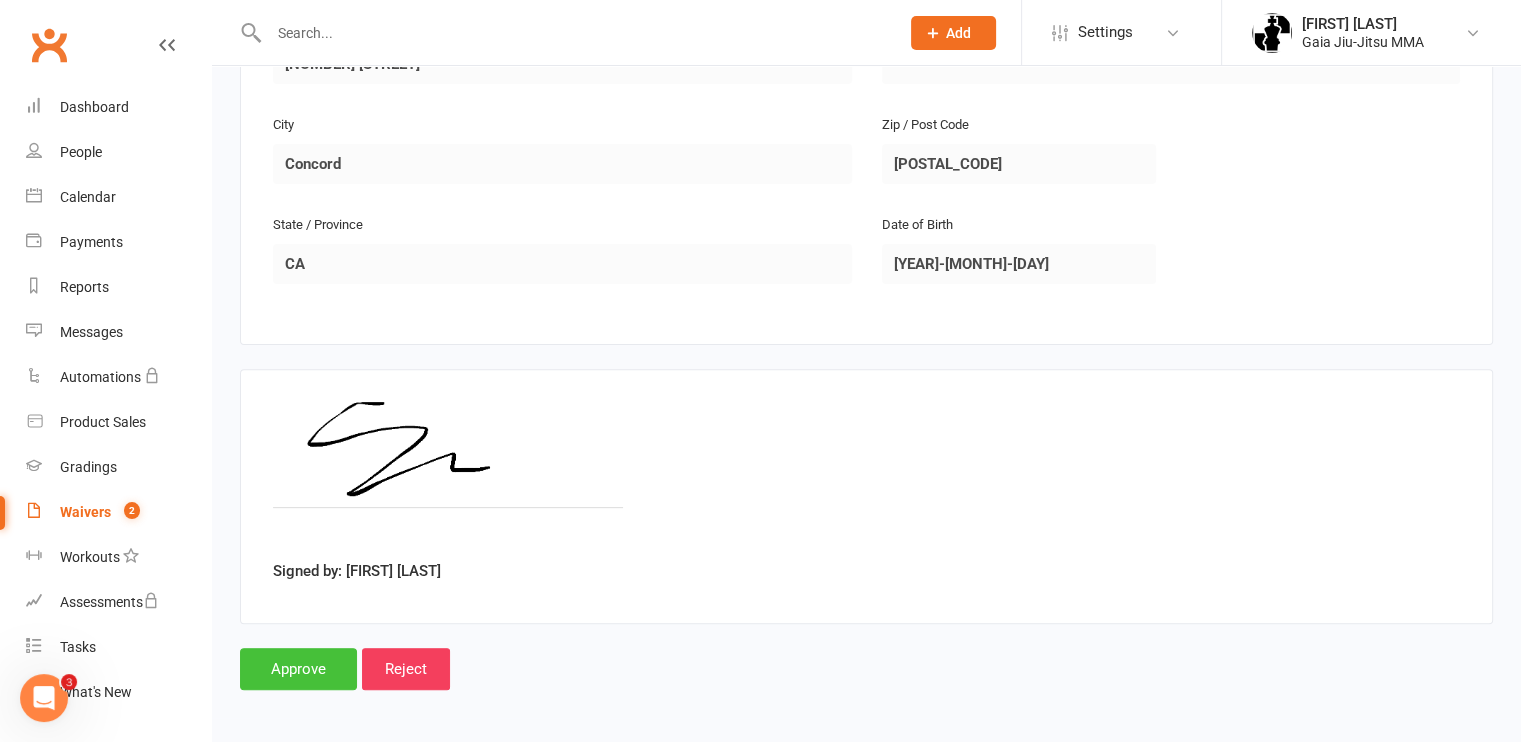 click on "Approve" at bounding box center [298, 669] 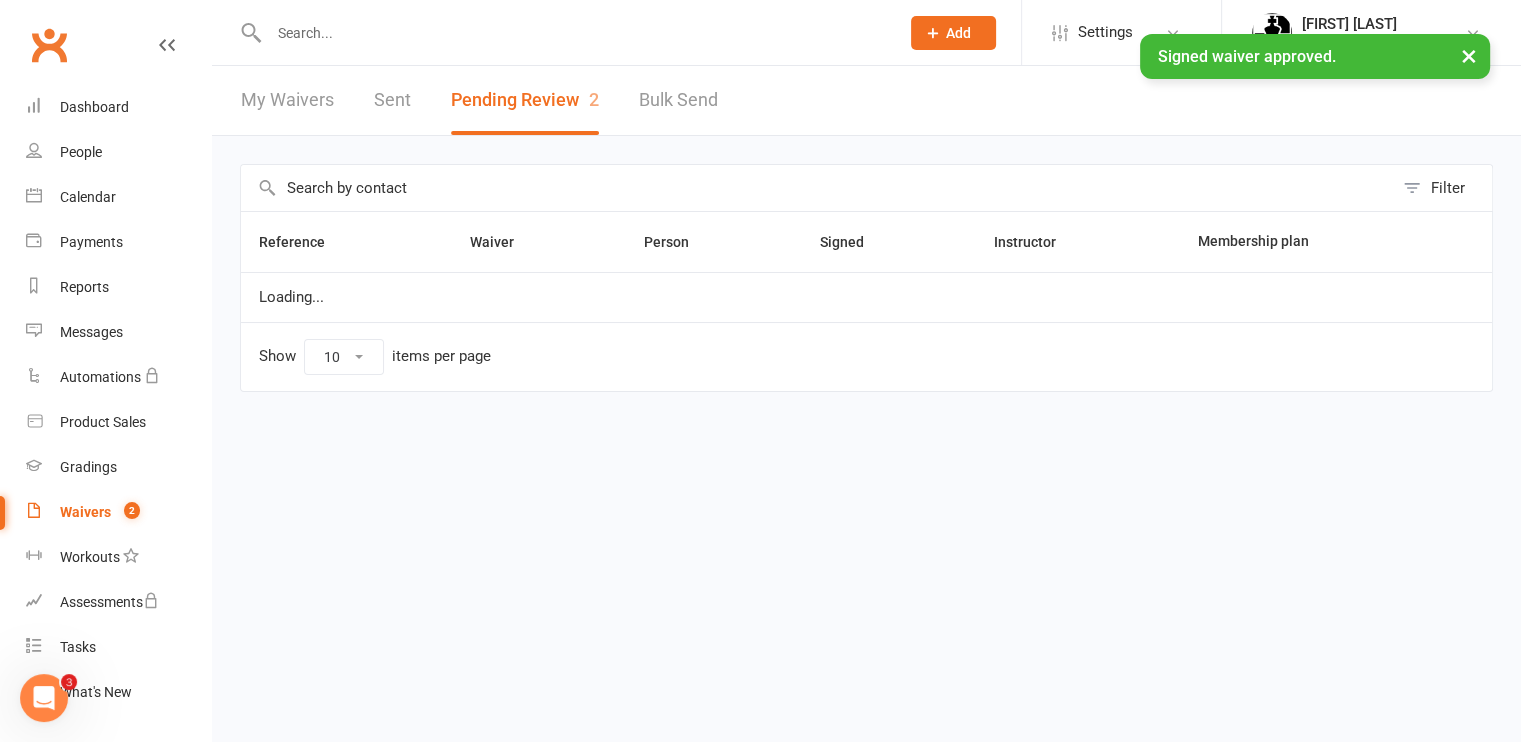 scroll, scrollTop: 0, scrollLeft: 0, axis: both 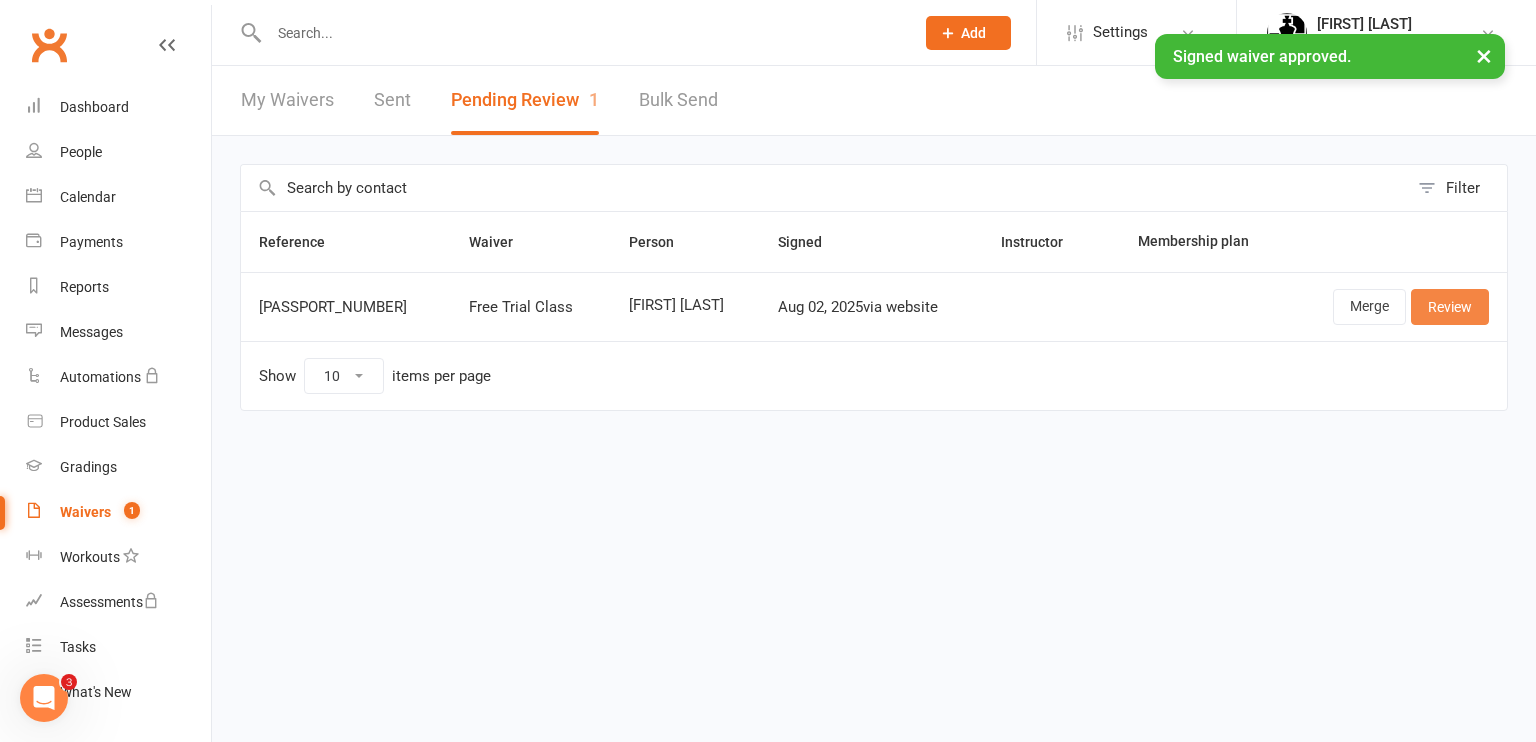 click on "Review" at bounding box center (1450, 307) 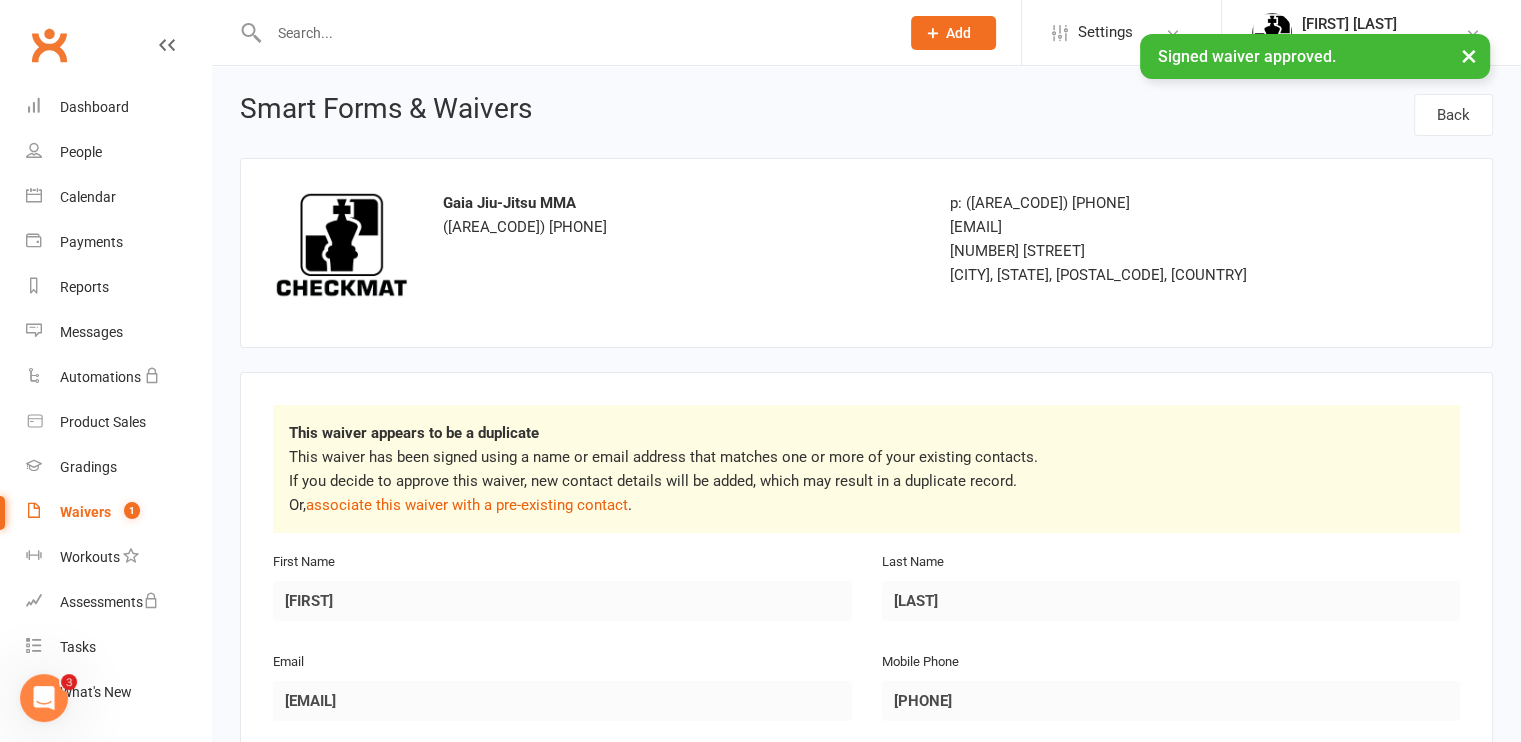 scroll, scrollTop: 736, scrollLeft: 0, axis: vertical 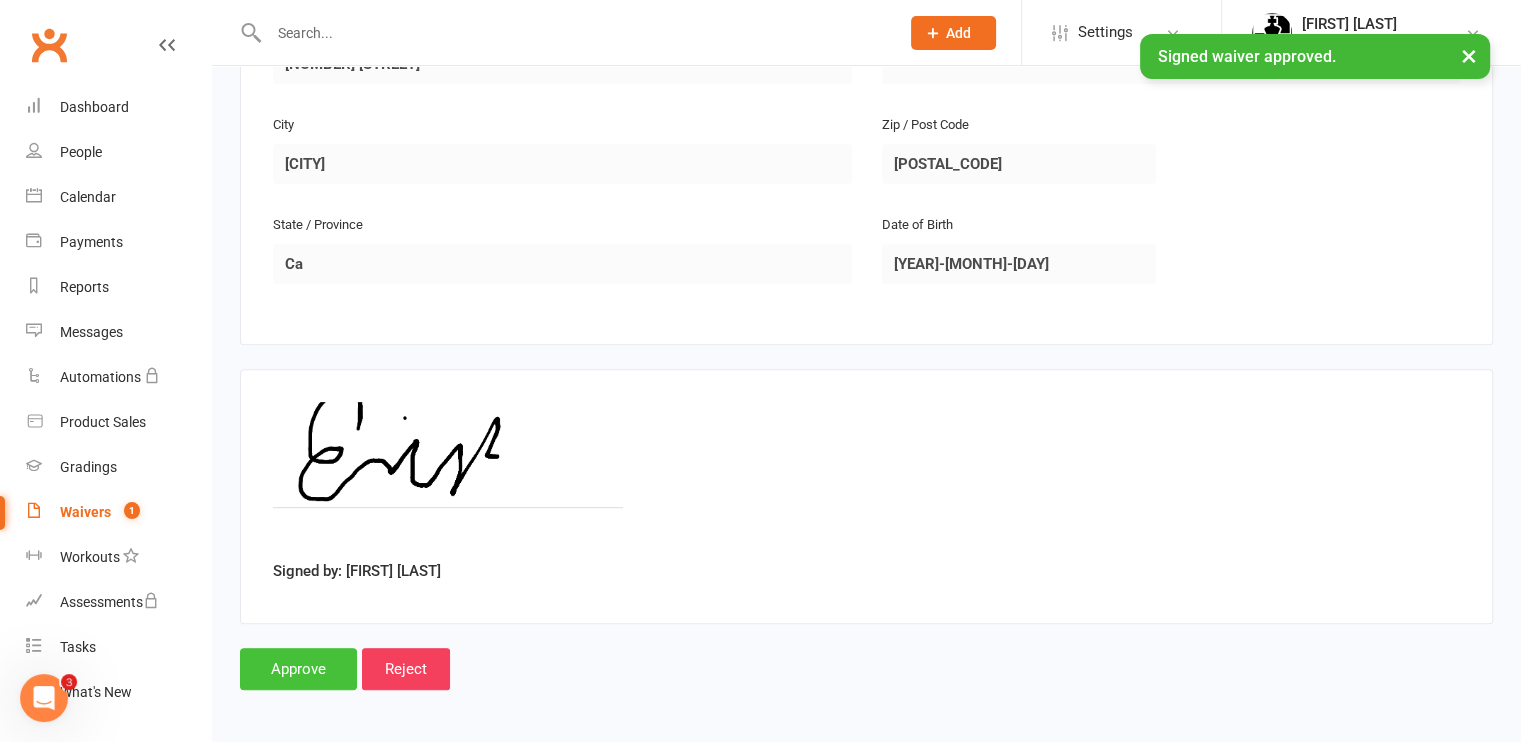 click on "Approve" at bounding box center [298, 669] 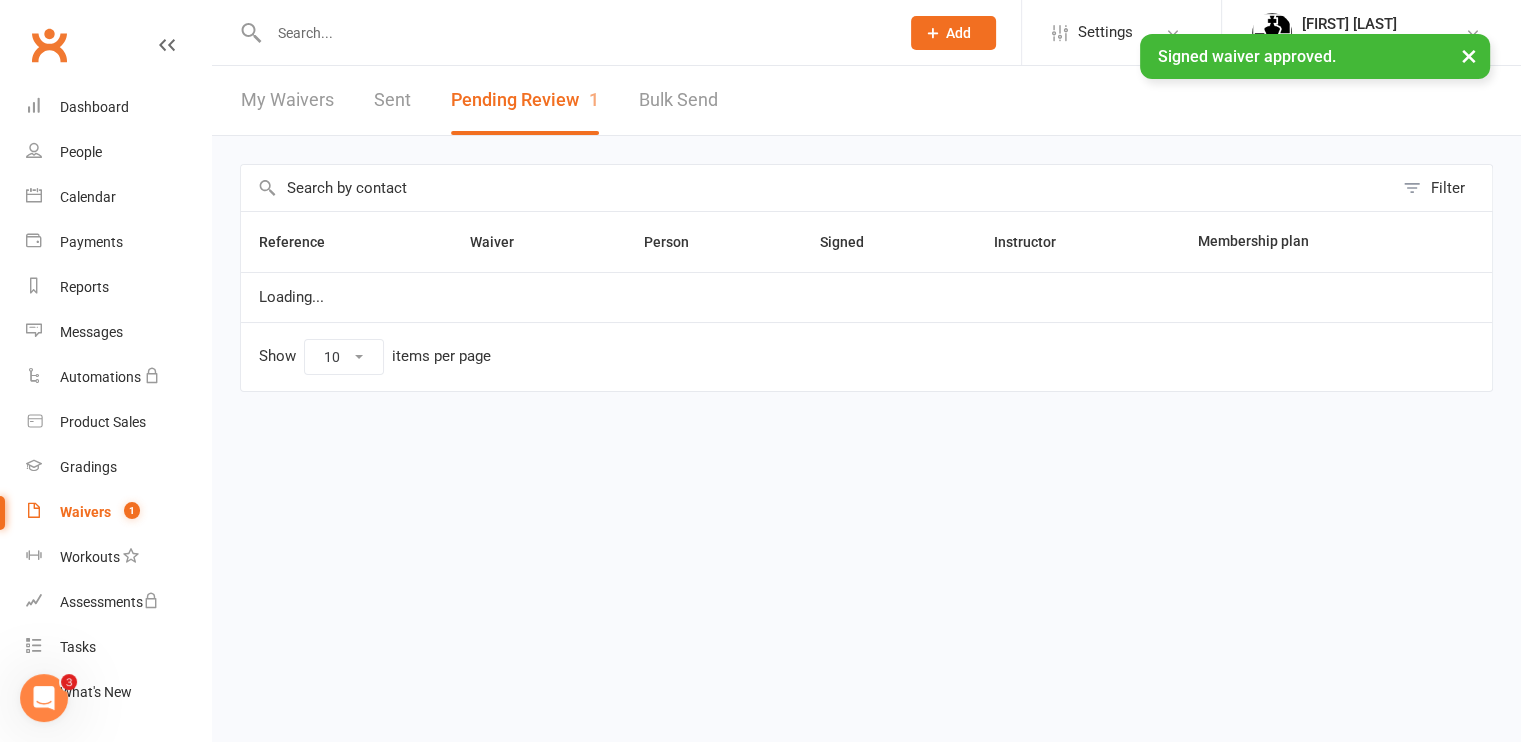 scroll, scrollTop: 0, scrollLeft: 0, axis: both 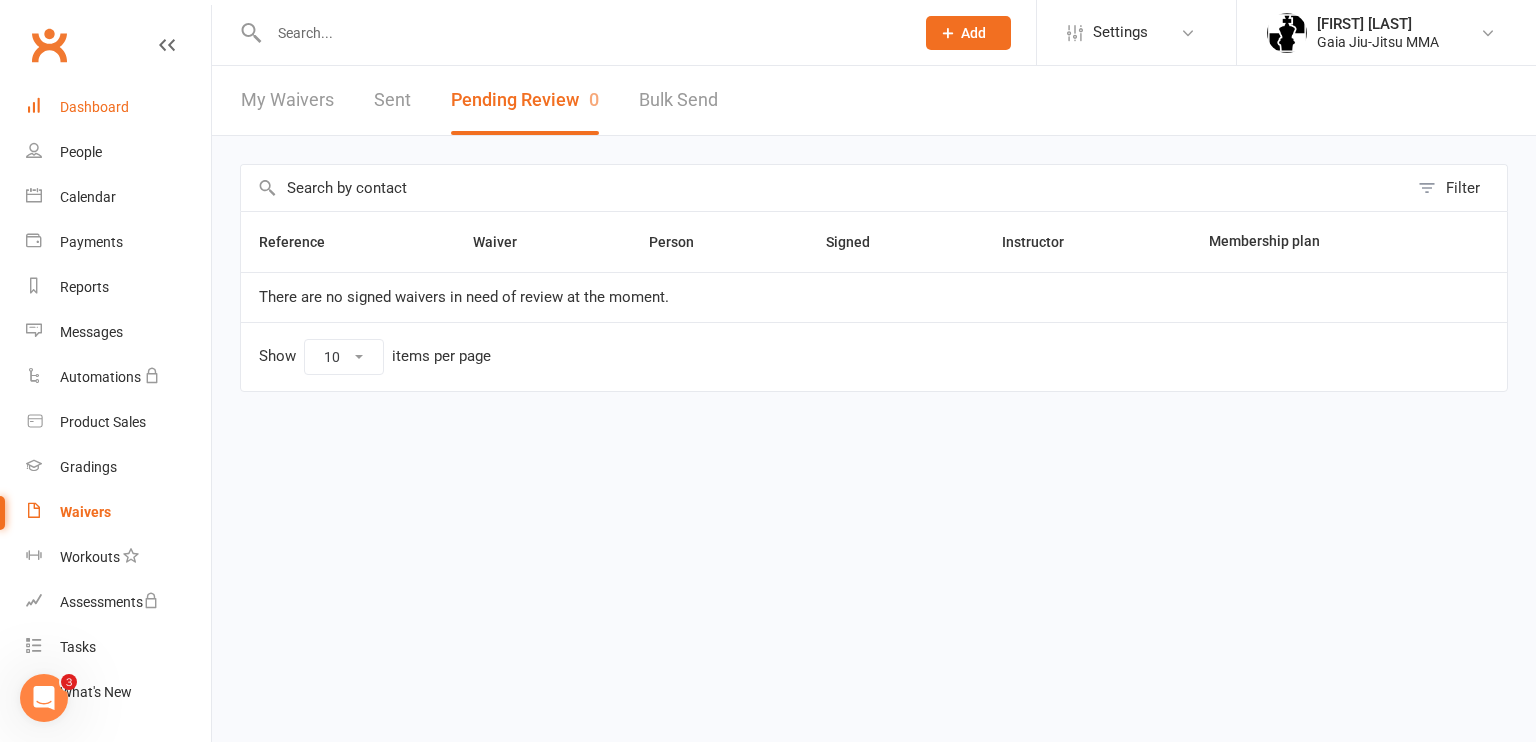 click on "Dashboard" at bounding box center [94, 107] 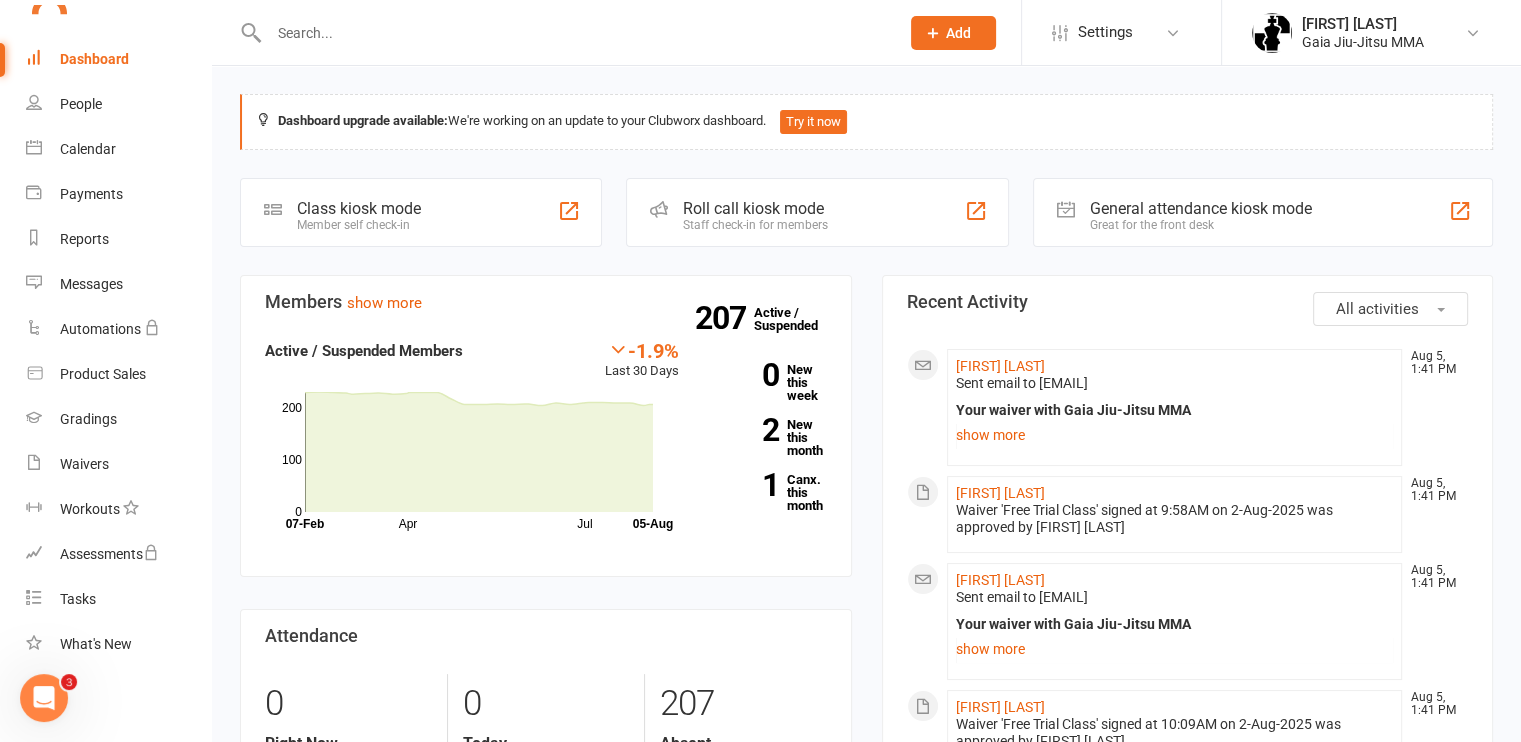 scroll, scrollTop: 48, scrollLeft: 0, axis: vertical 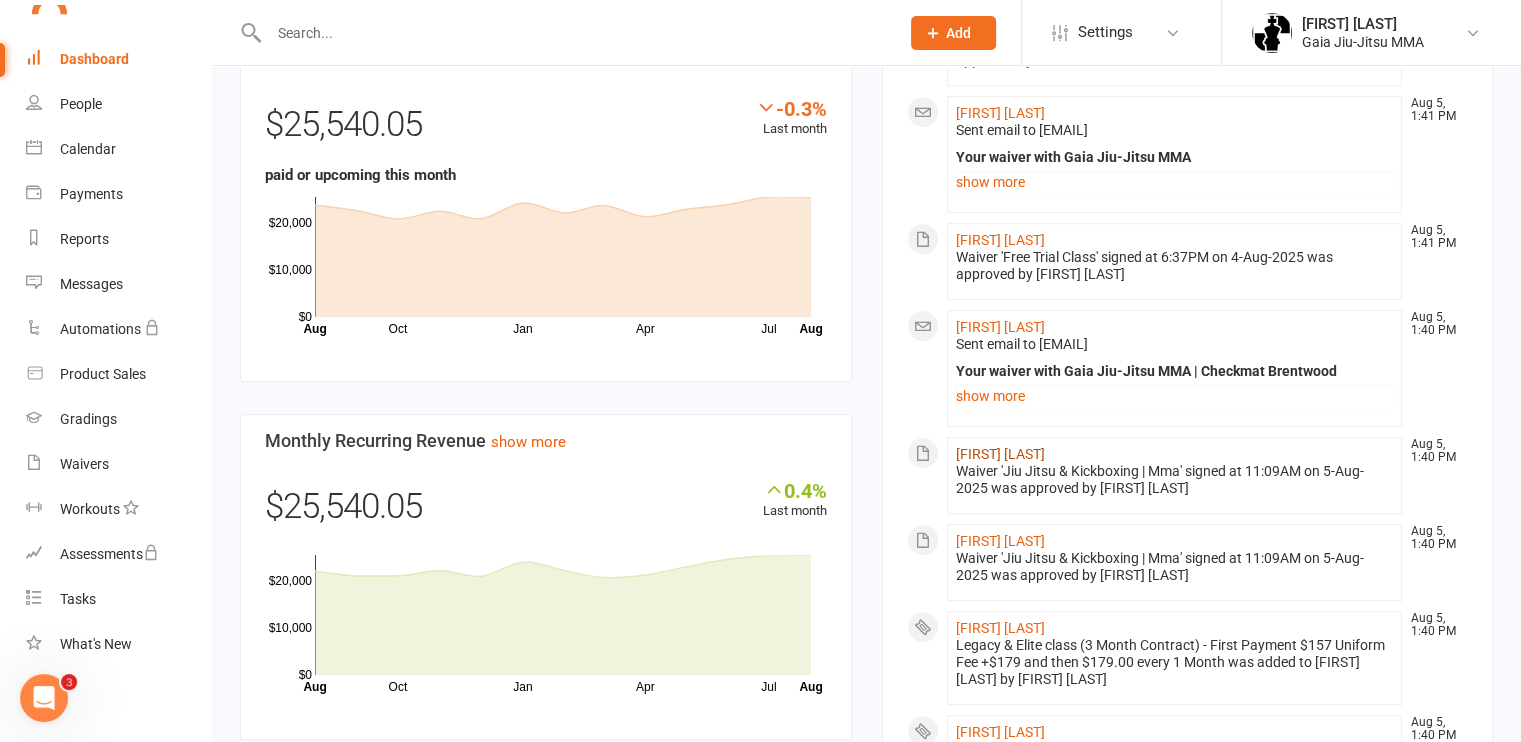 click on "[FIRST] [LAST]" 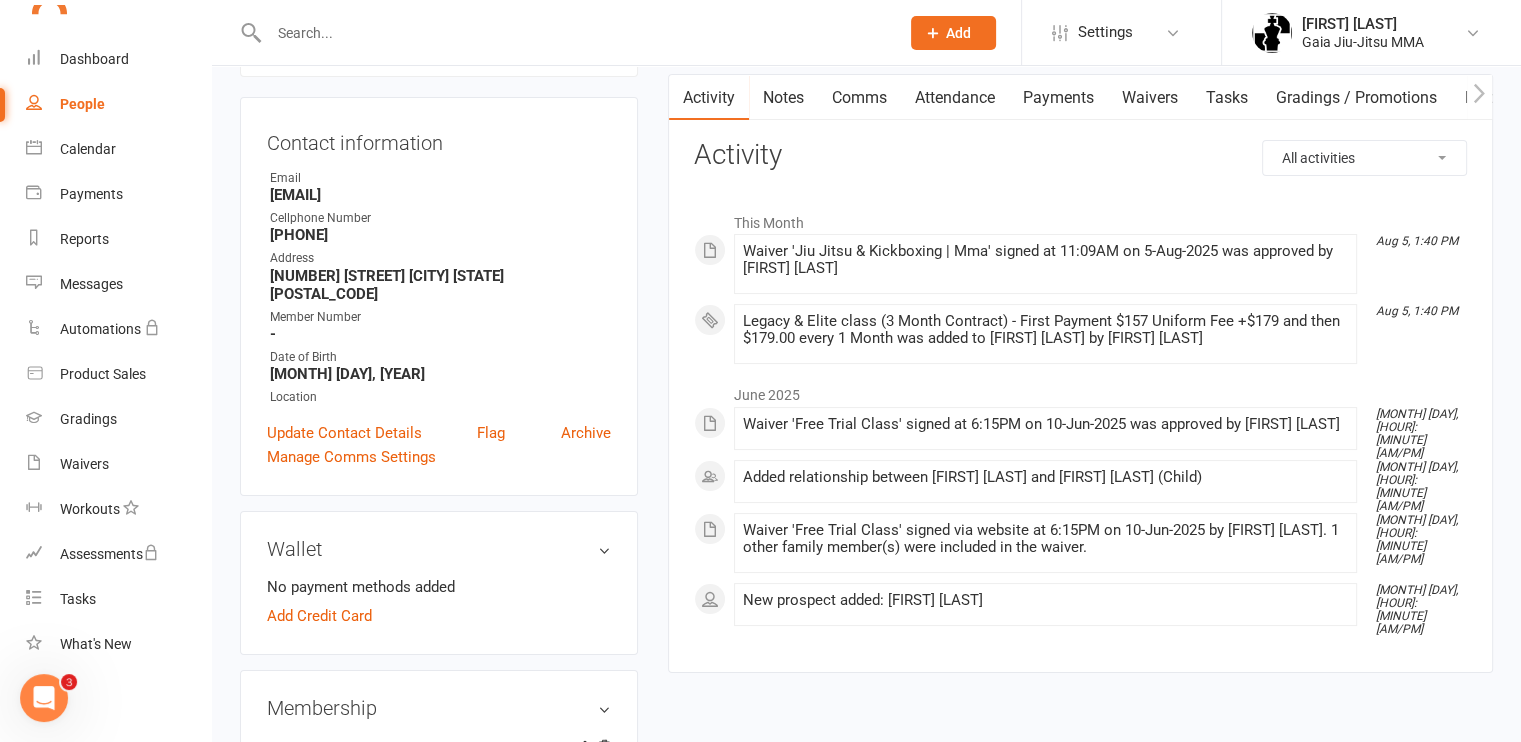 scroll, scrollTop: 0, scrollLeft: 0, axis: both 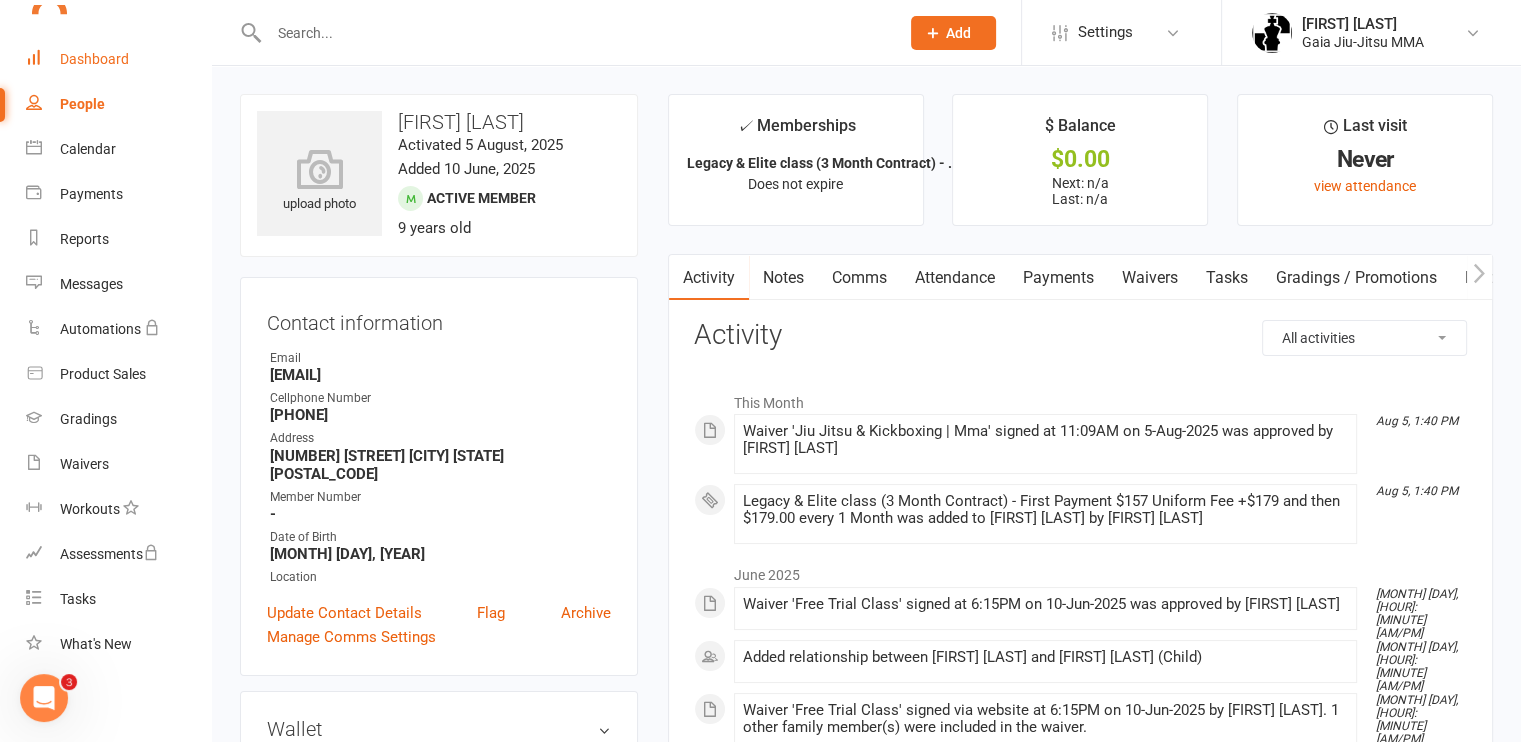 click on "Dashboard" at bounding box center (94, 59) 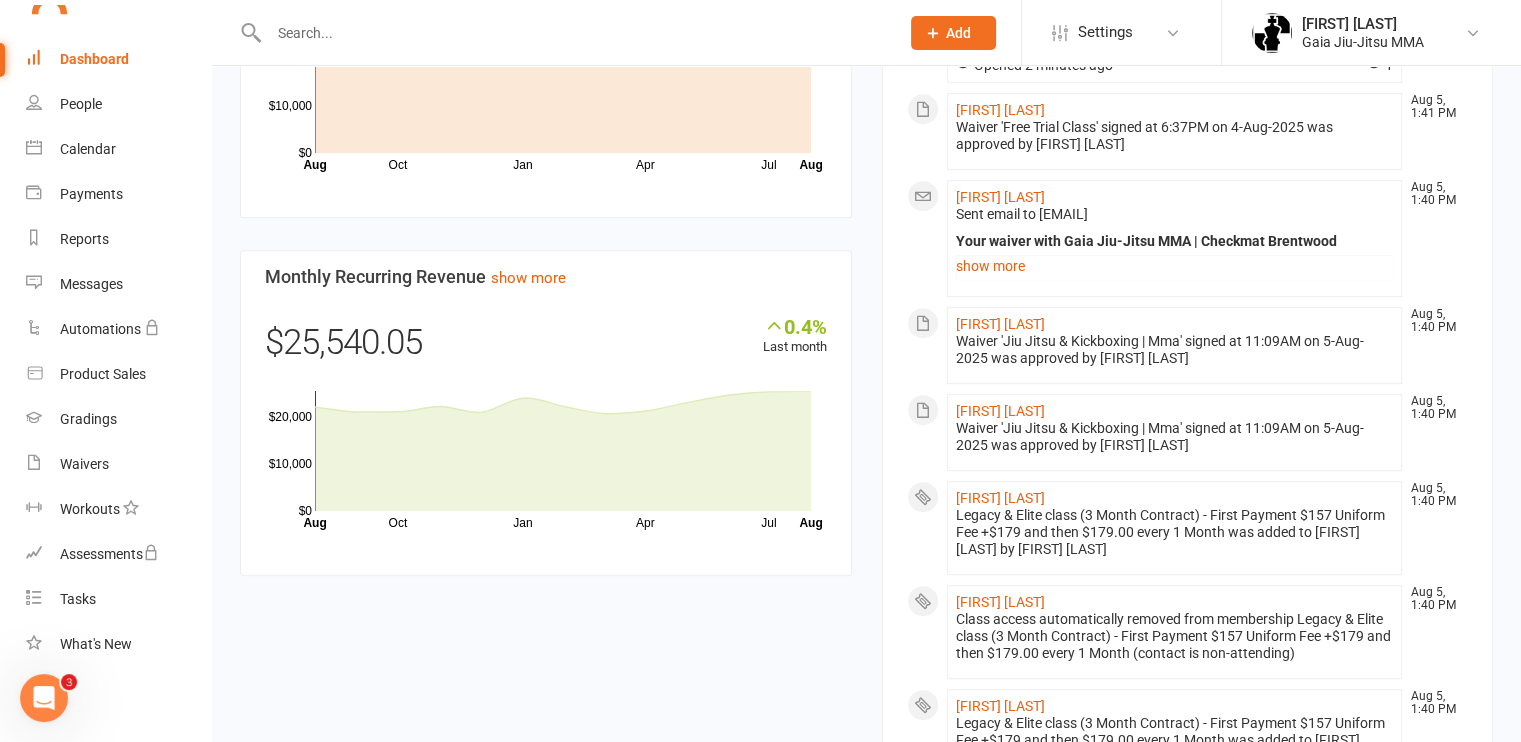 scroll, scrollTop: 1086, scrollLeft: 0, axis: vertical 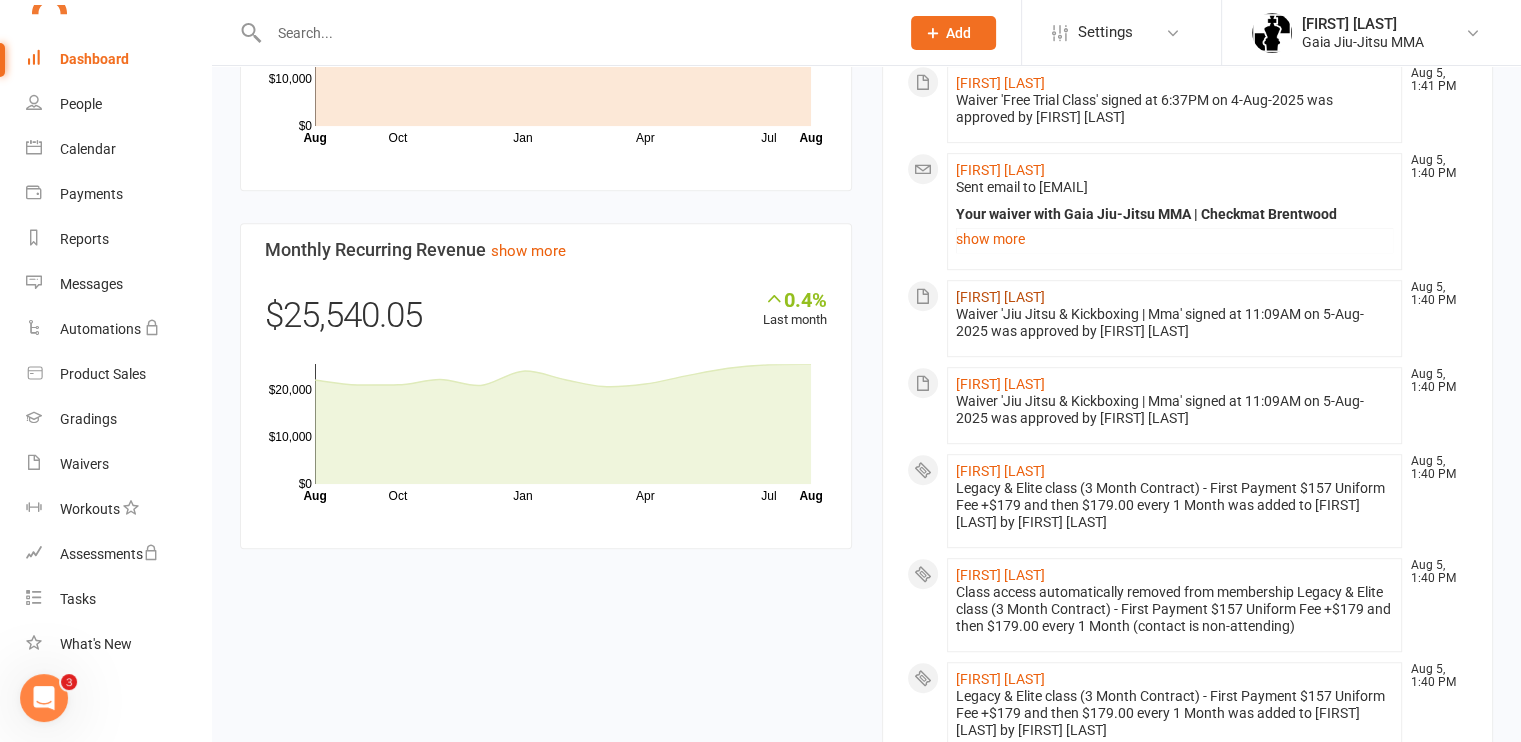 click on "[FIRST] [LAST]" 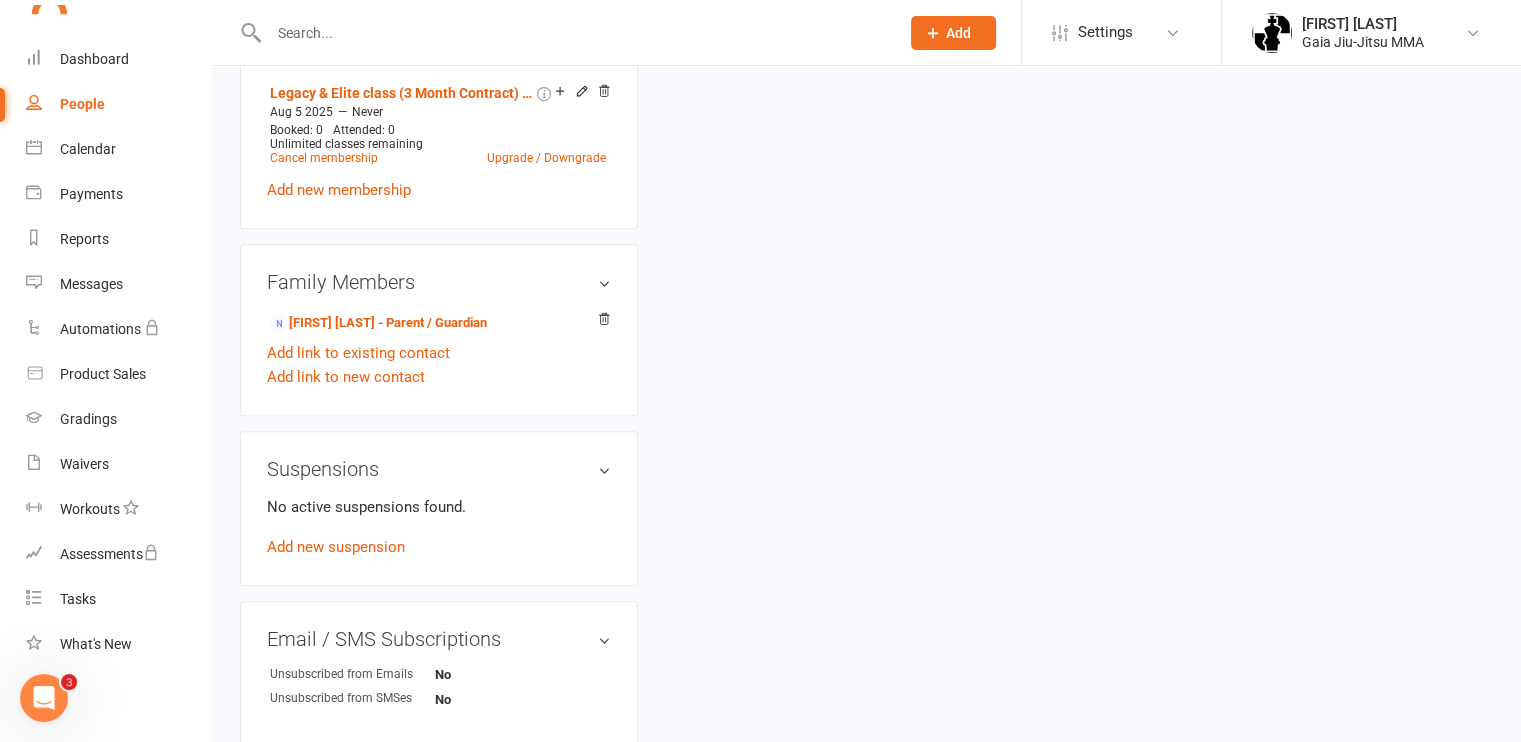scroll, scrollTop: 836, scrollLeft: 0, axis: vertical 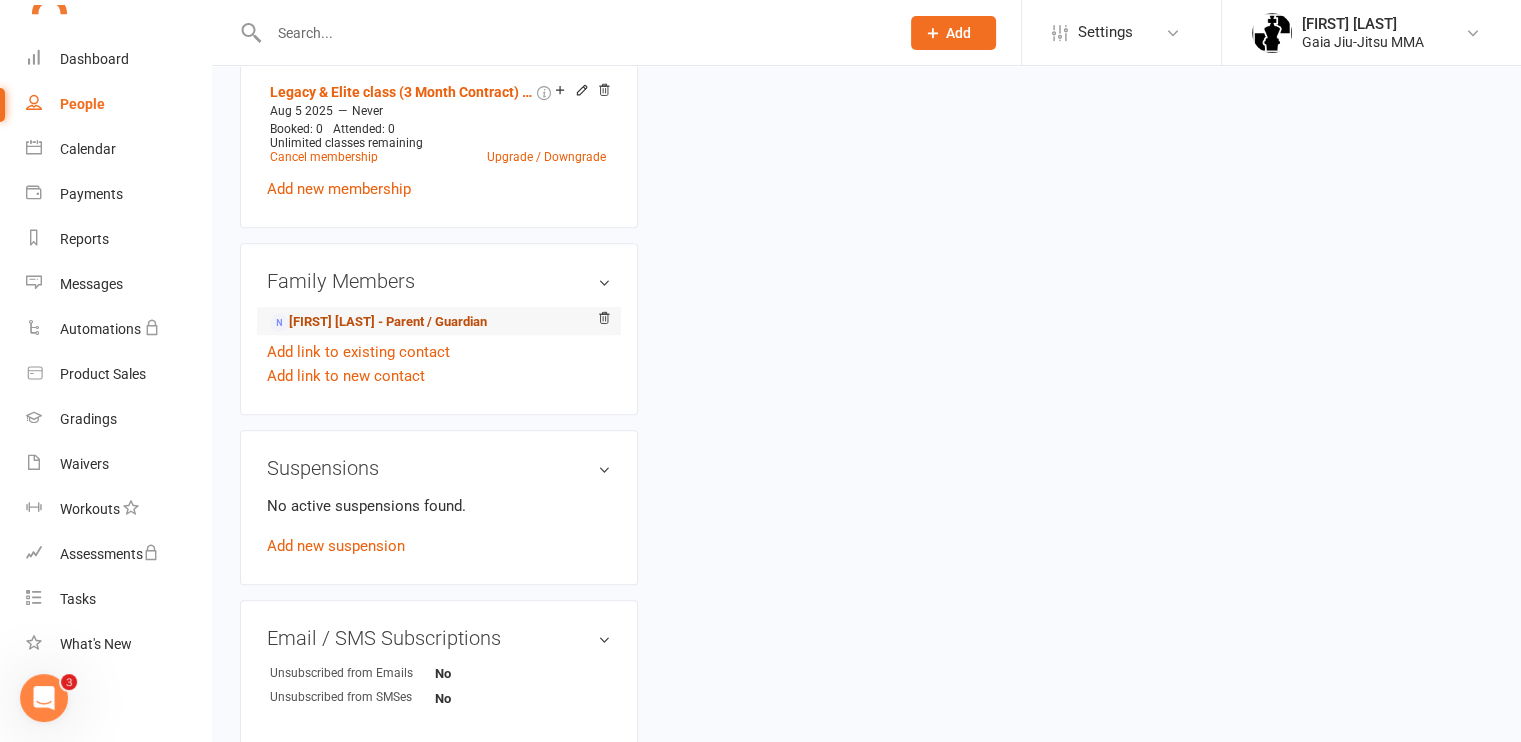 click on "[FIRST] [LAST] - Parent / Guardian" at bounding box center [378, 322] 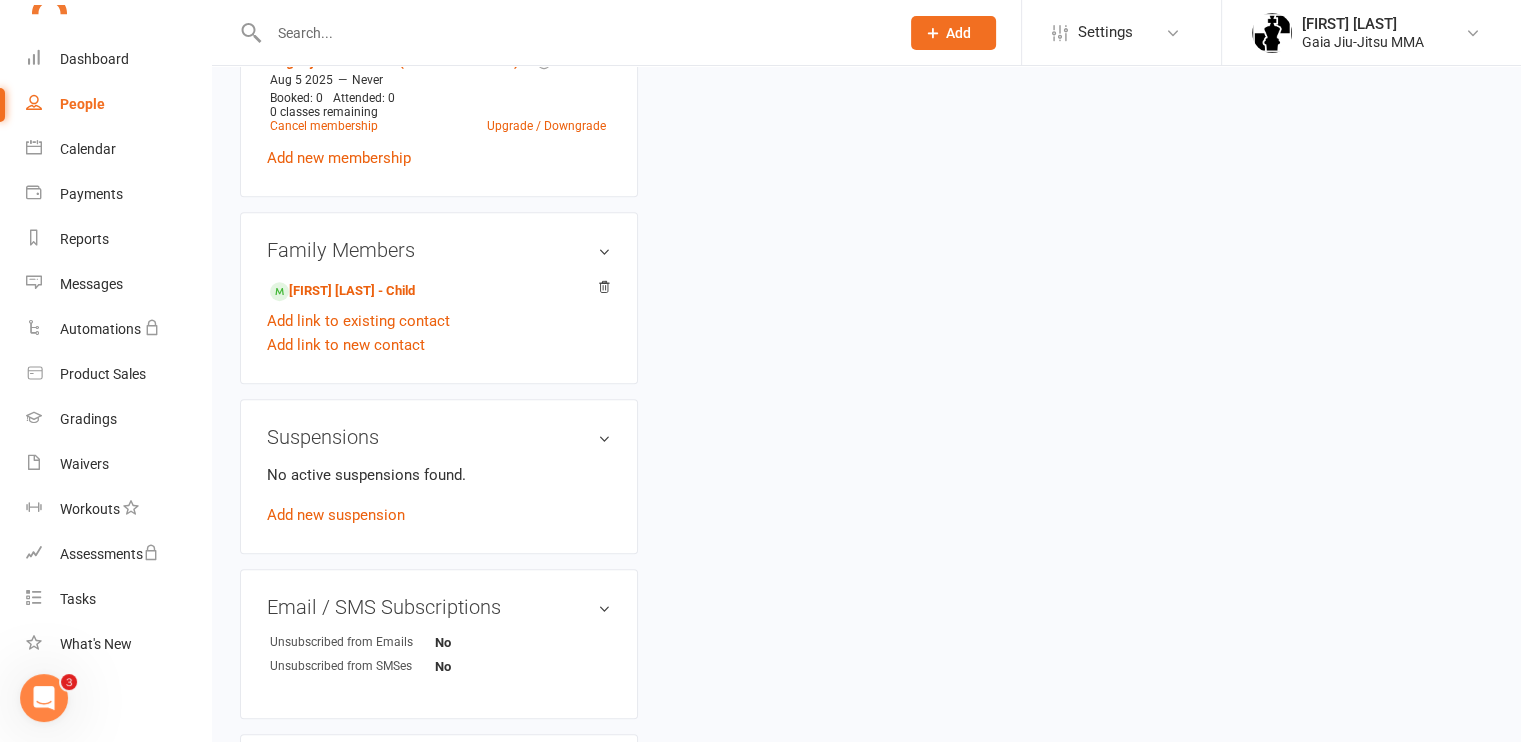 scroll, scrollTop: 0, scrollLeft: 0, axis: both 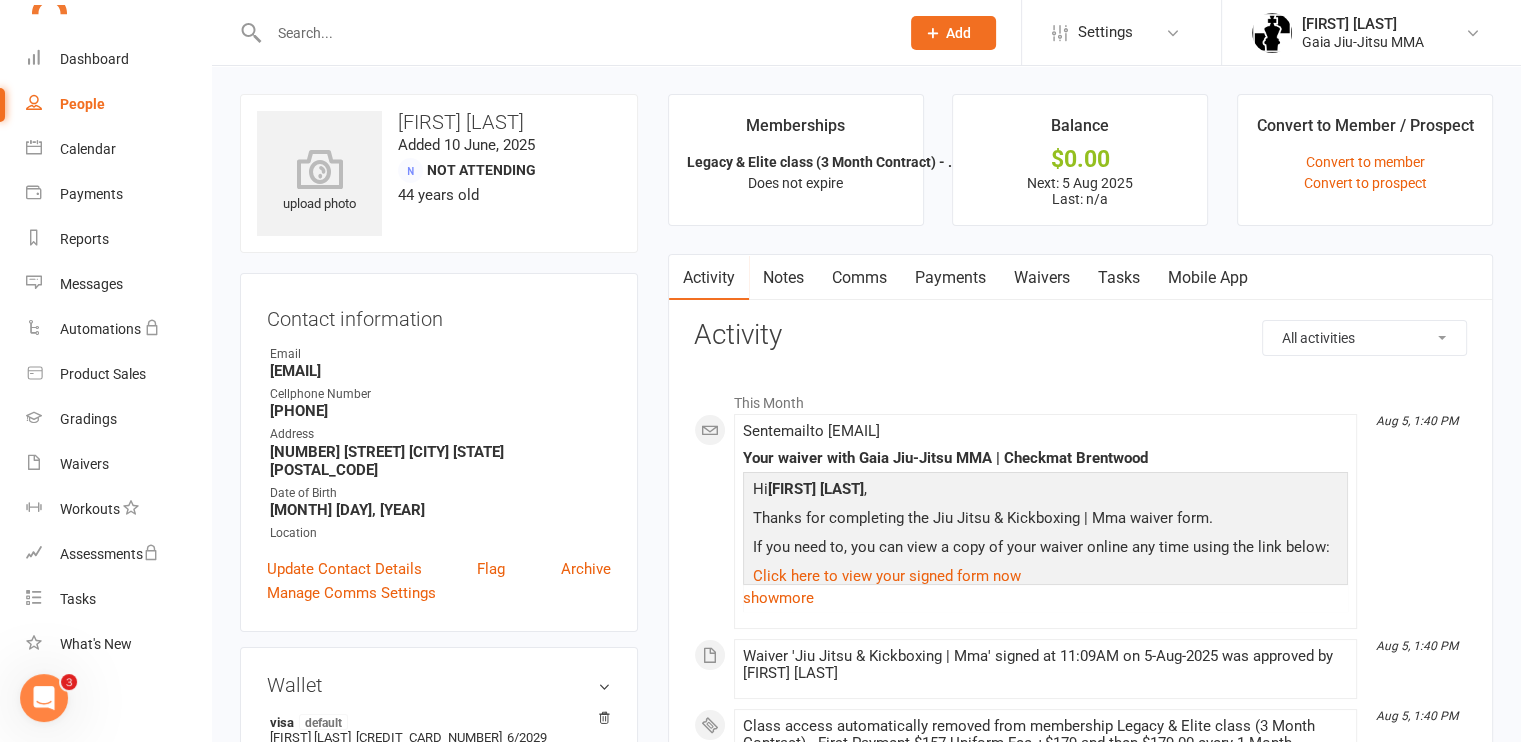 drag, startPoint x: 258, startPoint y: 373, endPoint x: 496, endPoint y: 366, distance: 238.10292 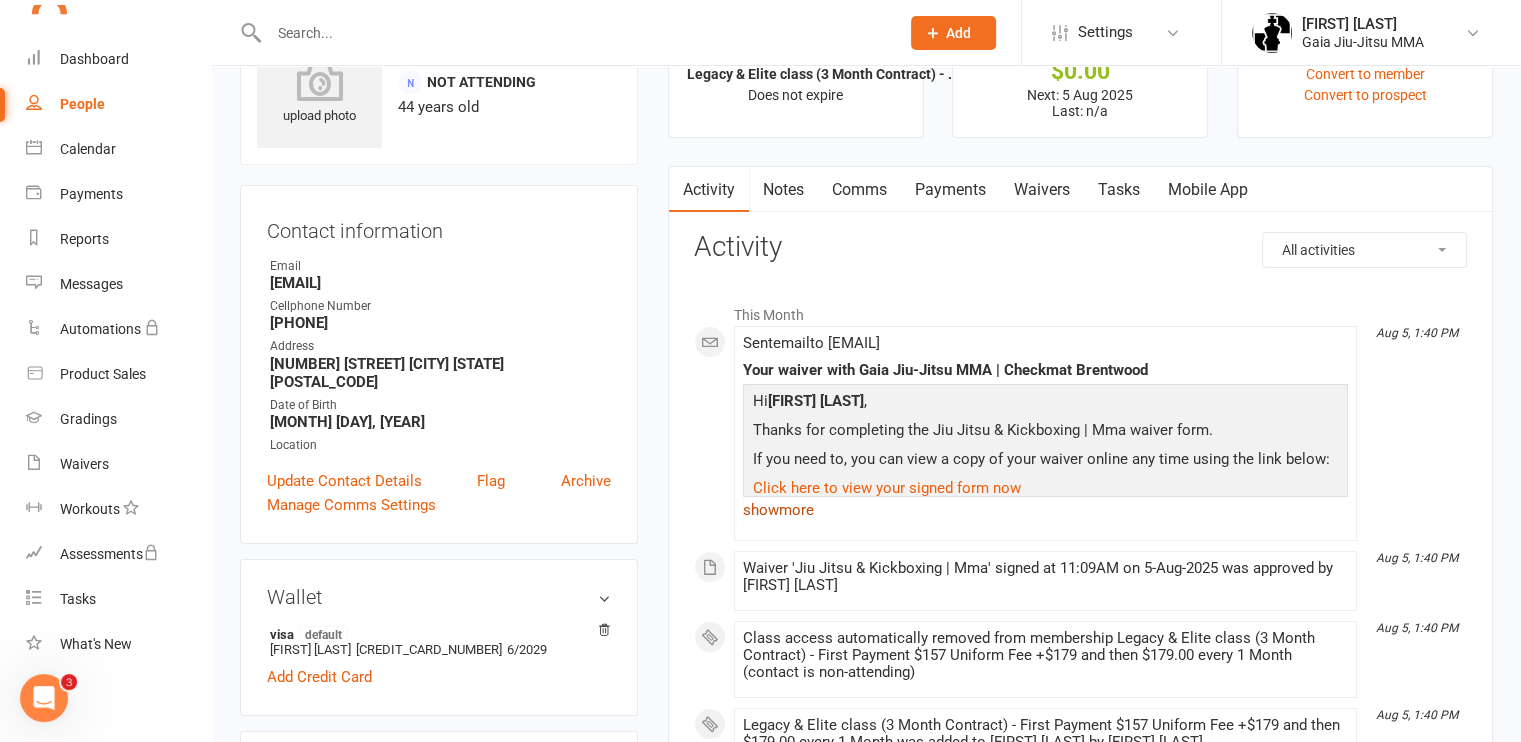 scroll, scrollTop: 87, scrollLeft: 0, axis: vertical 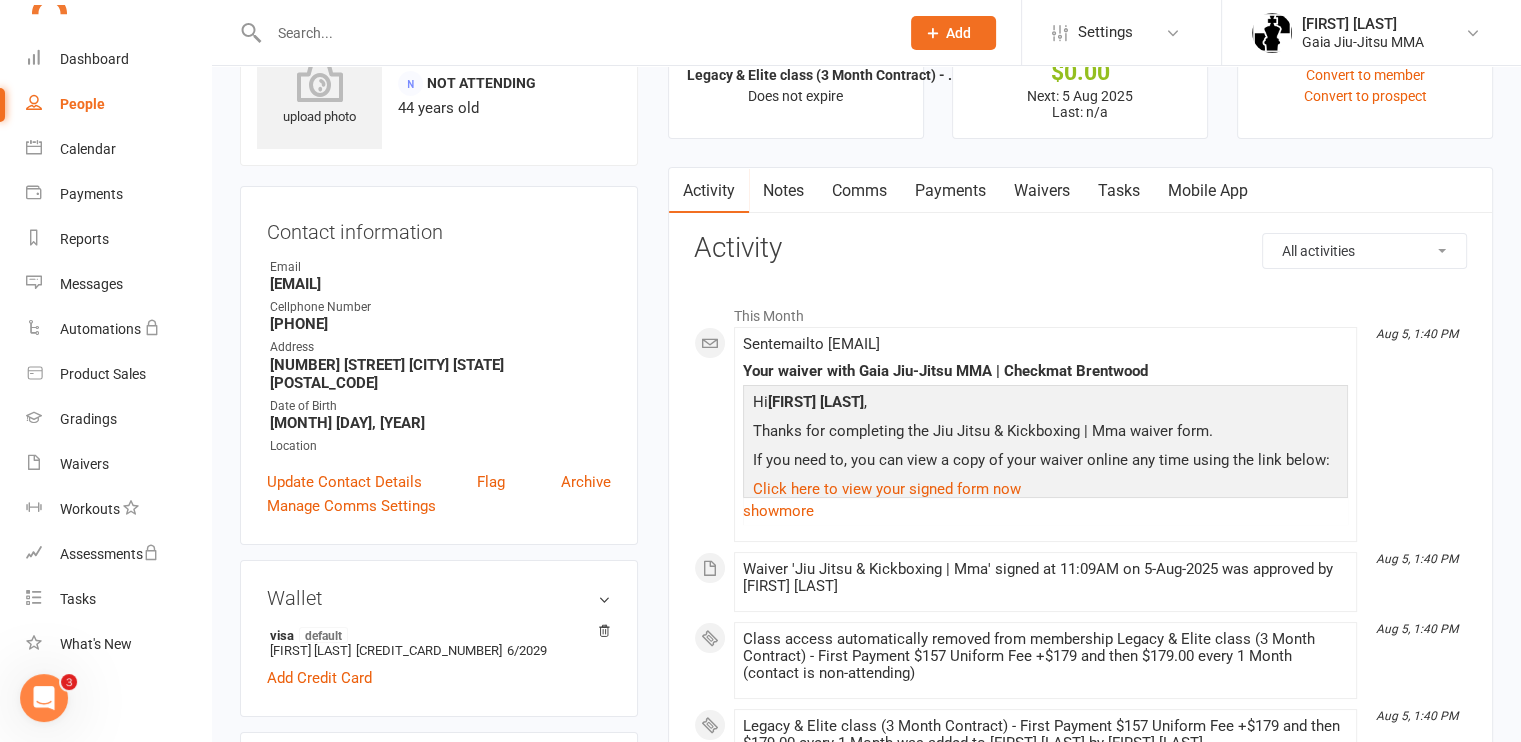 click on "Payments" at bounding box center [950, 191] 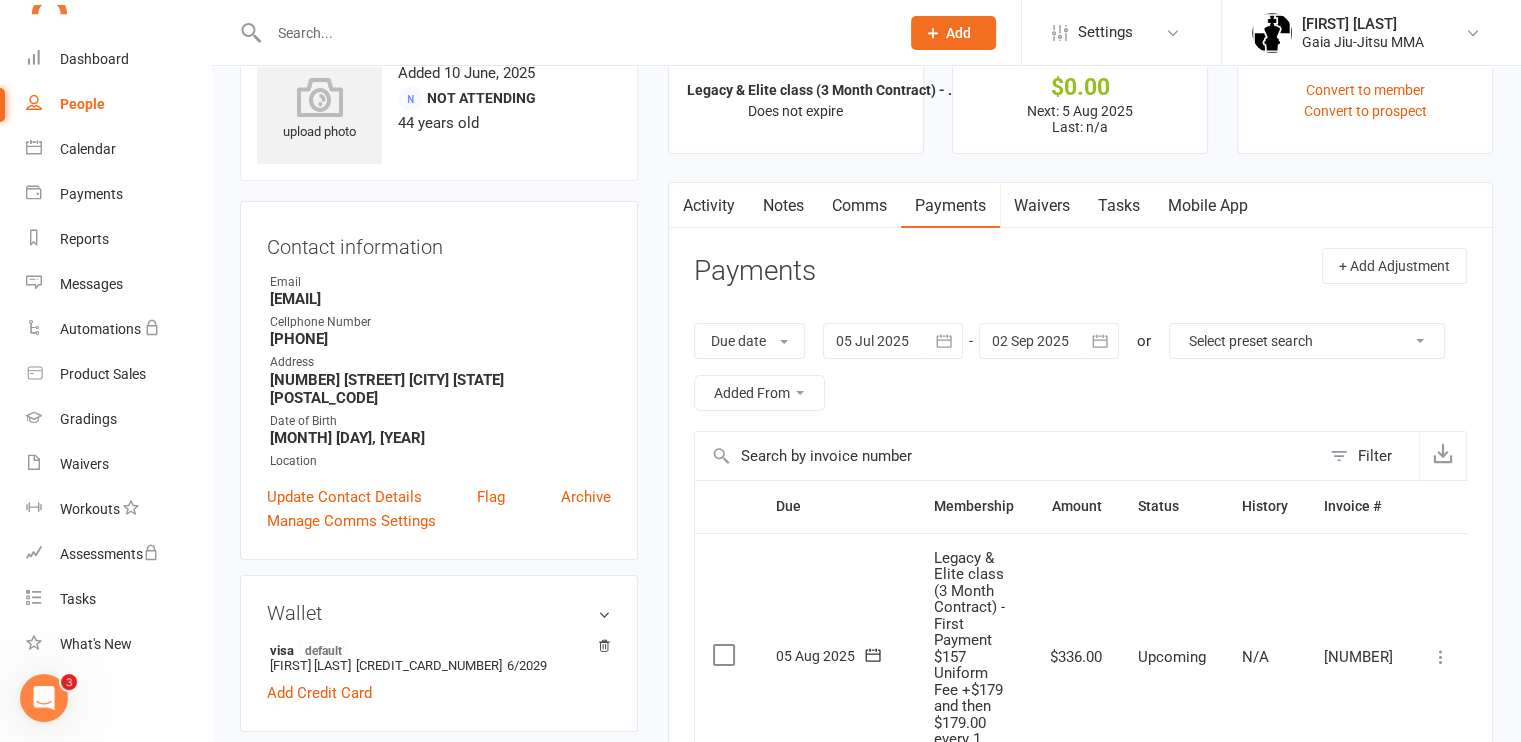 scroll, scrollTop: 65, scrollLeft: 0, axis: vertical 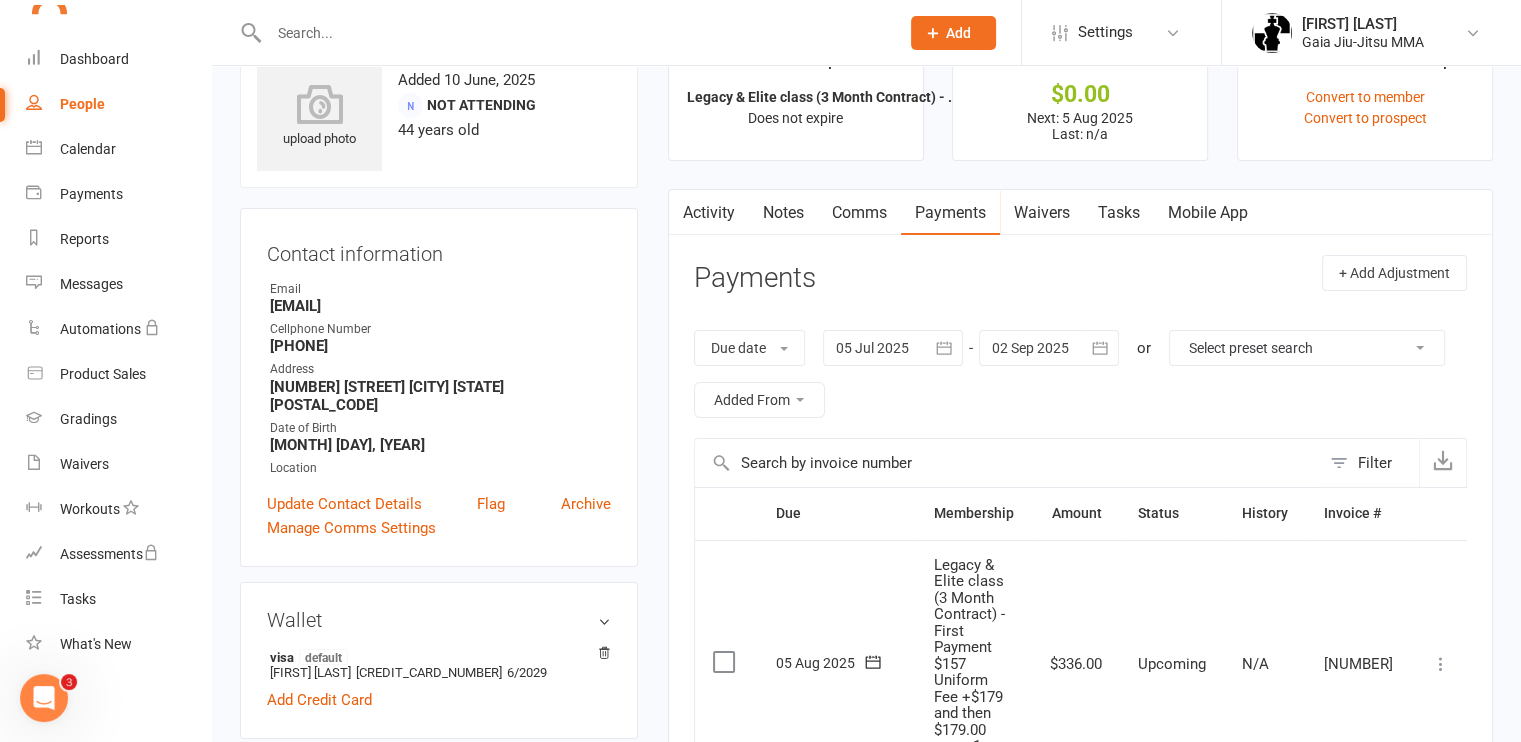 click on "[EMAIL]" at bounding box center (440, 306) 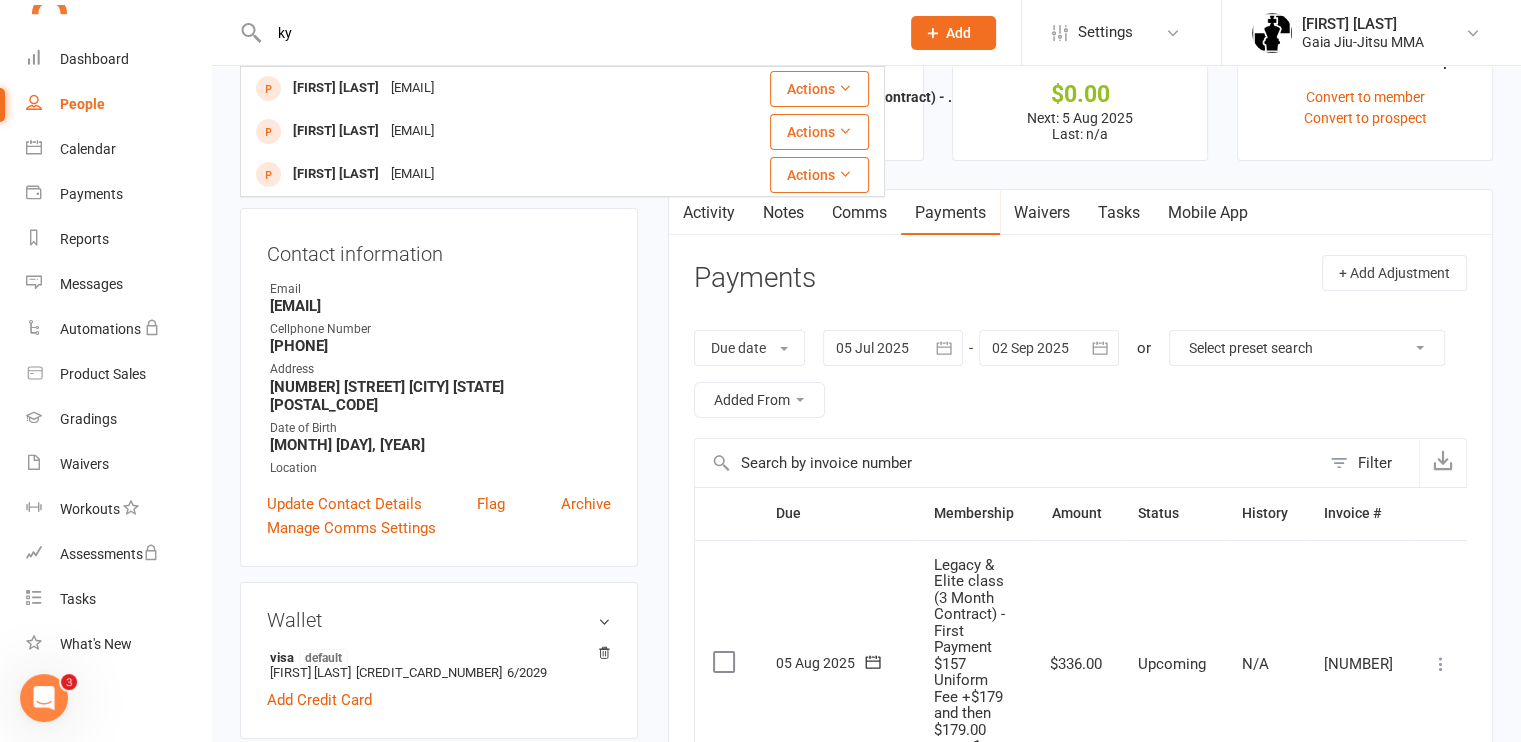 type on "k" 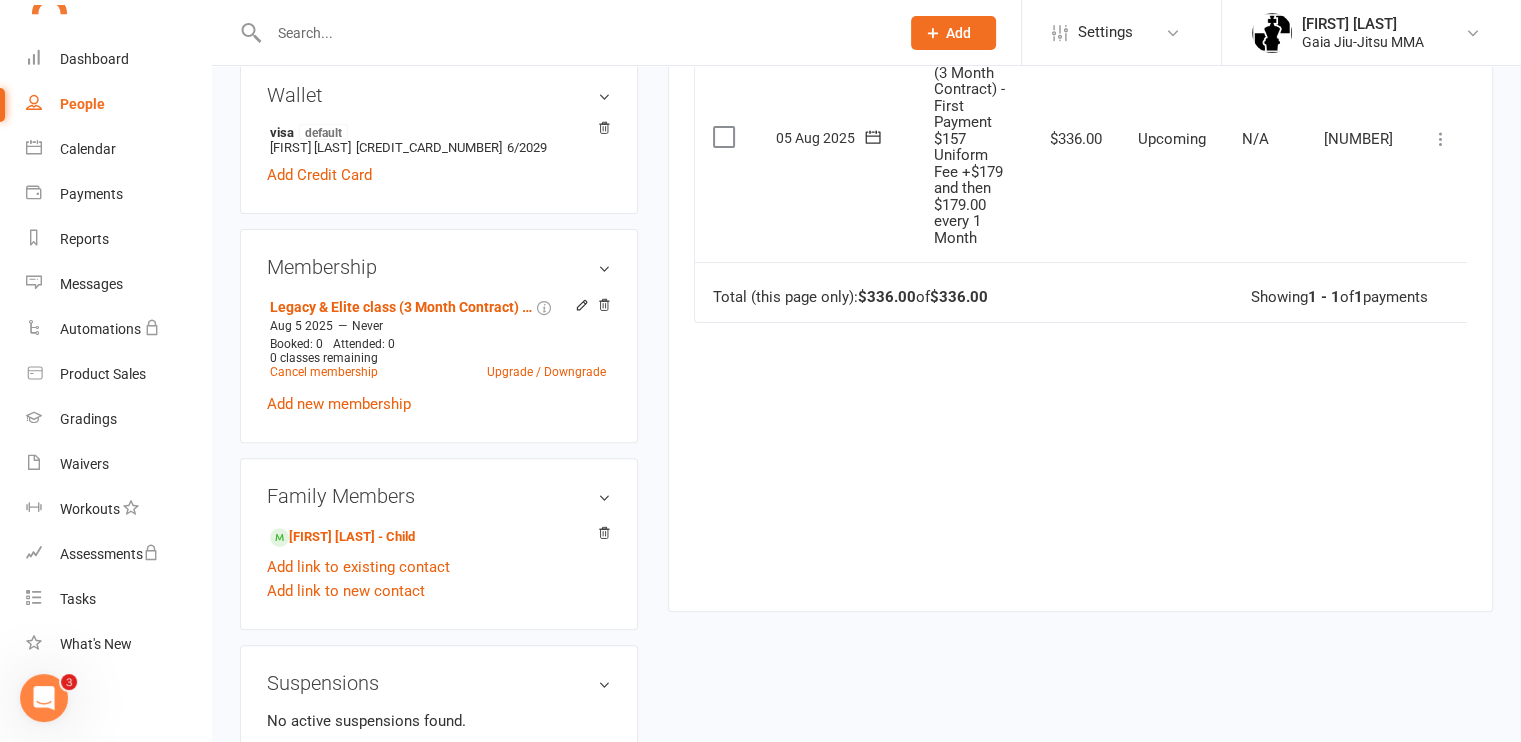 scroll, scrollTop: 618, scrollLeft: 0, axis: vertical 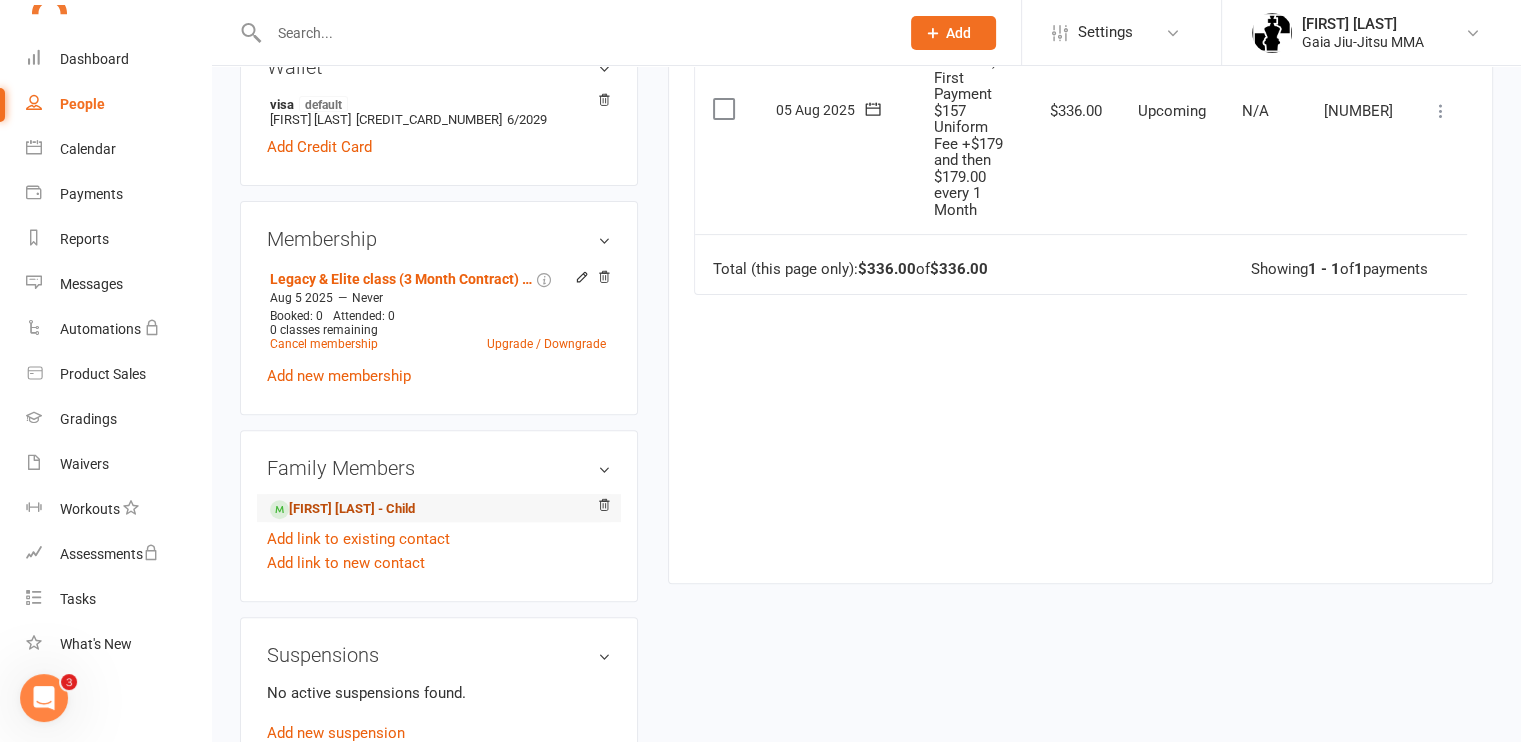 click on "[FIRST] [LAST] - Child" at bounding box center [342, 509] 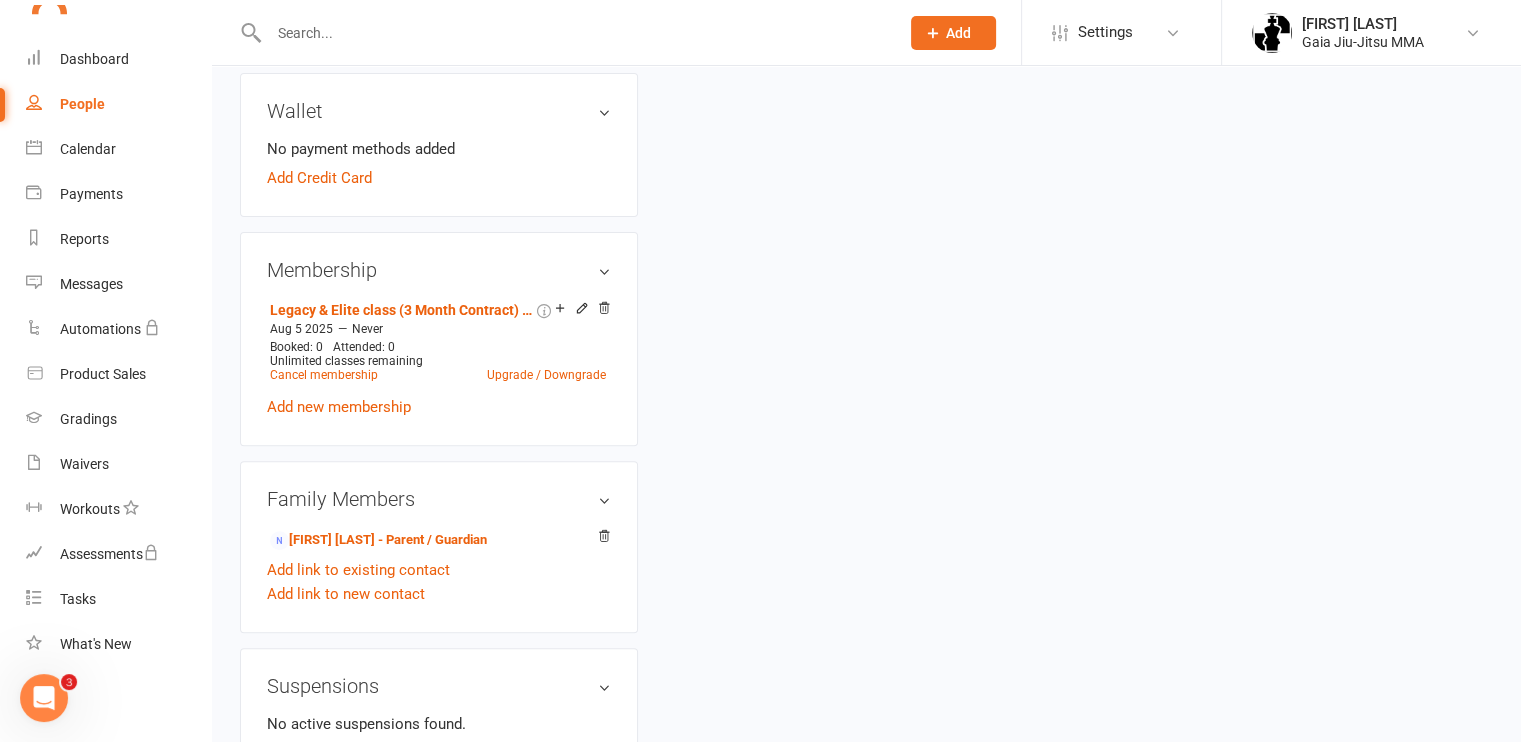 scroll, scrollTop: 0, scrollLeft: 0, axis: both 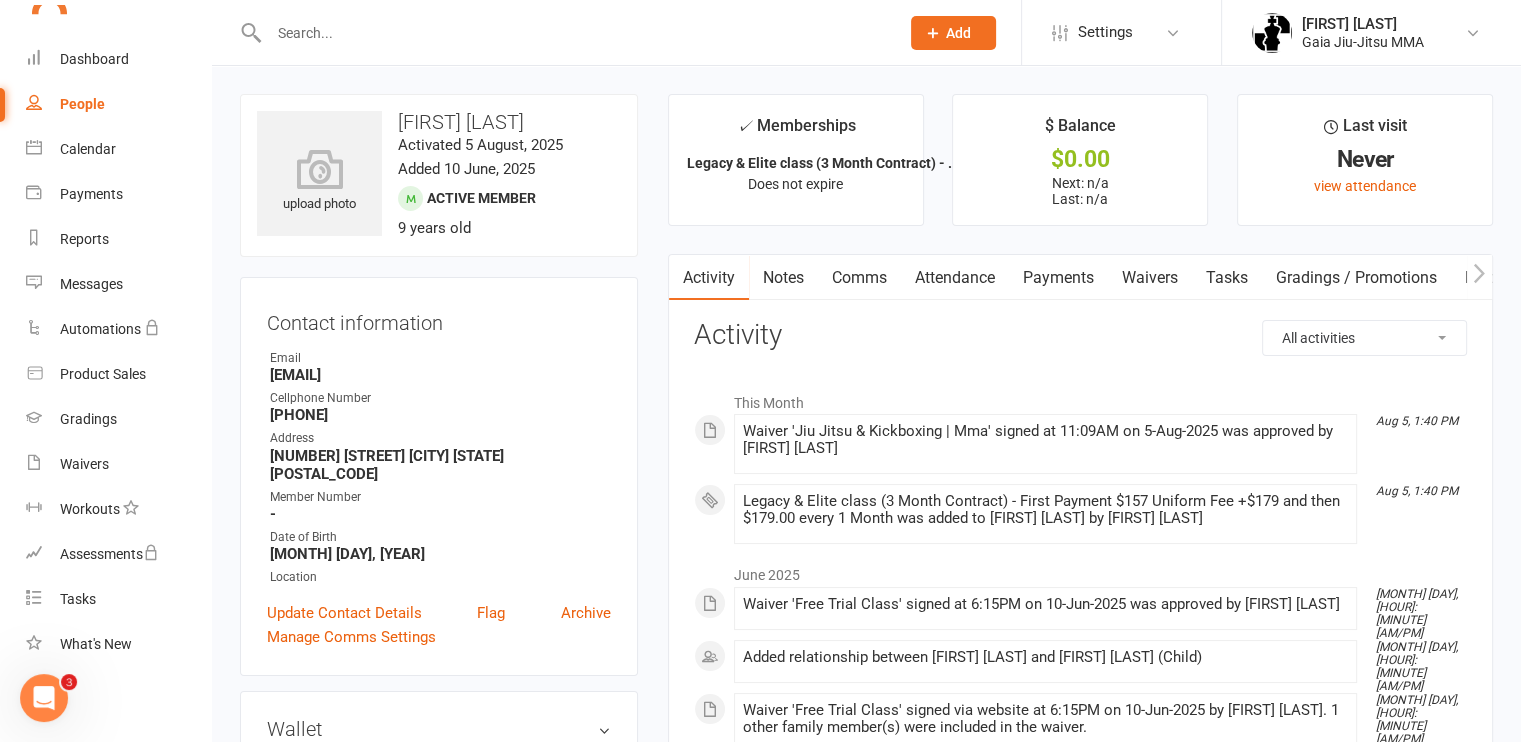 drag, startPoint x: 508, startPoint y: 370, endPoint x: 271, endPoint y: 375, distance: 237.05273 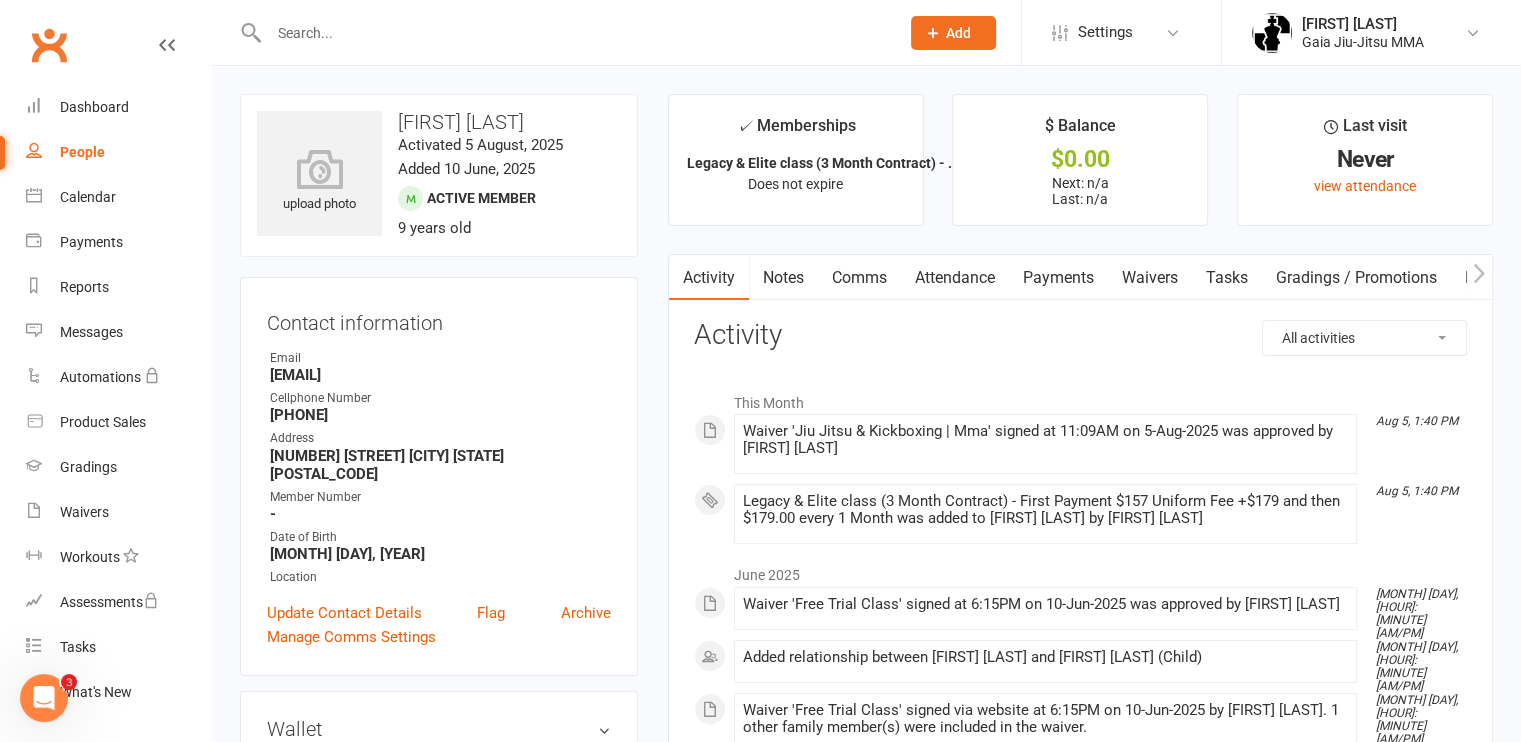 click at bounding box center (574, 33) 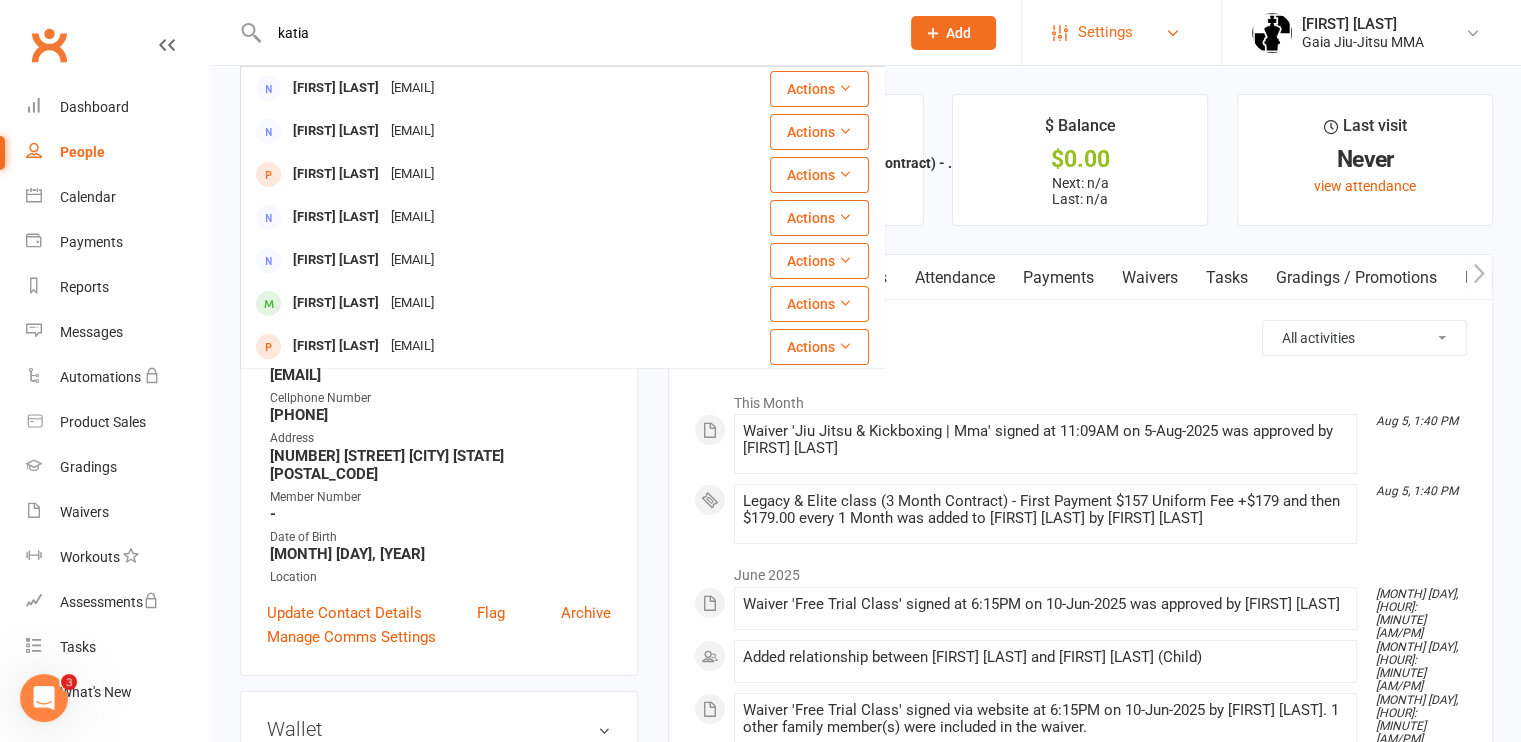 type on "katia" 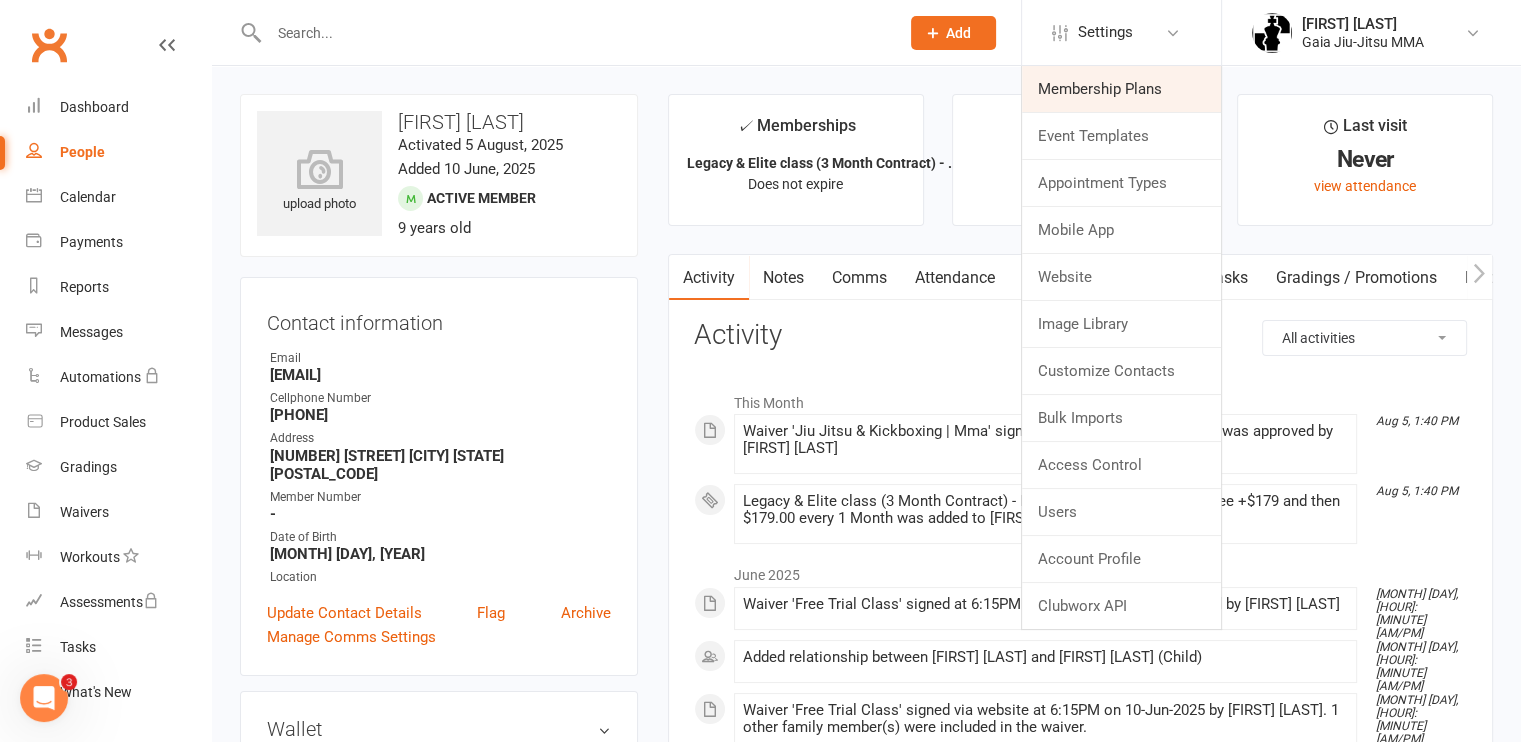 click on "Membership Plans" at bounding box center [1121, 89] 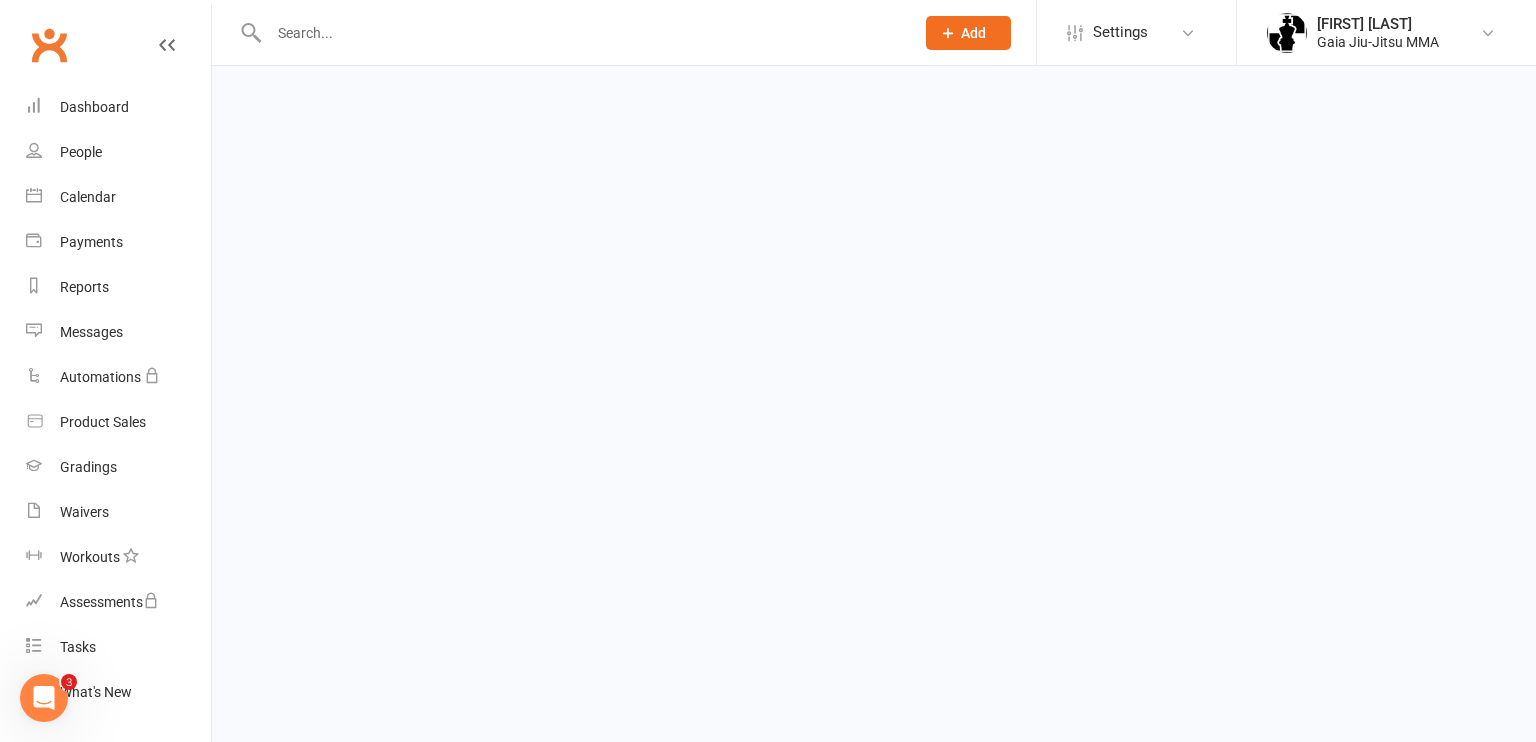 select on "100" 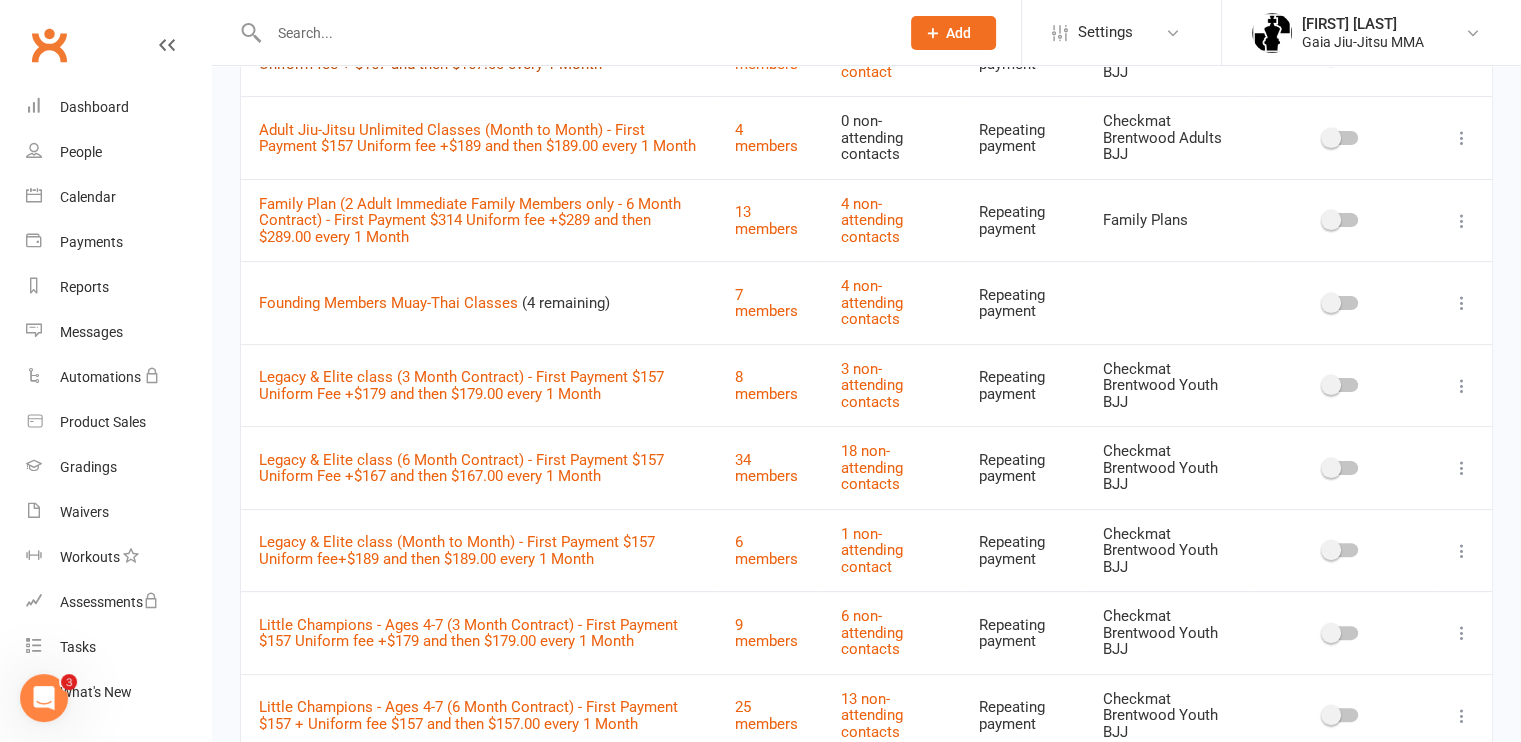 scroll, scrollTop: 1009, scrollLeft: 0, axis: vertical 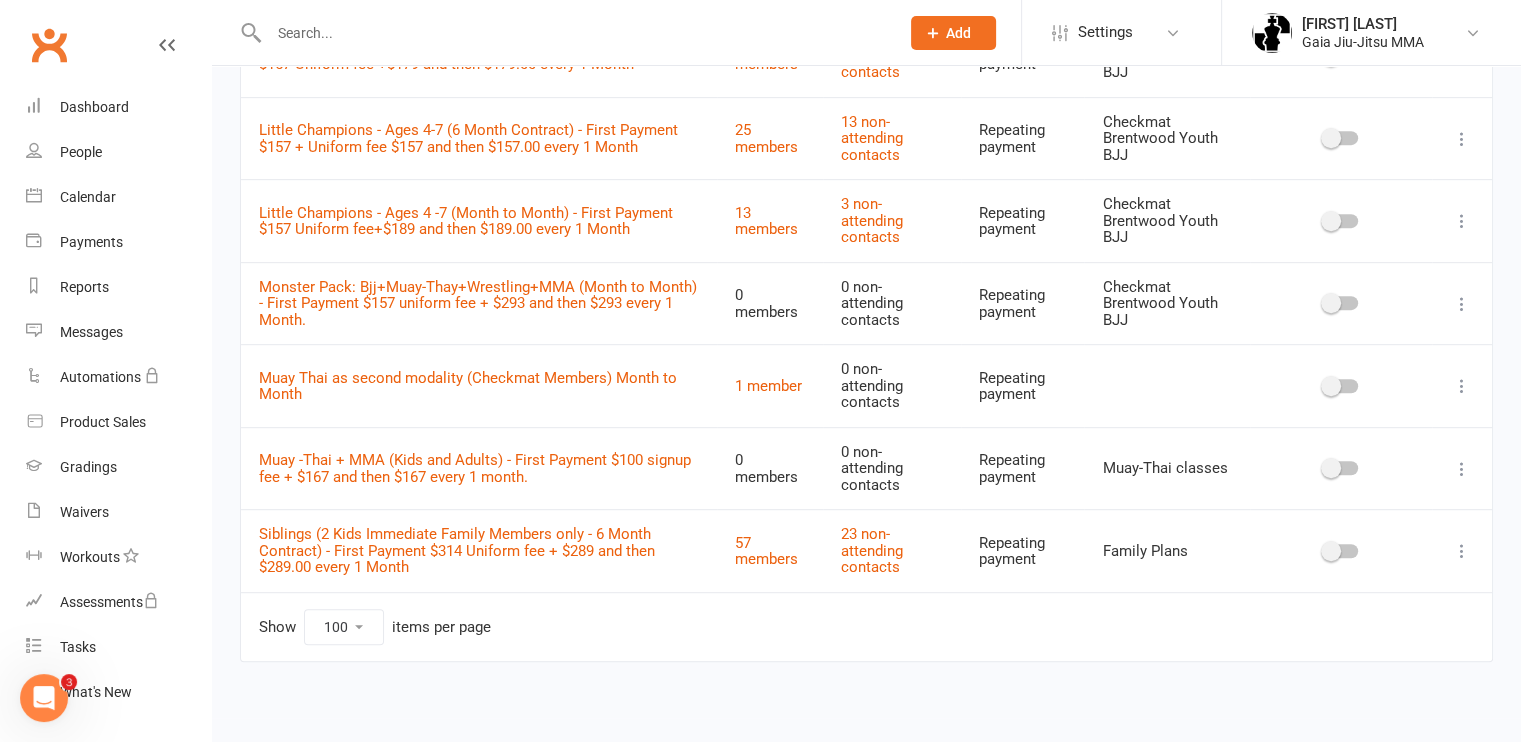 click at bounding box center [574, 33] 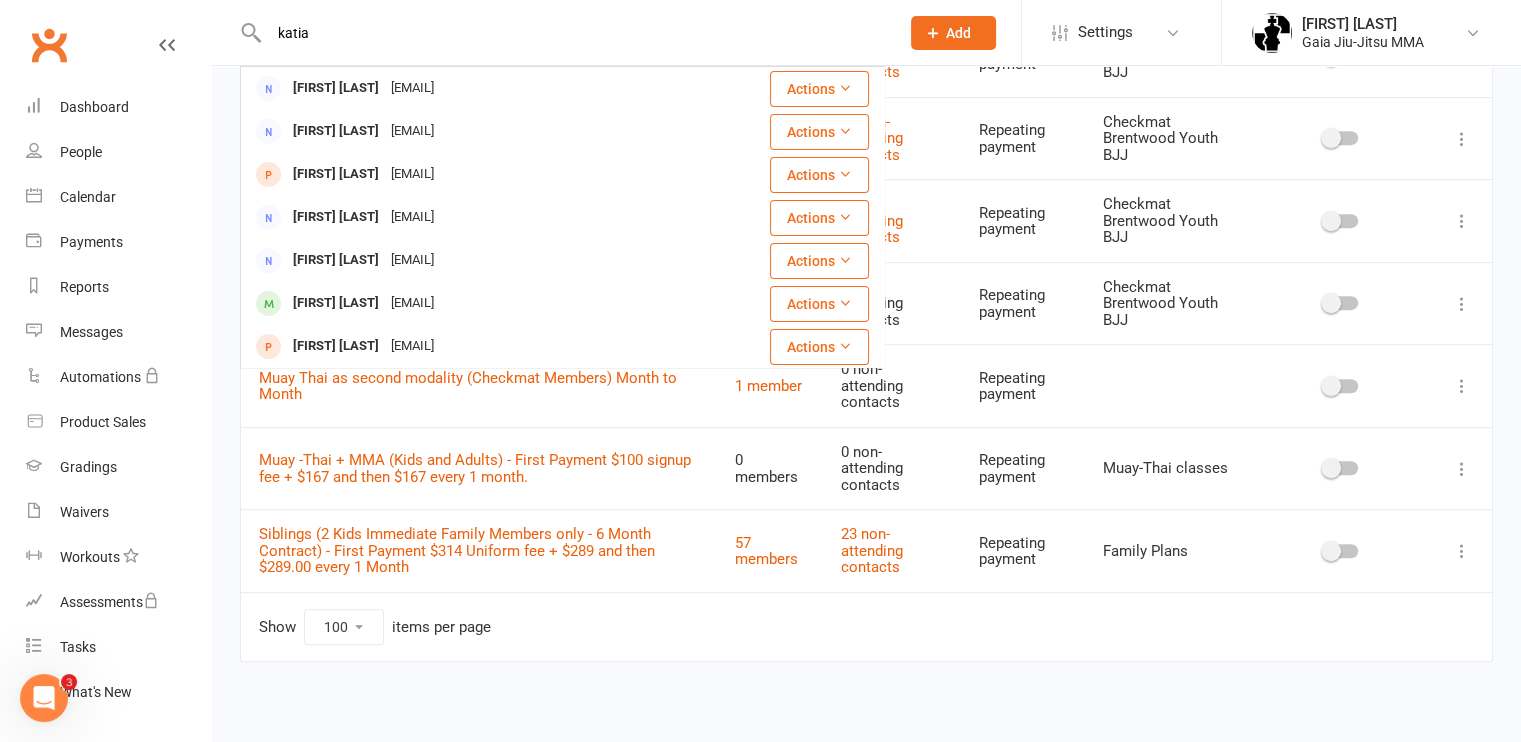 type on "katia" 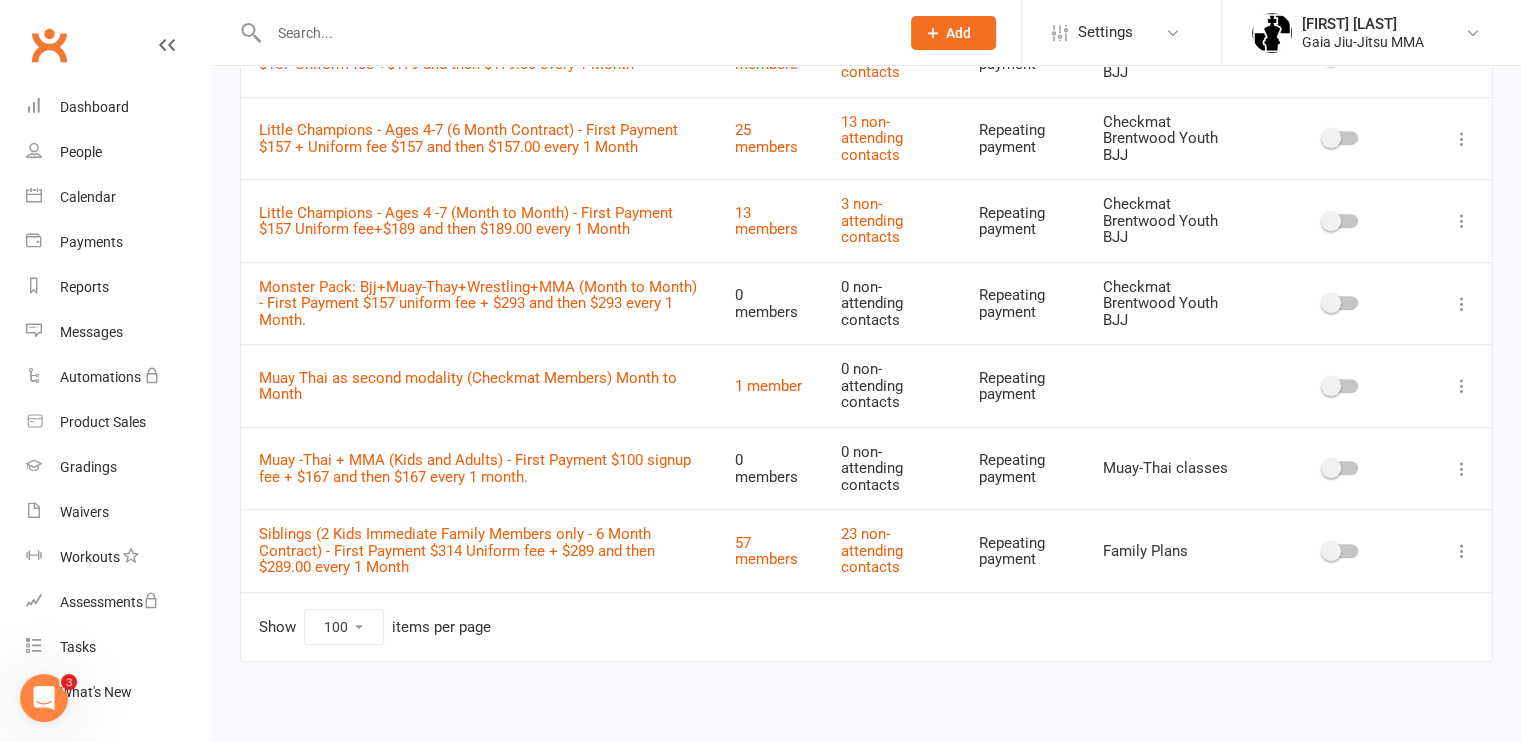 click at bounding box center [1462, 469] 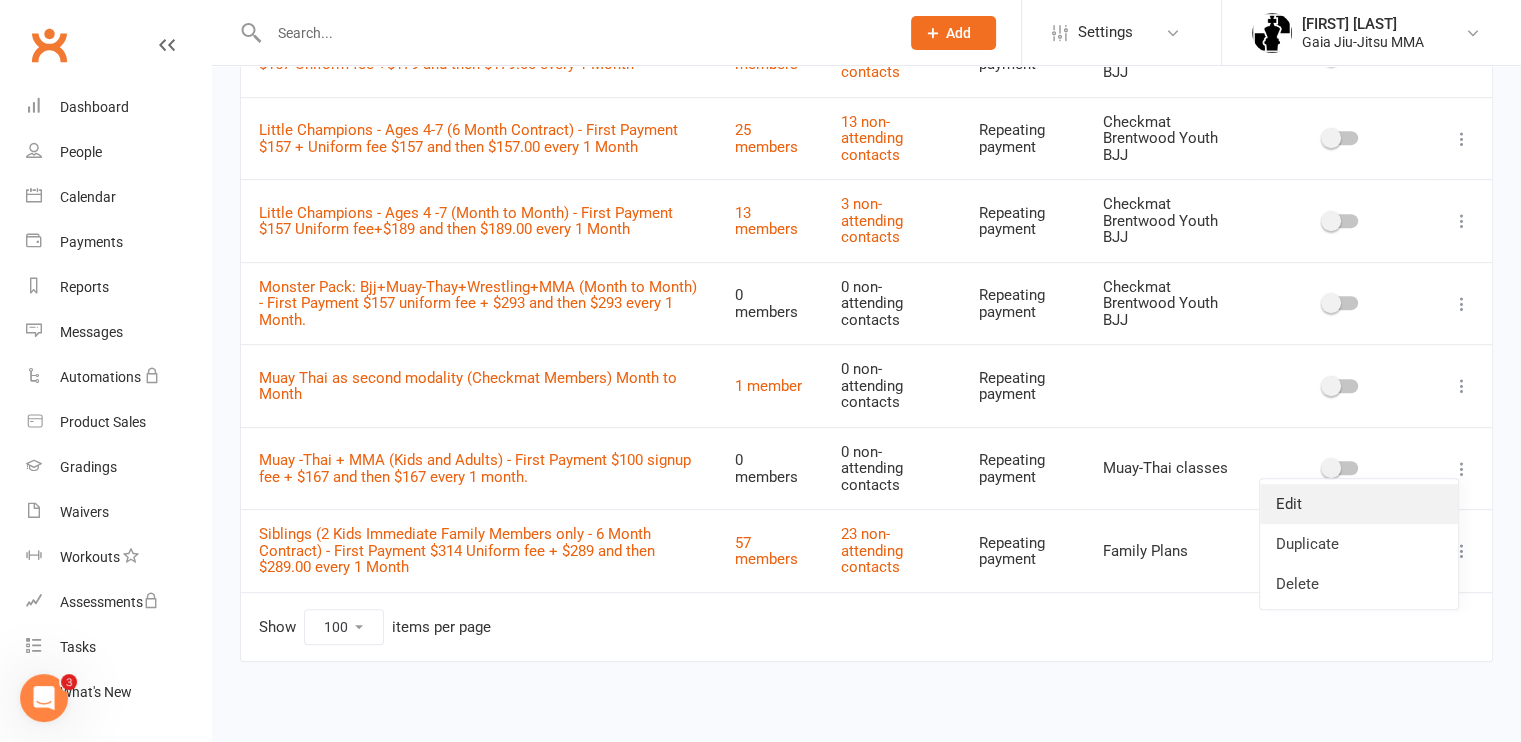 click on "Edit" at bounding box center [1359, 504] 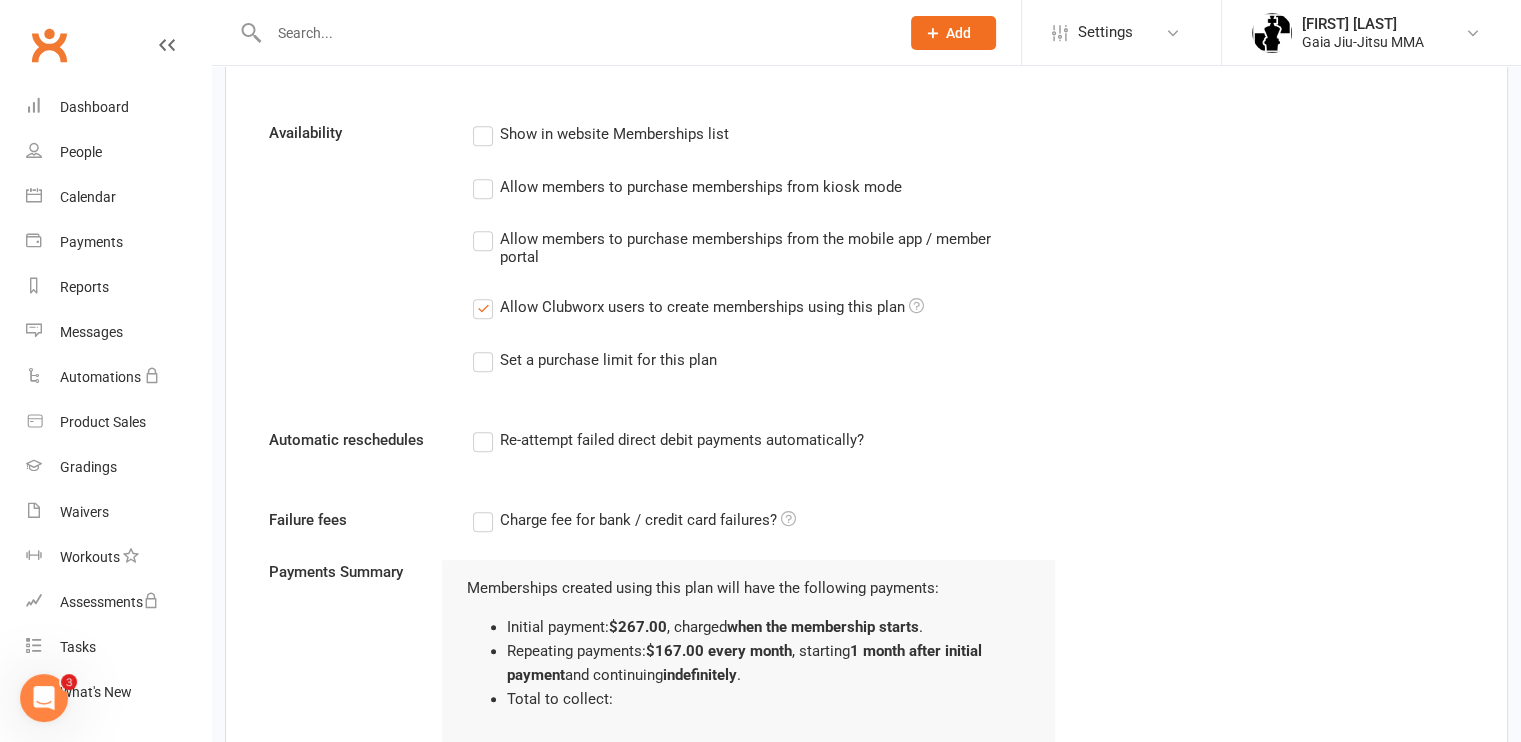 scroll, scrollTop: 0, scrollLeft: 0, axis: both 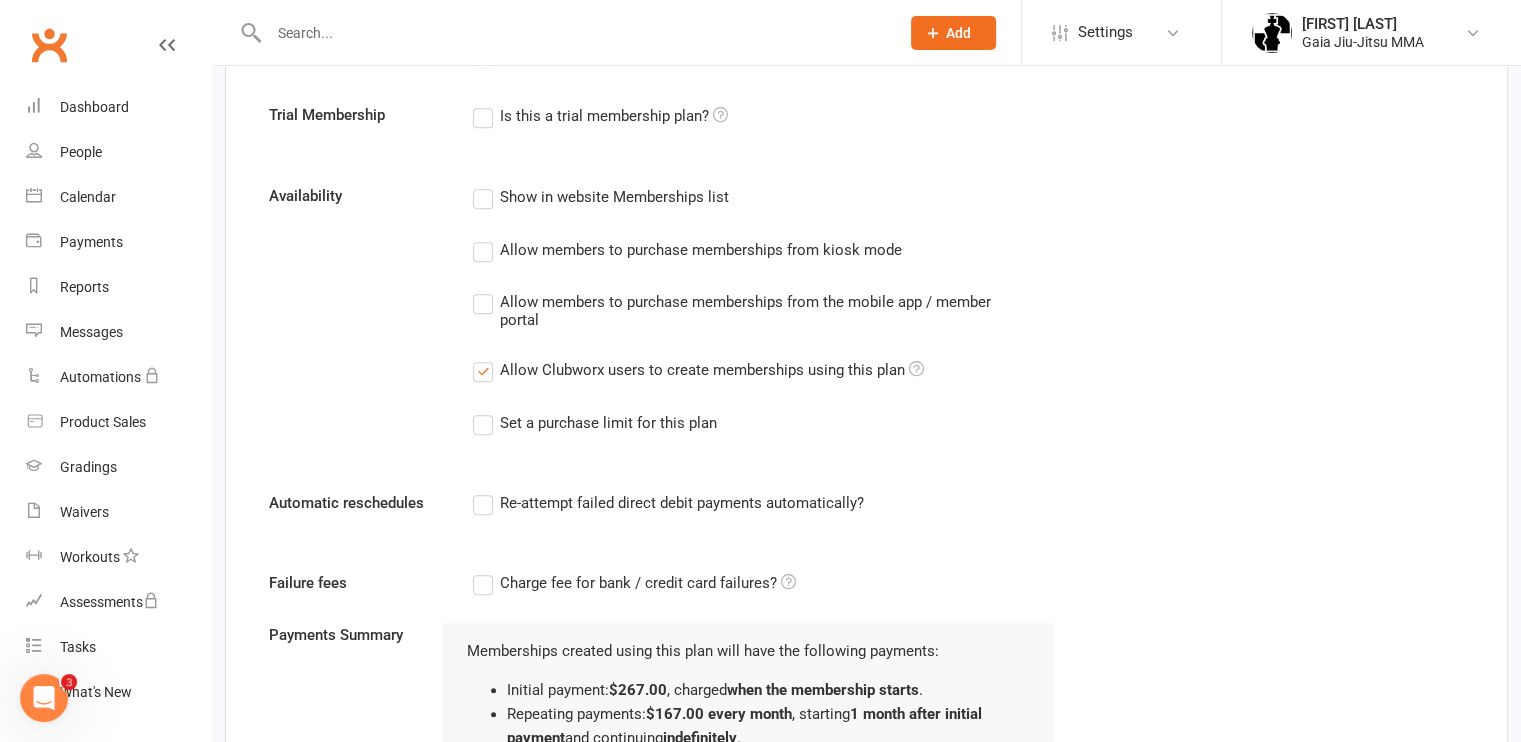 click on "Allow members to purchase memberships from the mobile app / member portal" at bounding box center [748, 309] 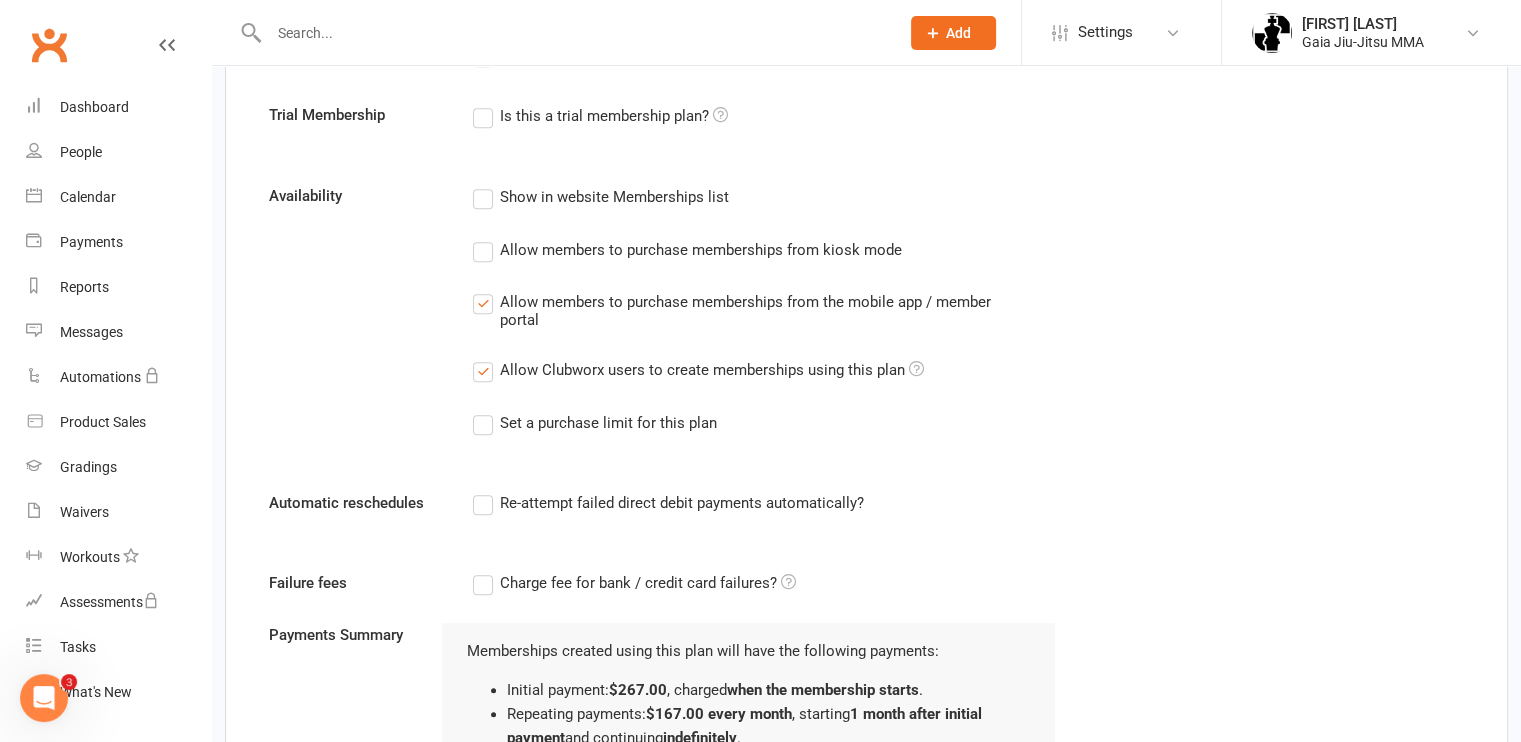 click on "Allow Clubworx users to create memberships using this plan" at bounding box center [698, 370] 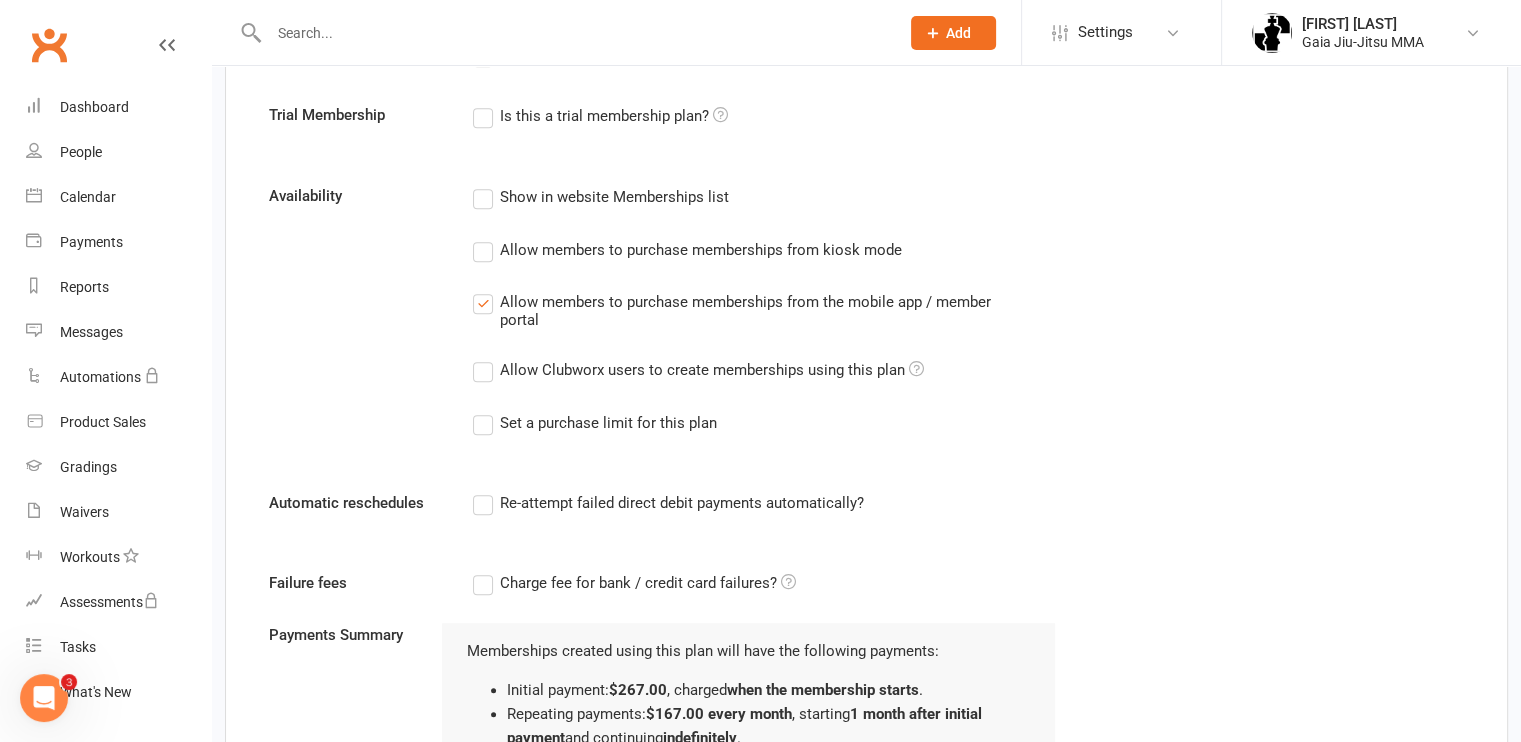 click on "Allow Clubworx users to create memberships using this plan" at bounding box center (698, 370) 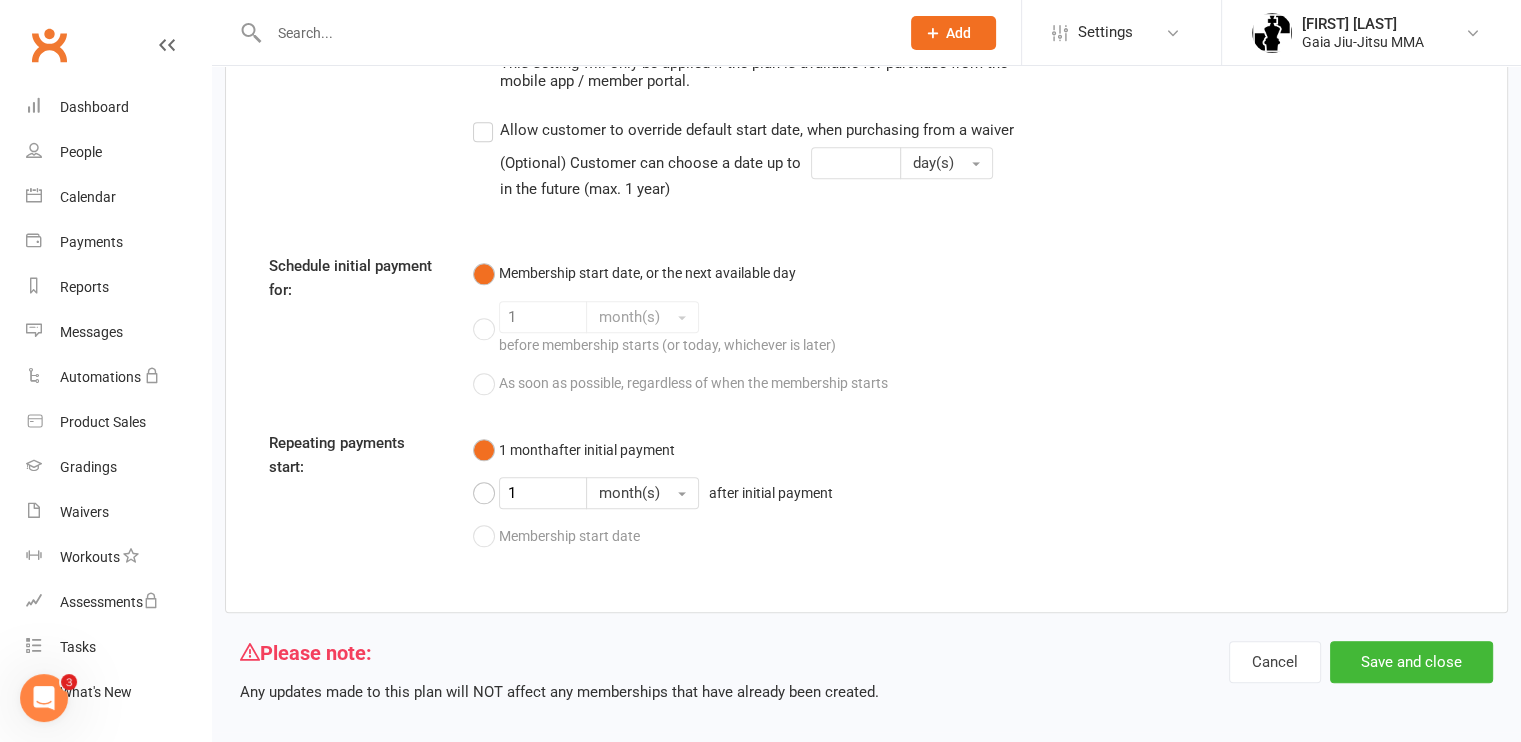 scroll, scrollTop: 2104, scrollLeft: 0, axis: vertical 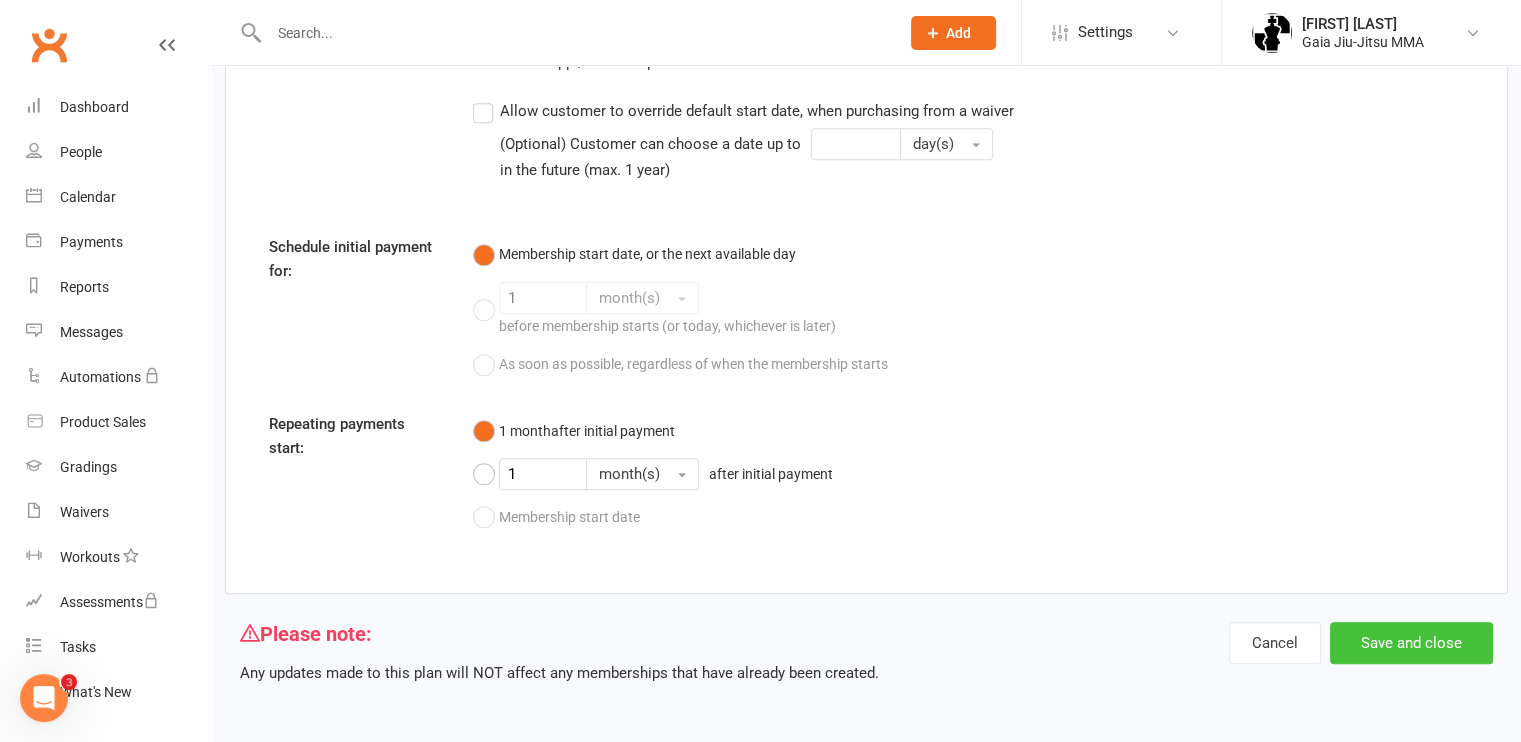 click on "Save and close" at bounding box center [1411, 643] 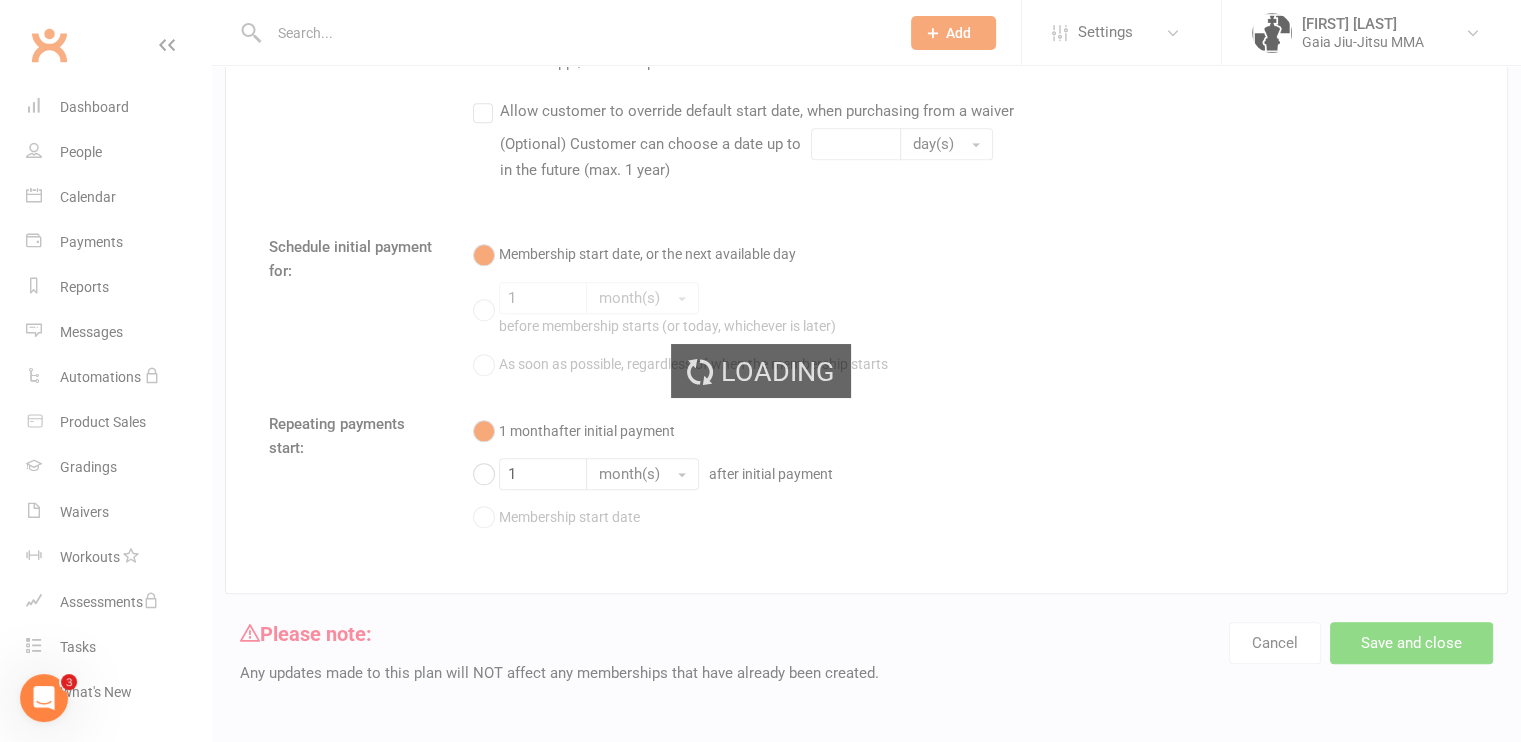 select on "100" 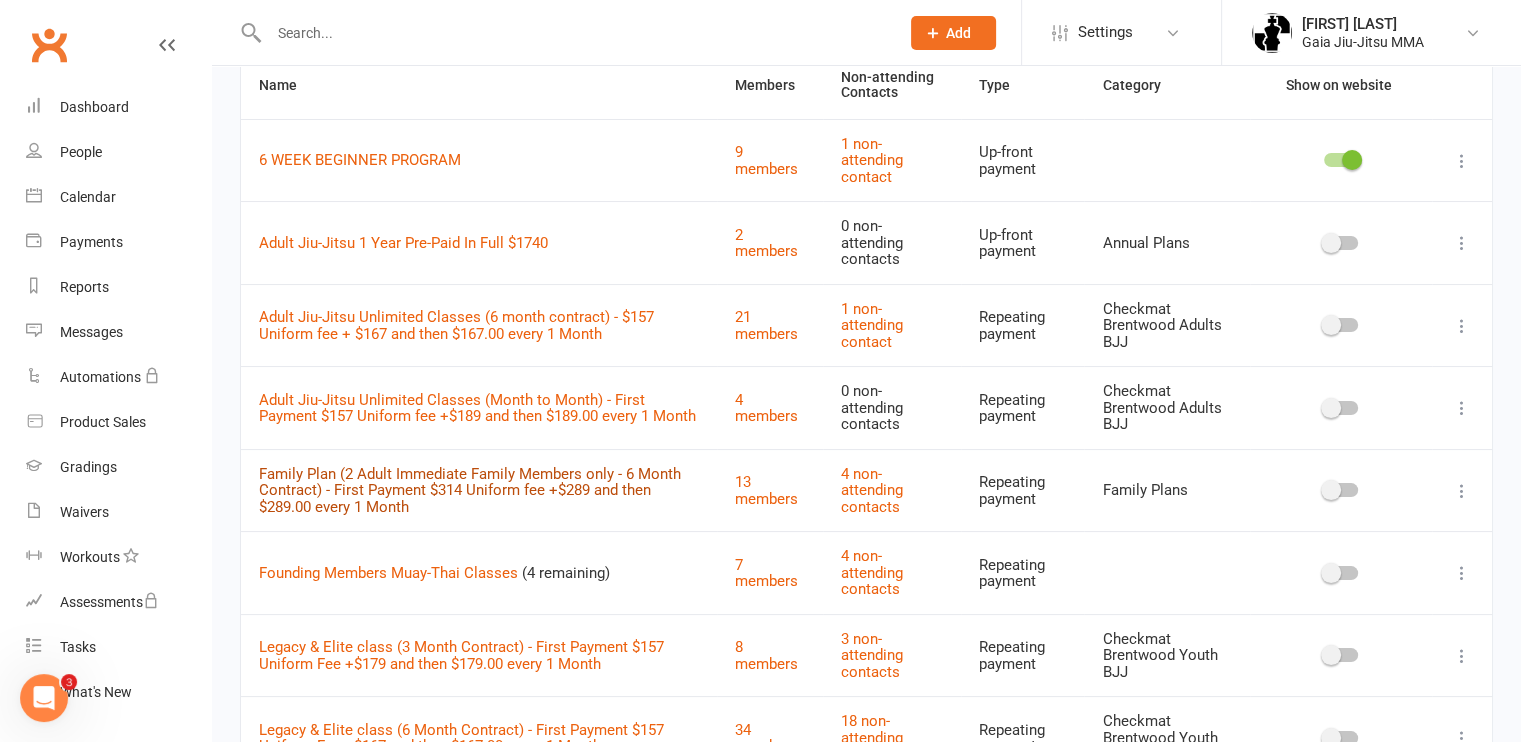 scroll, scrollTop: 164, scrollLeft: 0, axis: vertical 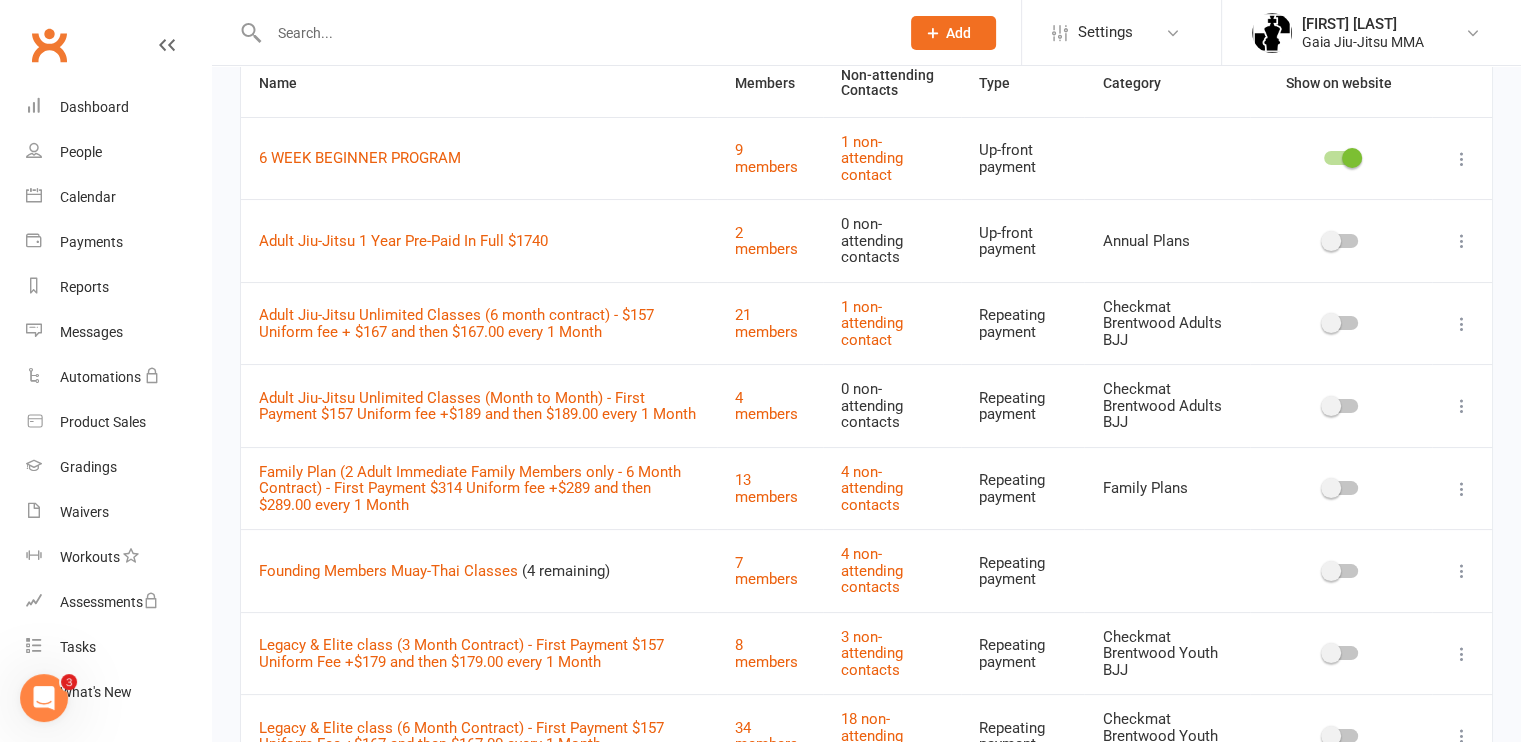 click at bounding box center (1462, 324) 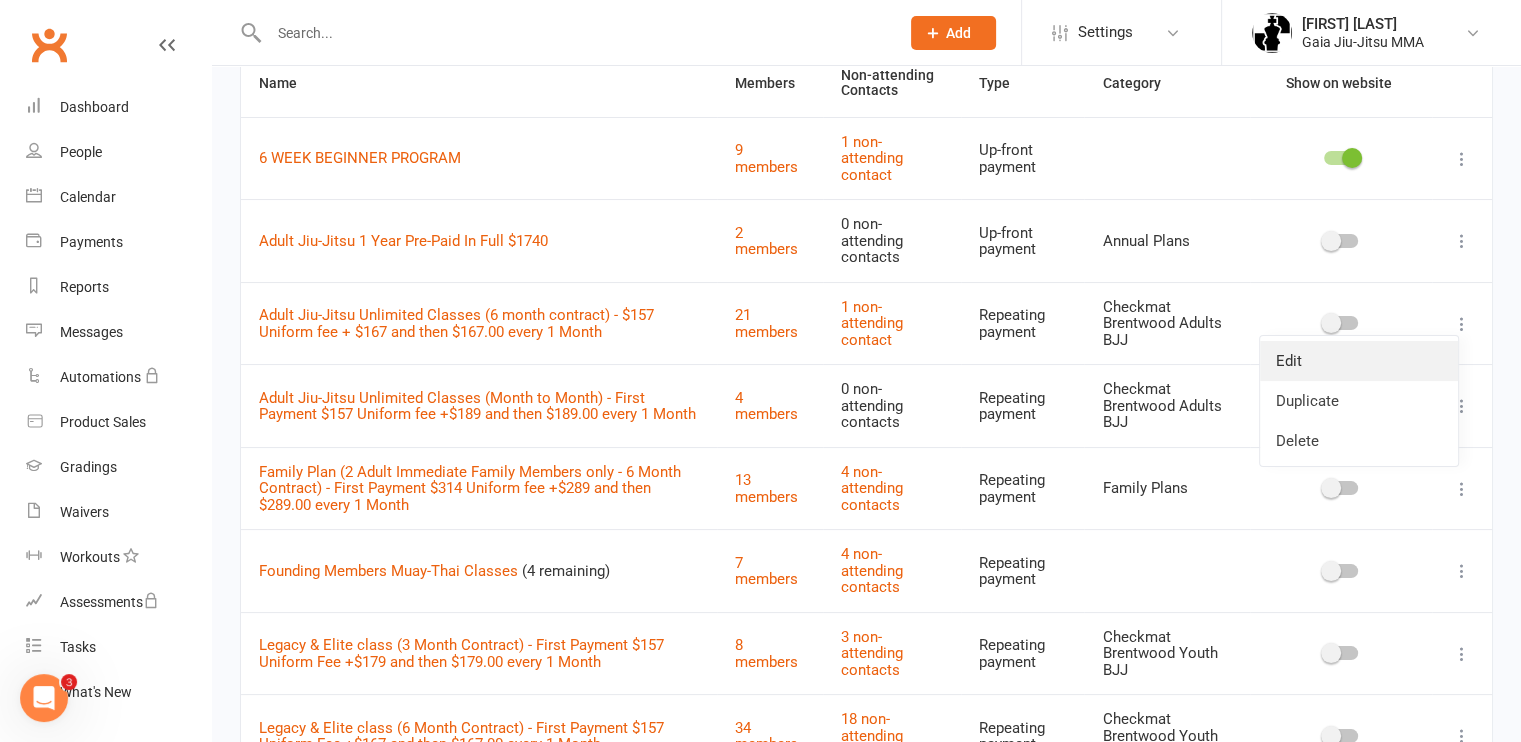 click on "Edit" at bounding box center (1359, 361) 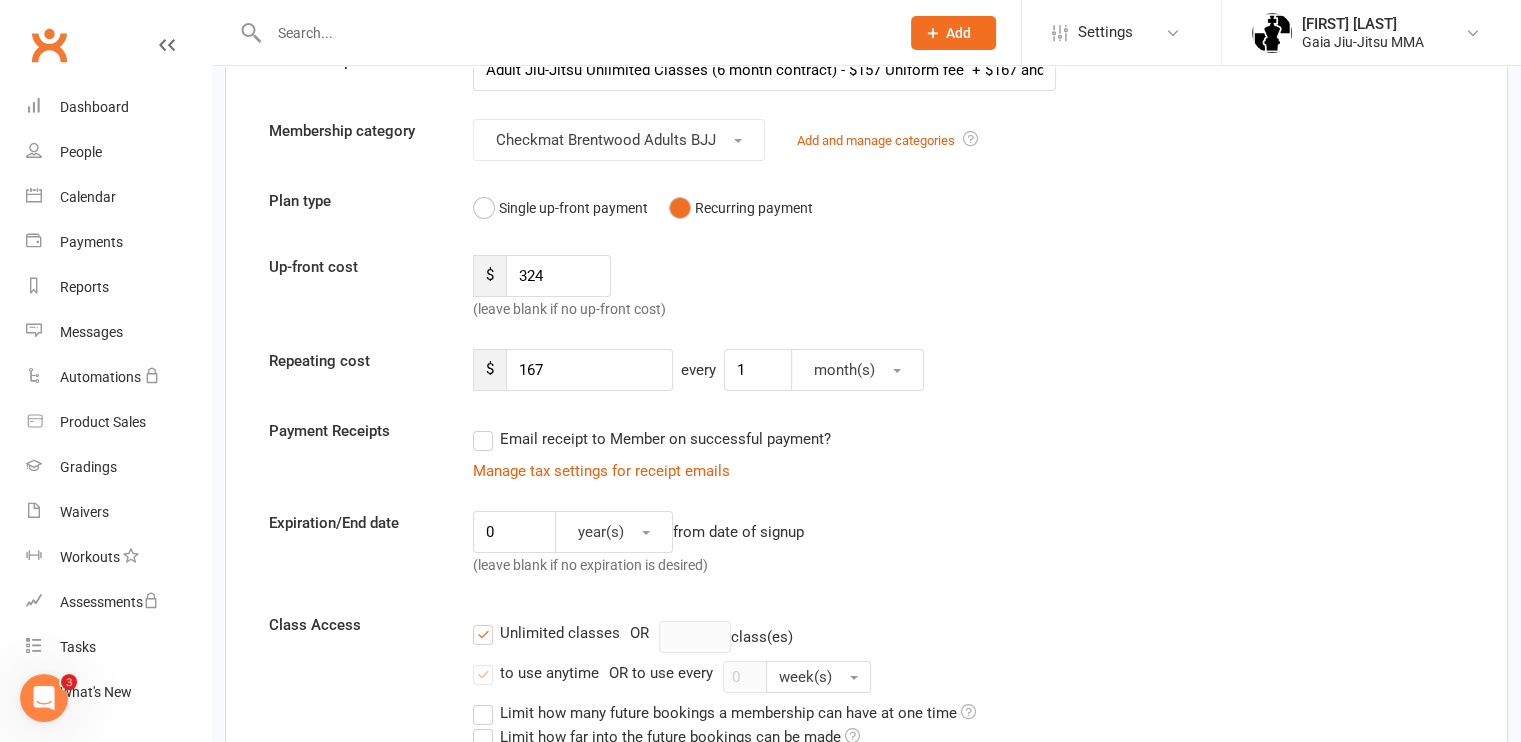scroll, scrollTop: 0, scrollLeft: 0, axis: both 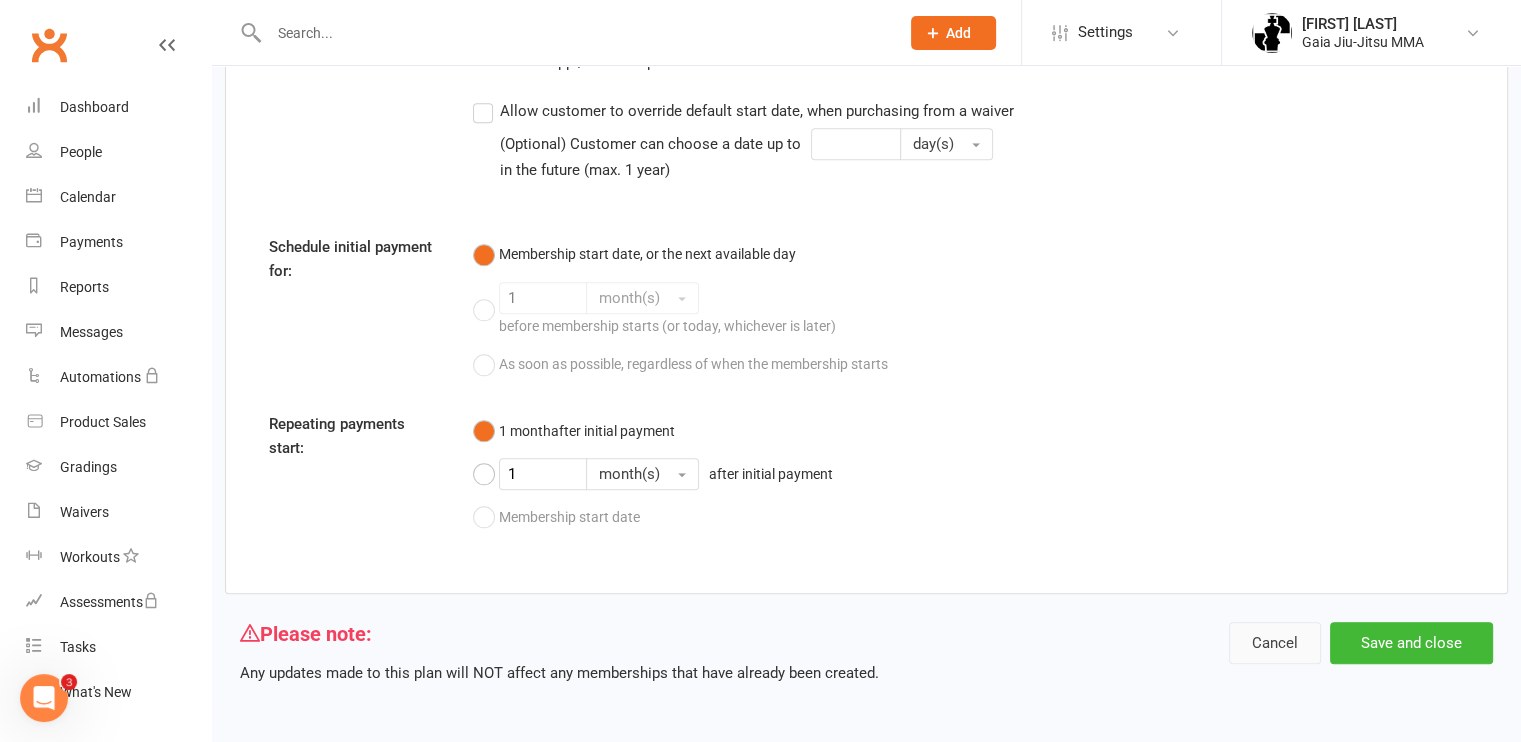 click on "Cancel" at bounding box center (1275, 643) 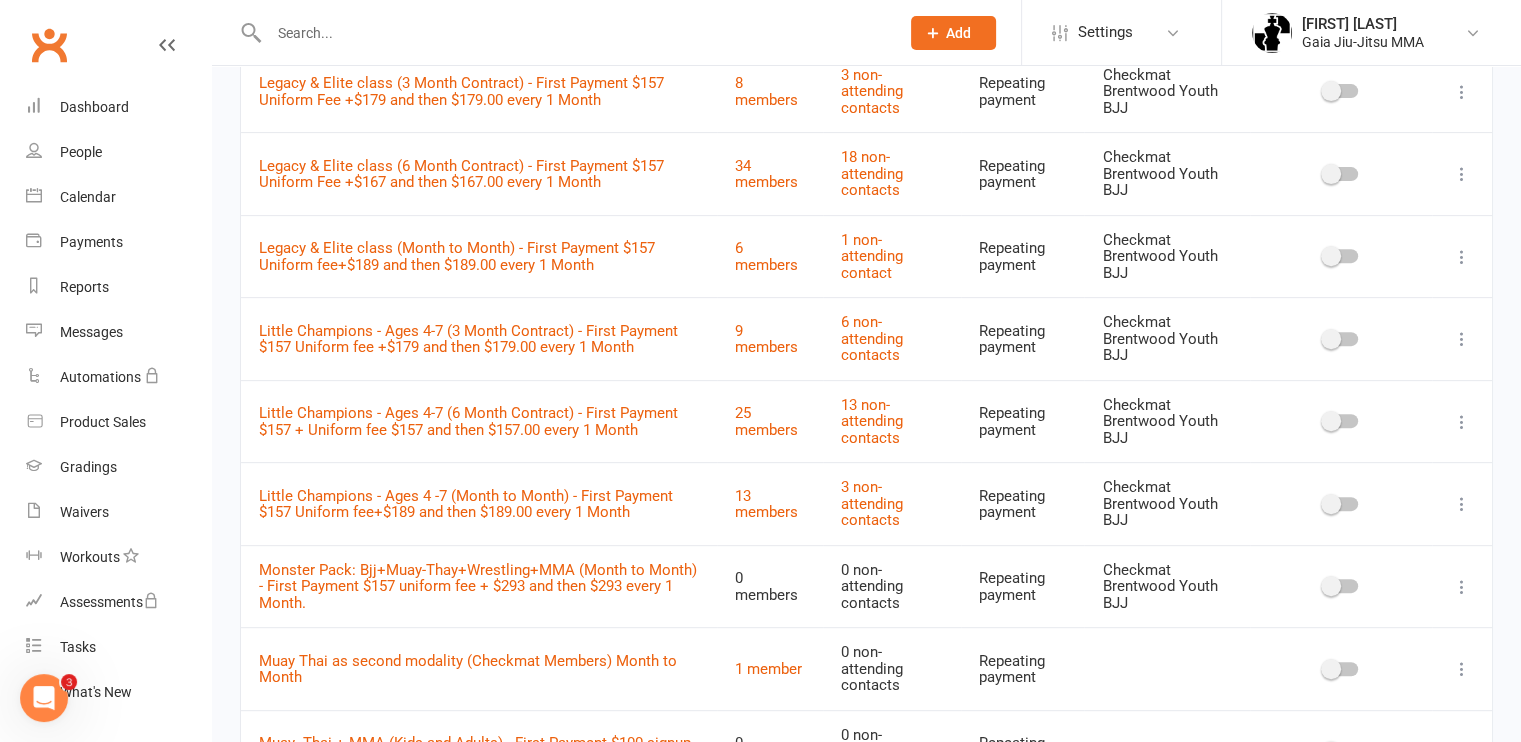 scroll, scrollTop: 1009, scrollLeft: 0, axis: vertical 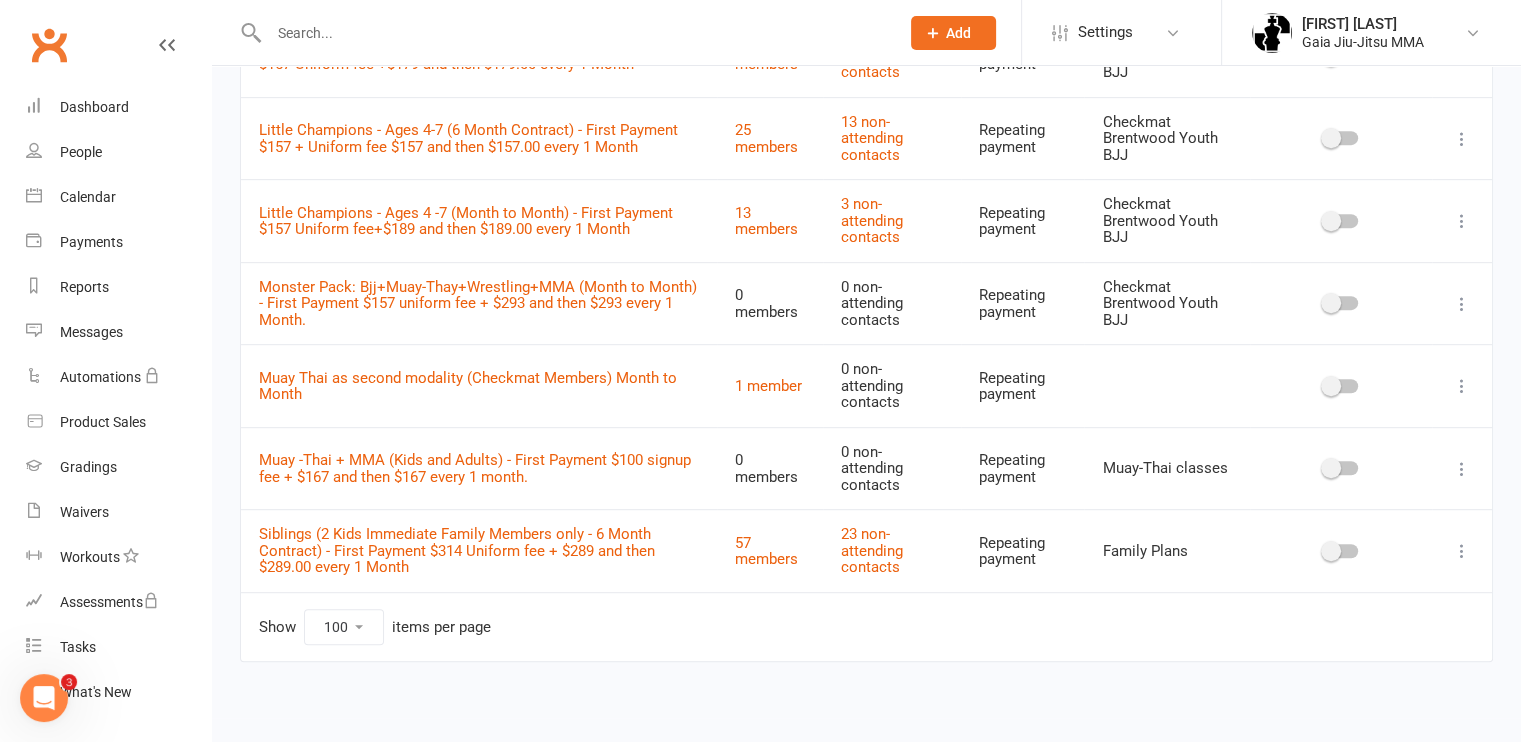 click at bounding box center [1462, 469] 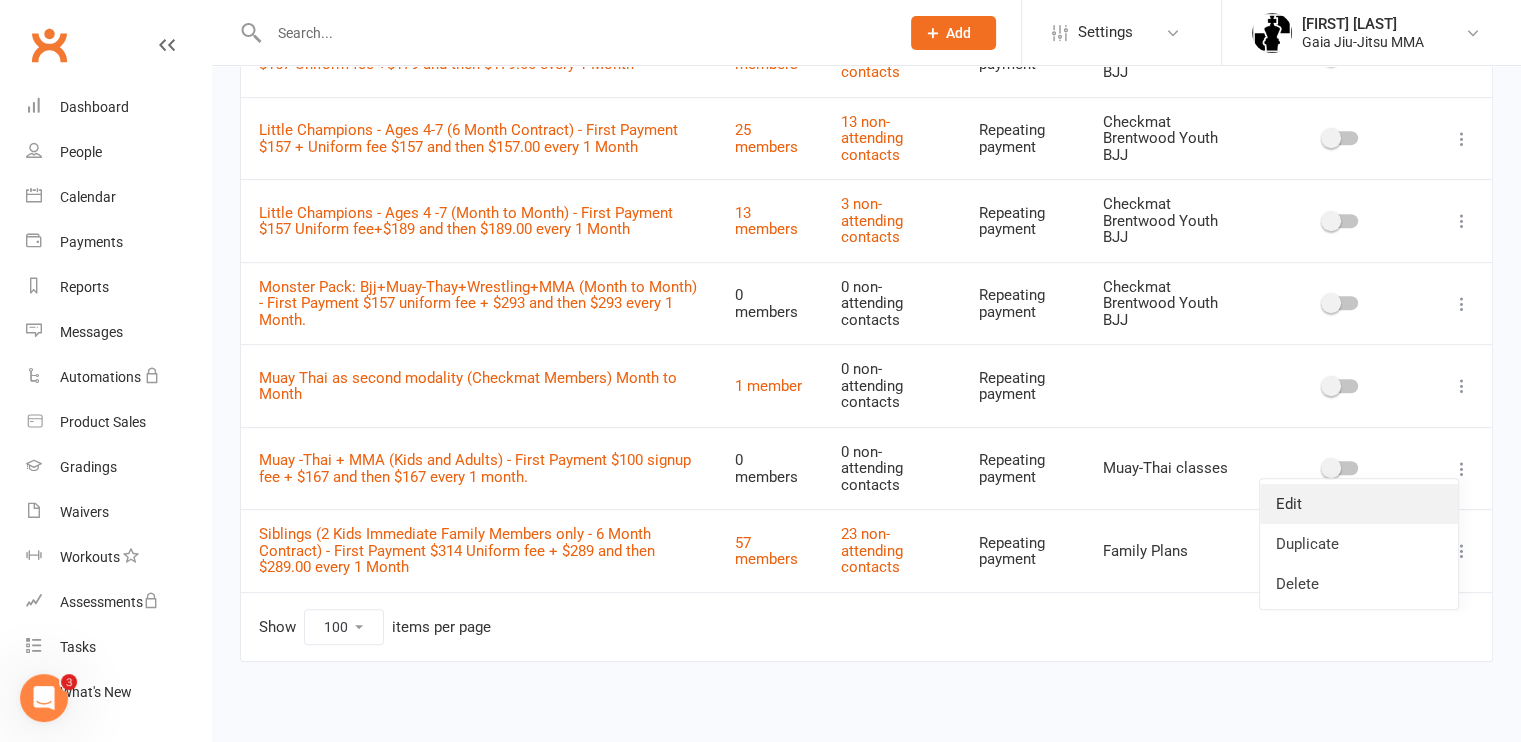 click on "Edit" at bounding box center [1359, 504] 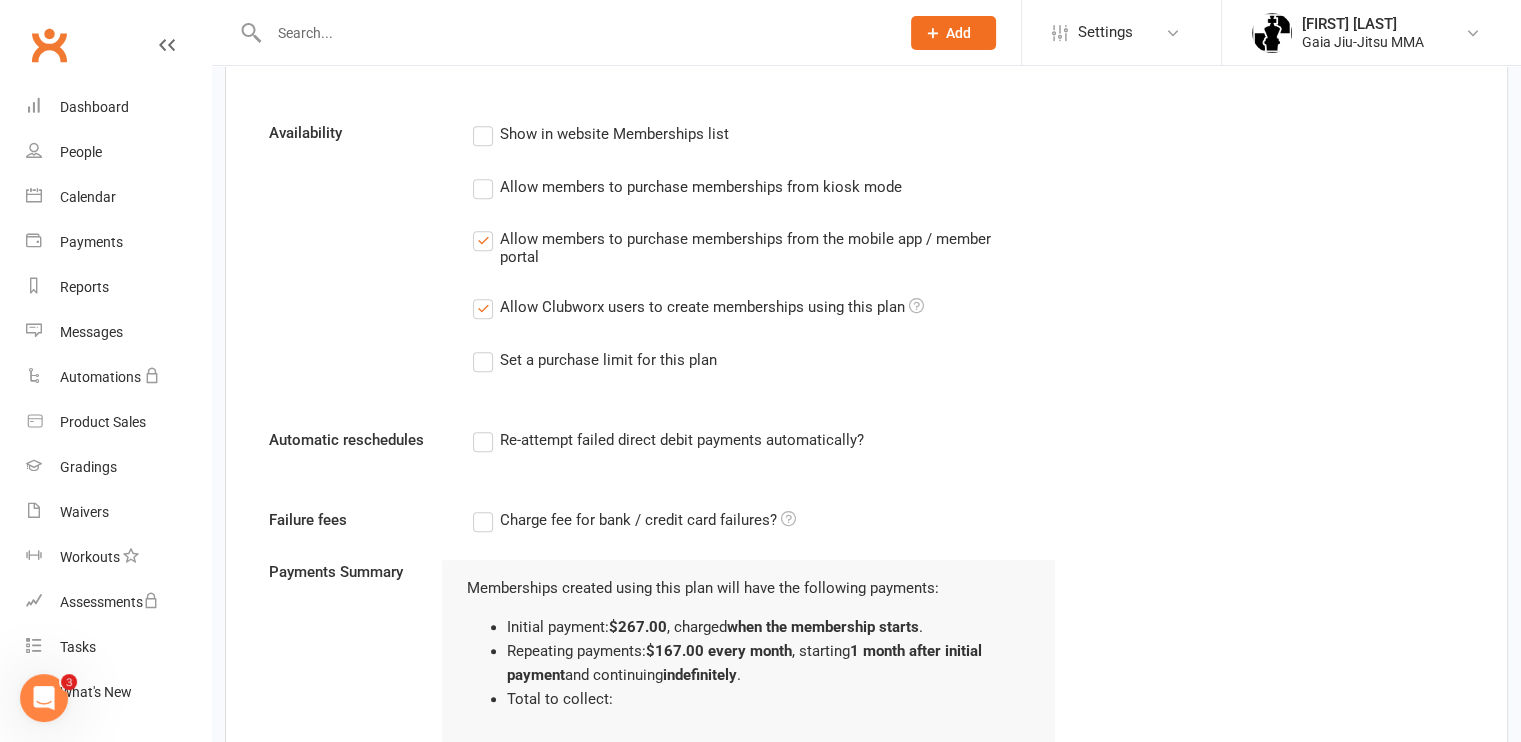 scroll, scrollTop: 0, scrollLeft: 0, axis: both 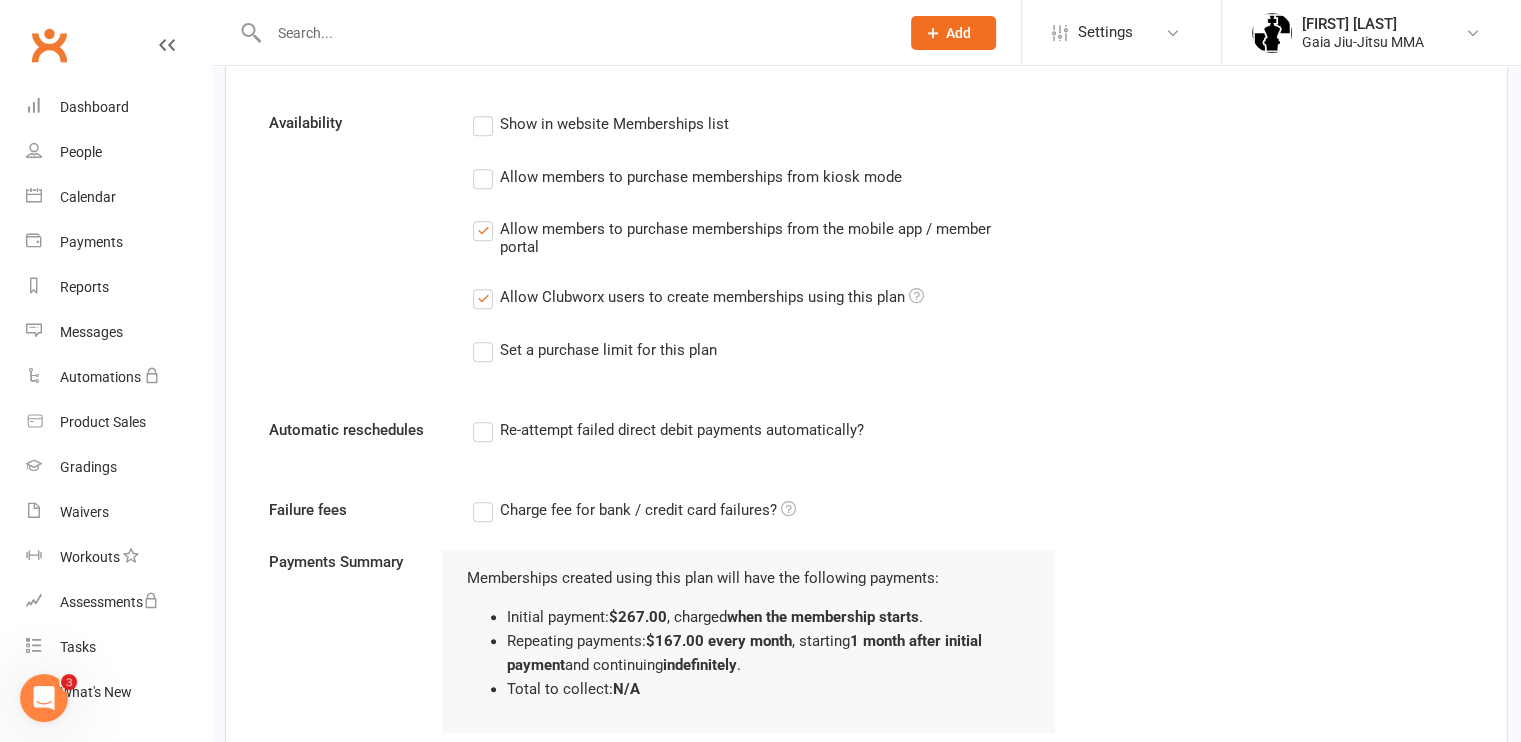 click on "Allow members to purchase memberships from the mobile app / member portal" at bounding box center (748, 236) 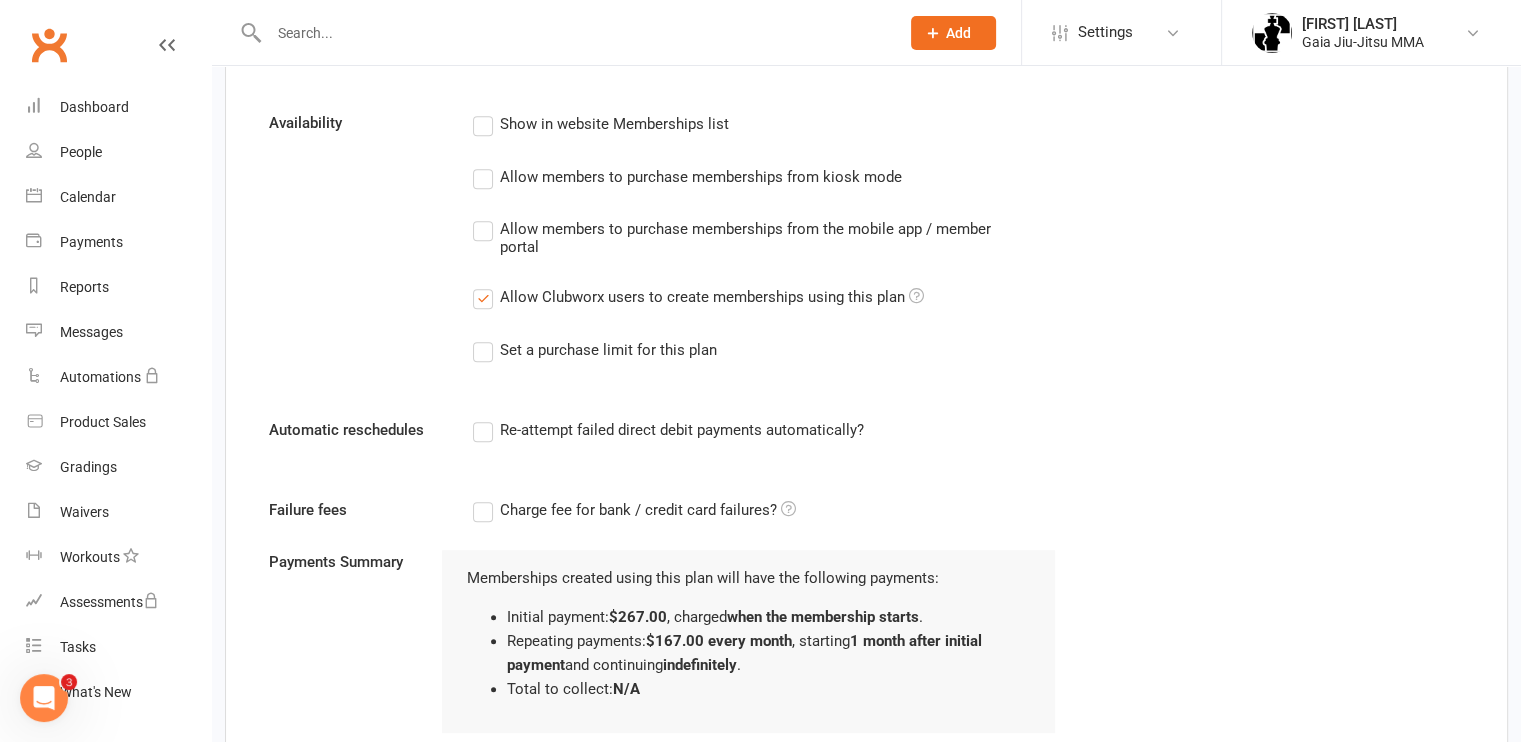 scroll, scrollTop: 0, scrollLeft: 0, axis: both 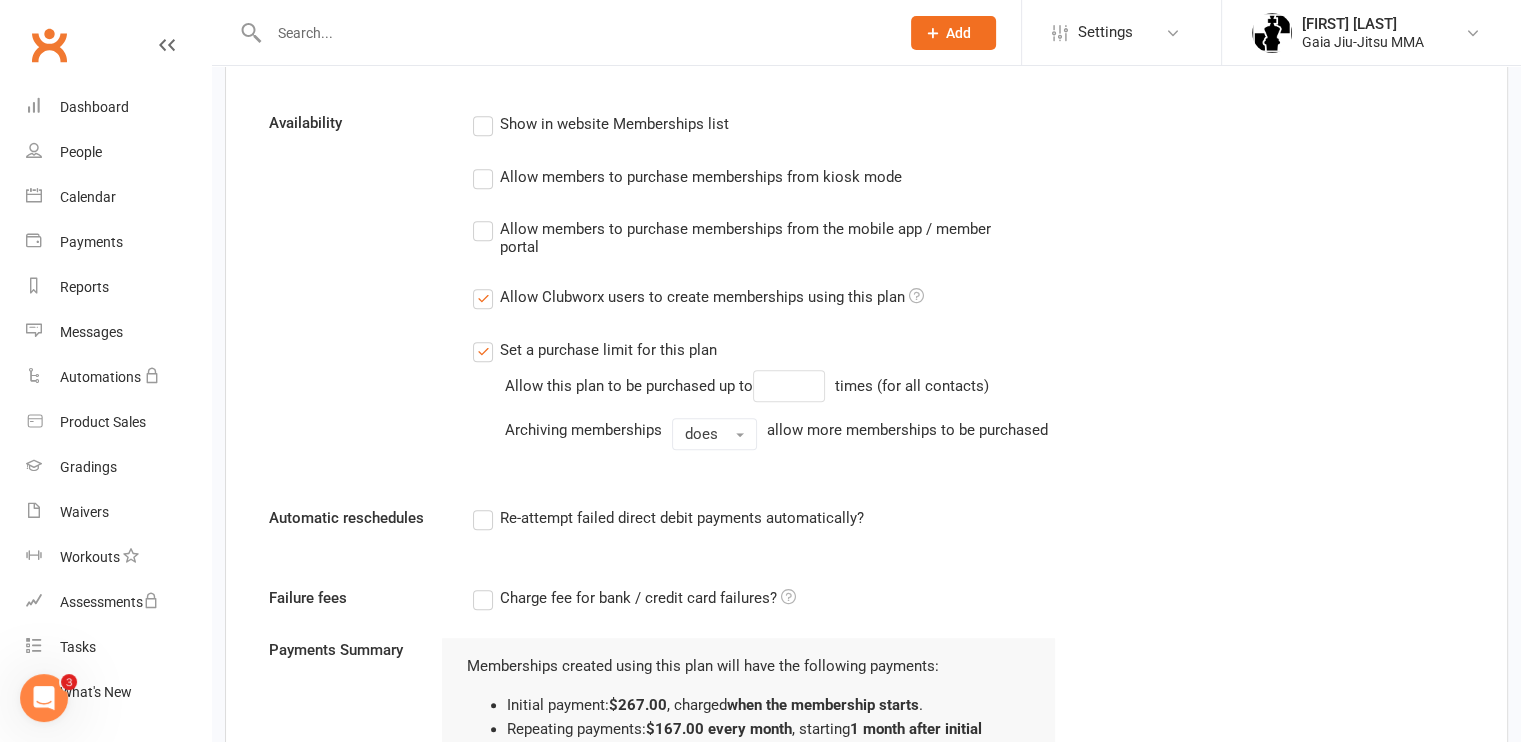 click on "Allow Clubworx users to create memberships using this plan" at bounding box center [698, 297] 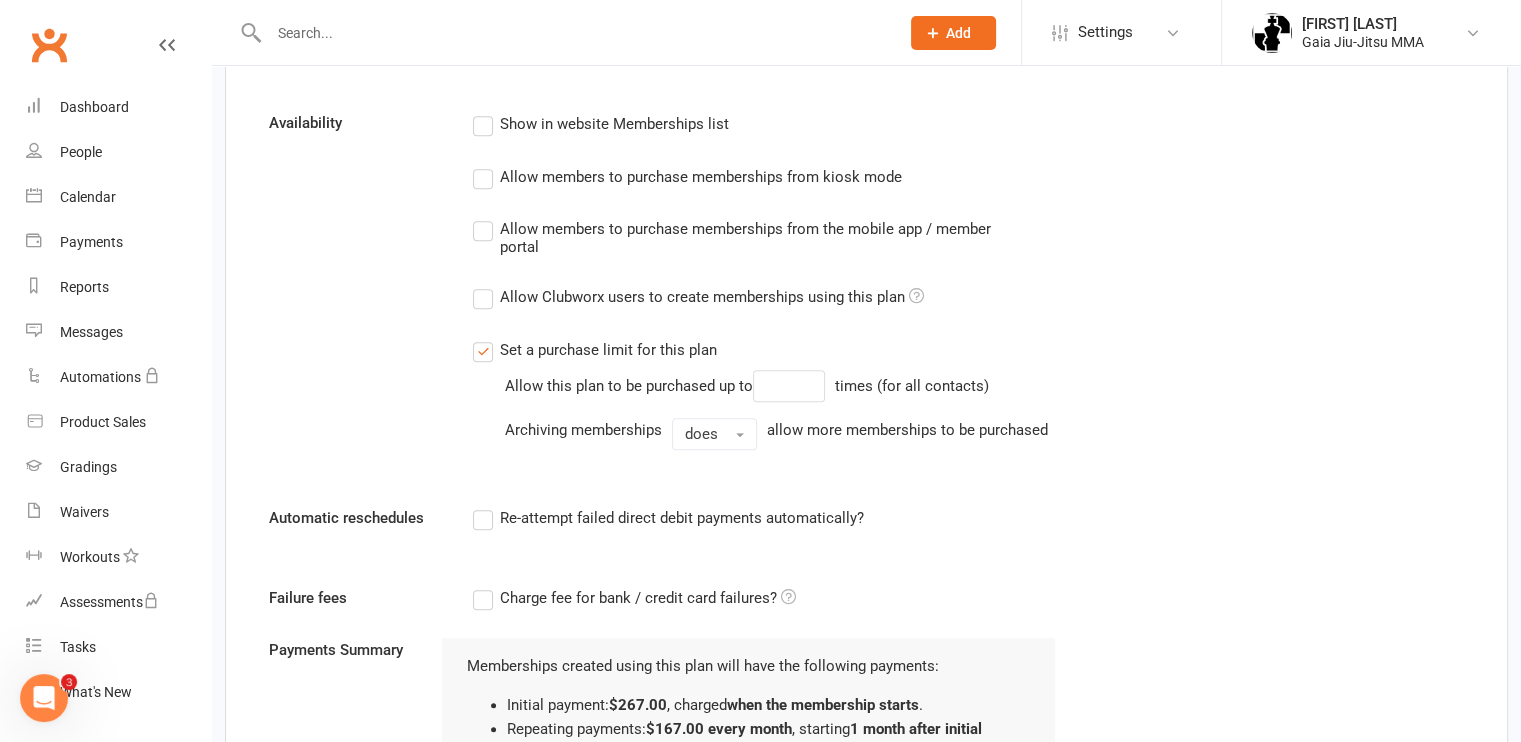 click on "Set a purchase limit for this plan" at bounding box center [595, 350] 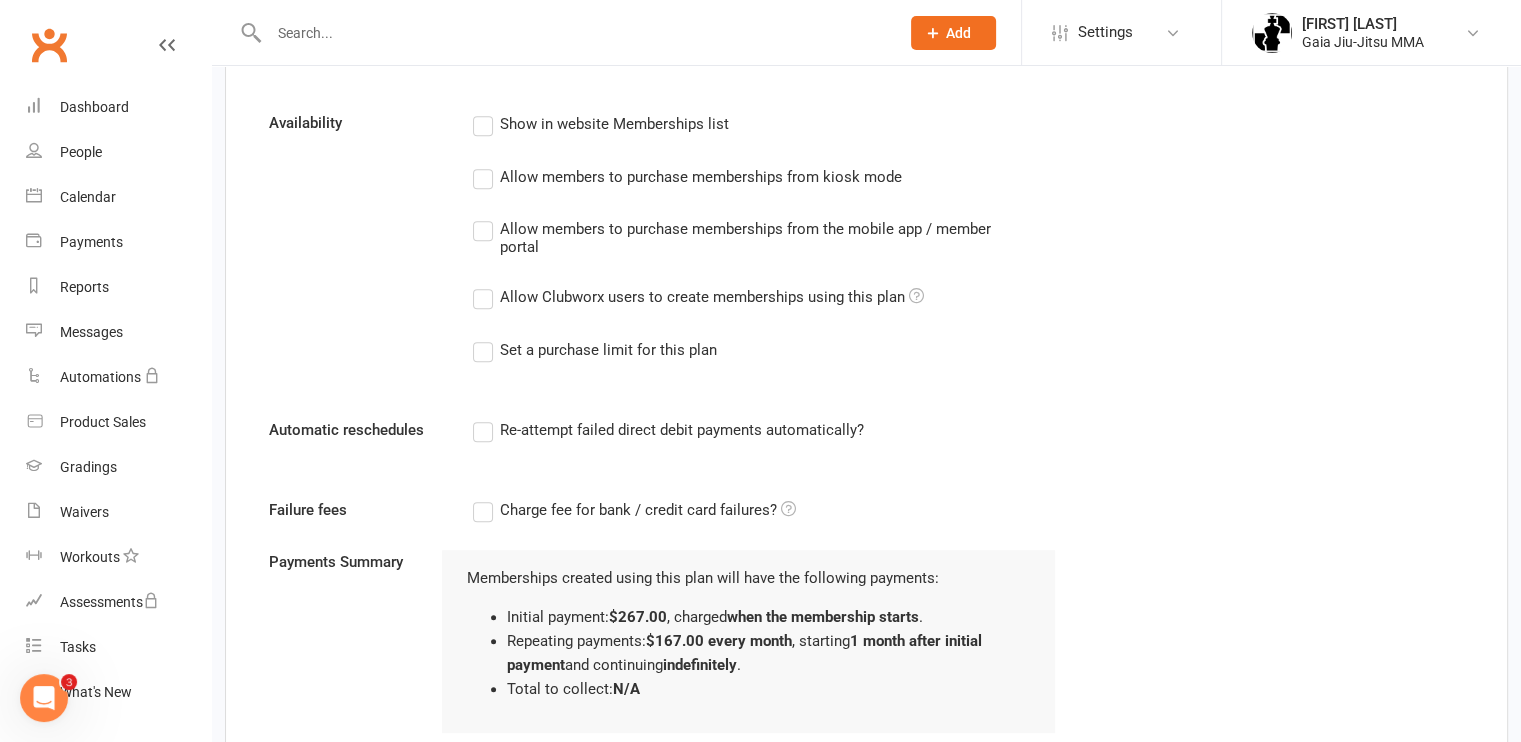 click on "Allow Clubworx users to create memberships using this plan" at bounding box center (698, 297) 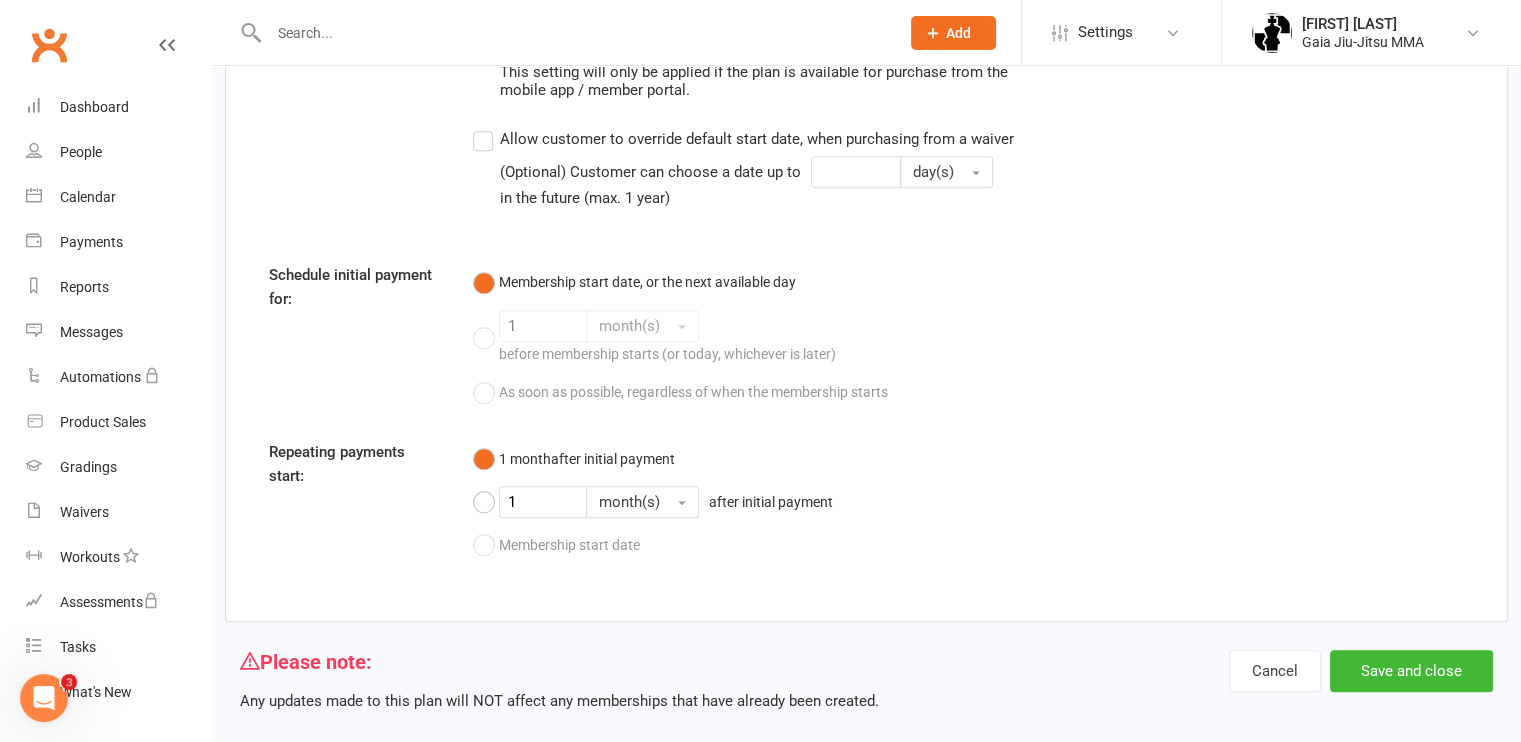 scroll, scrollTop: 2104, scrollLeft: 0, axis: vertical 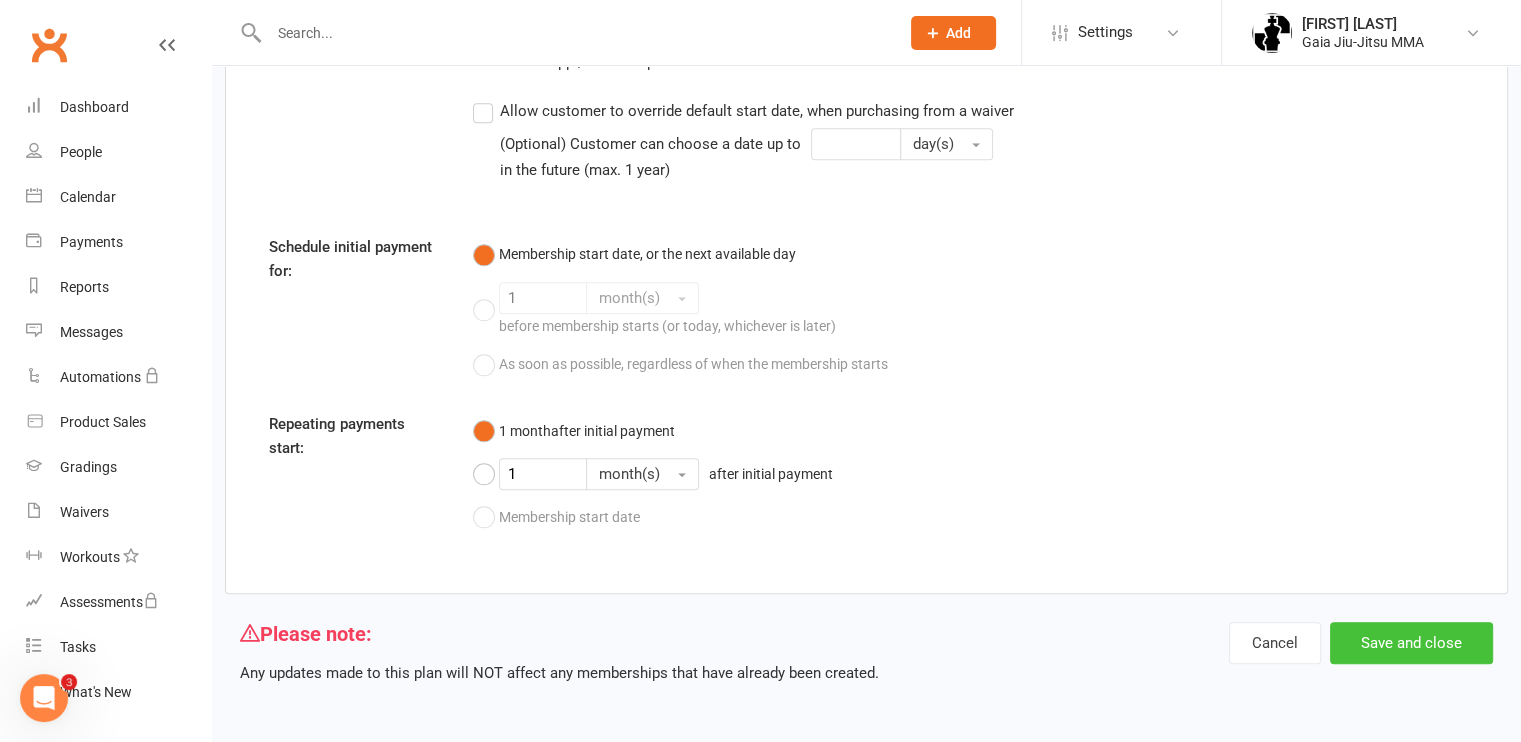click on "Save and close" at bounding box center (1411, 643) 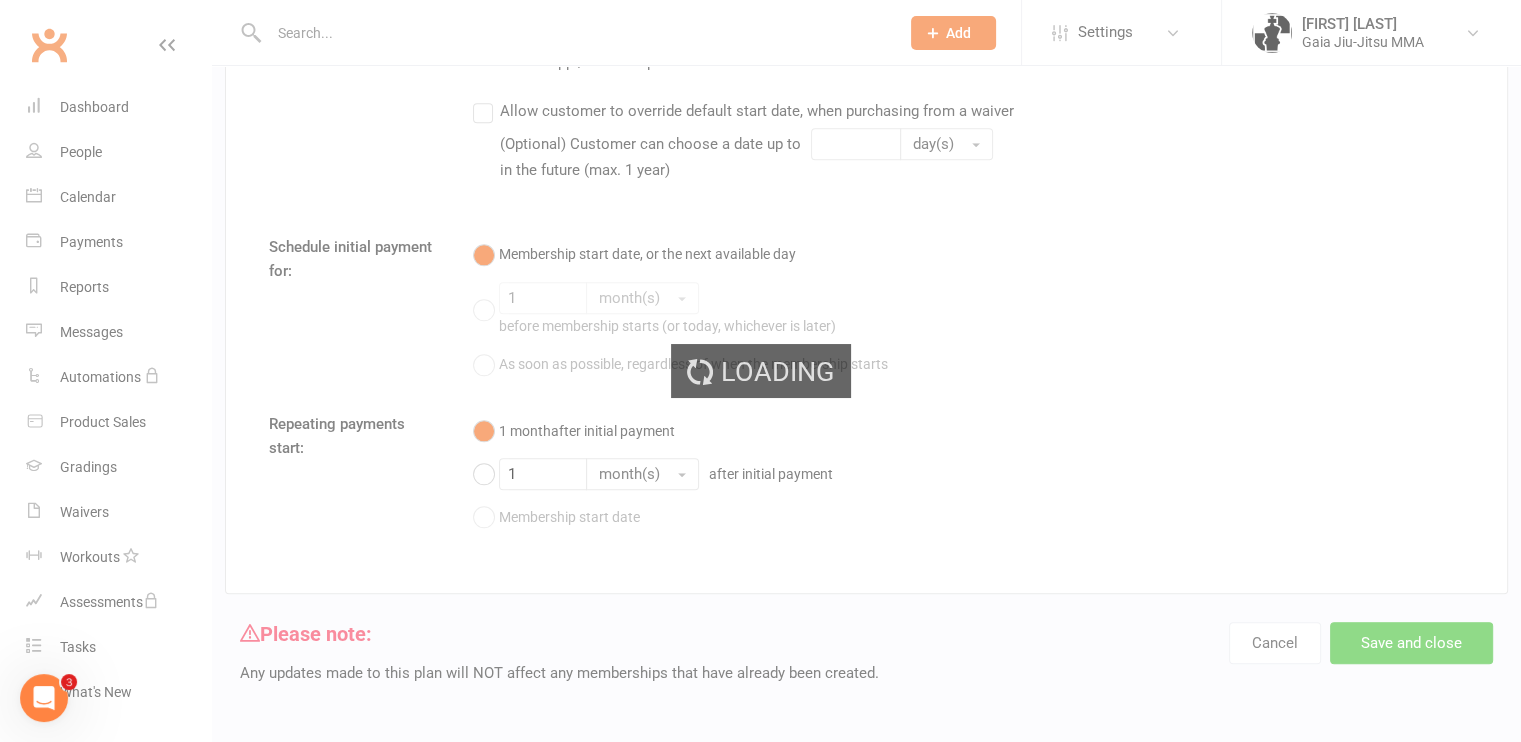select on "100" 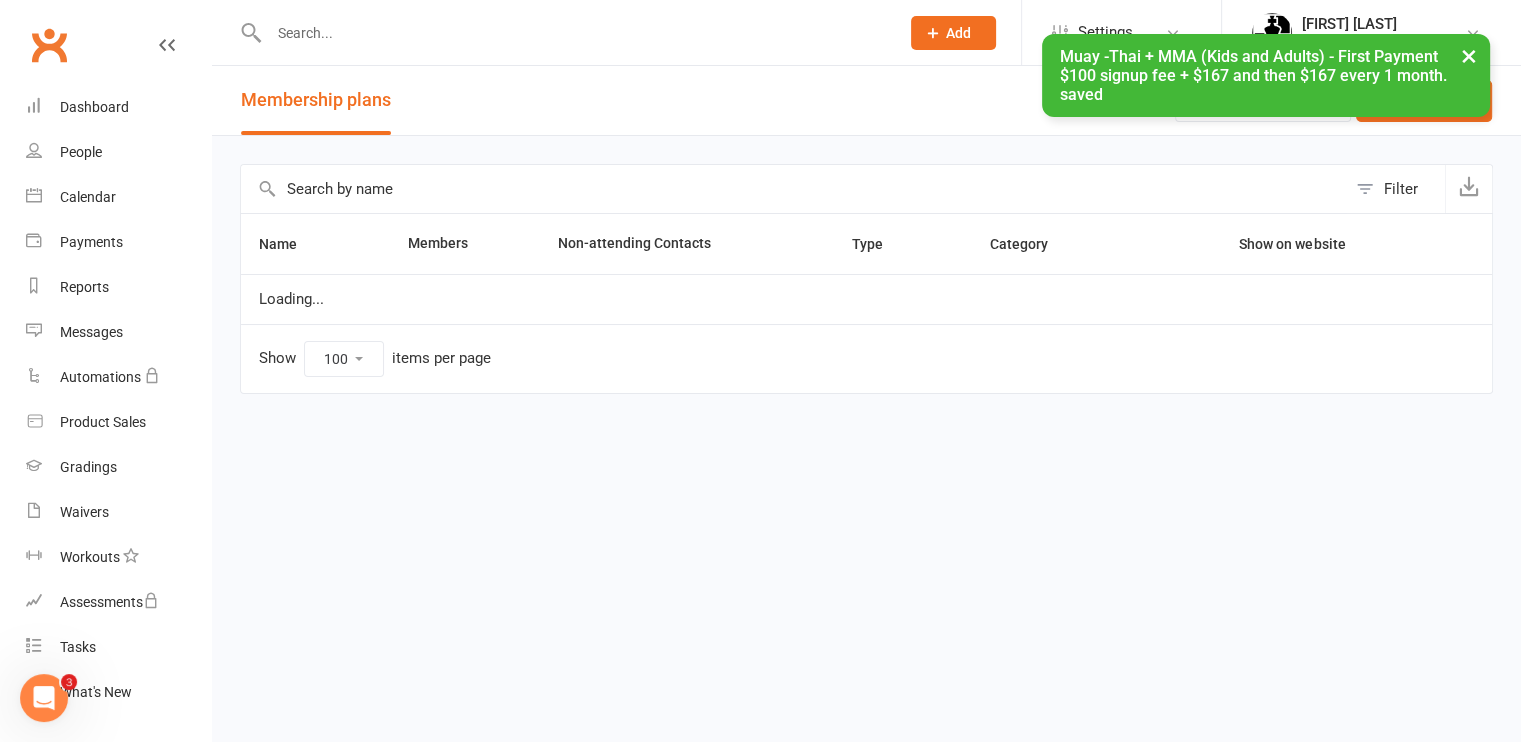 scroll, scrollTop: 0, scrollLeft: 0, axis: both 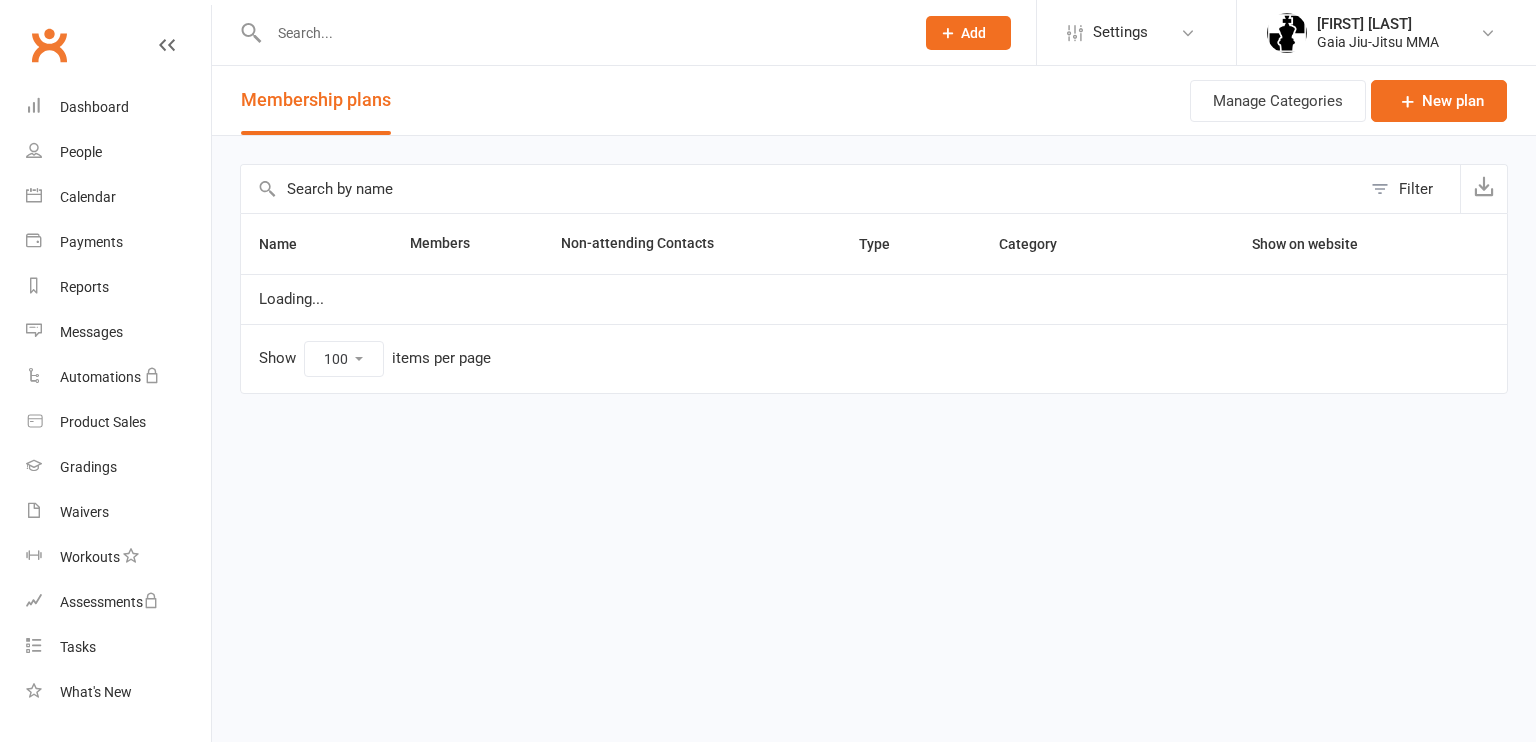 select on "100" 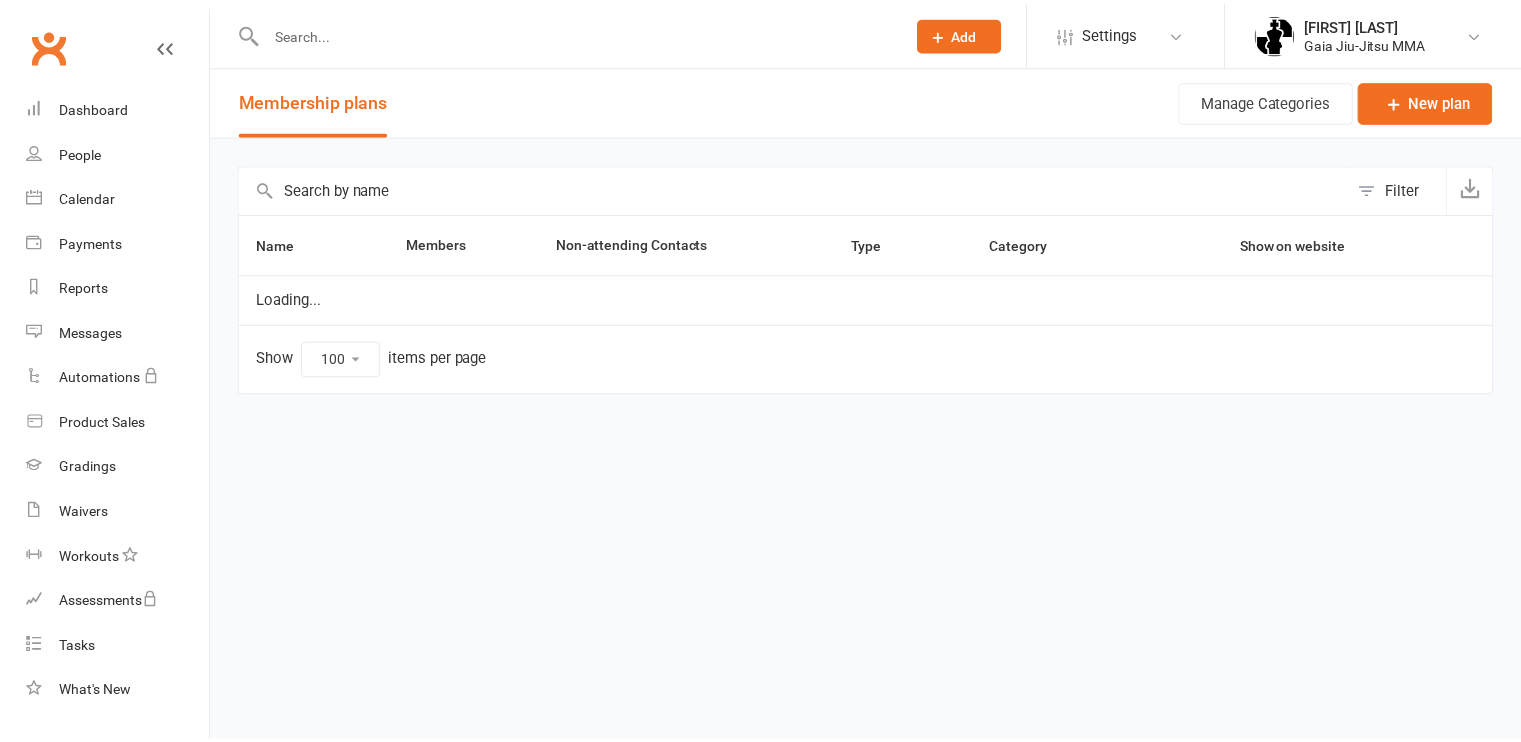 scroll, scrollTop: 0, scrollLeft: 0, axis: both 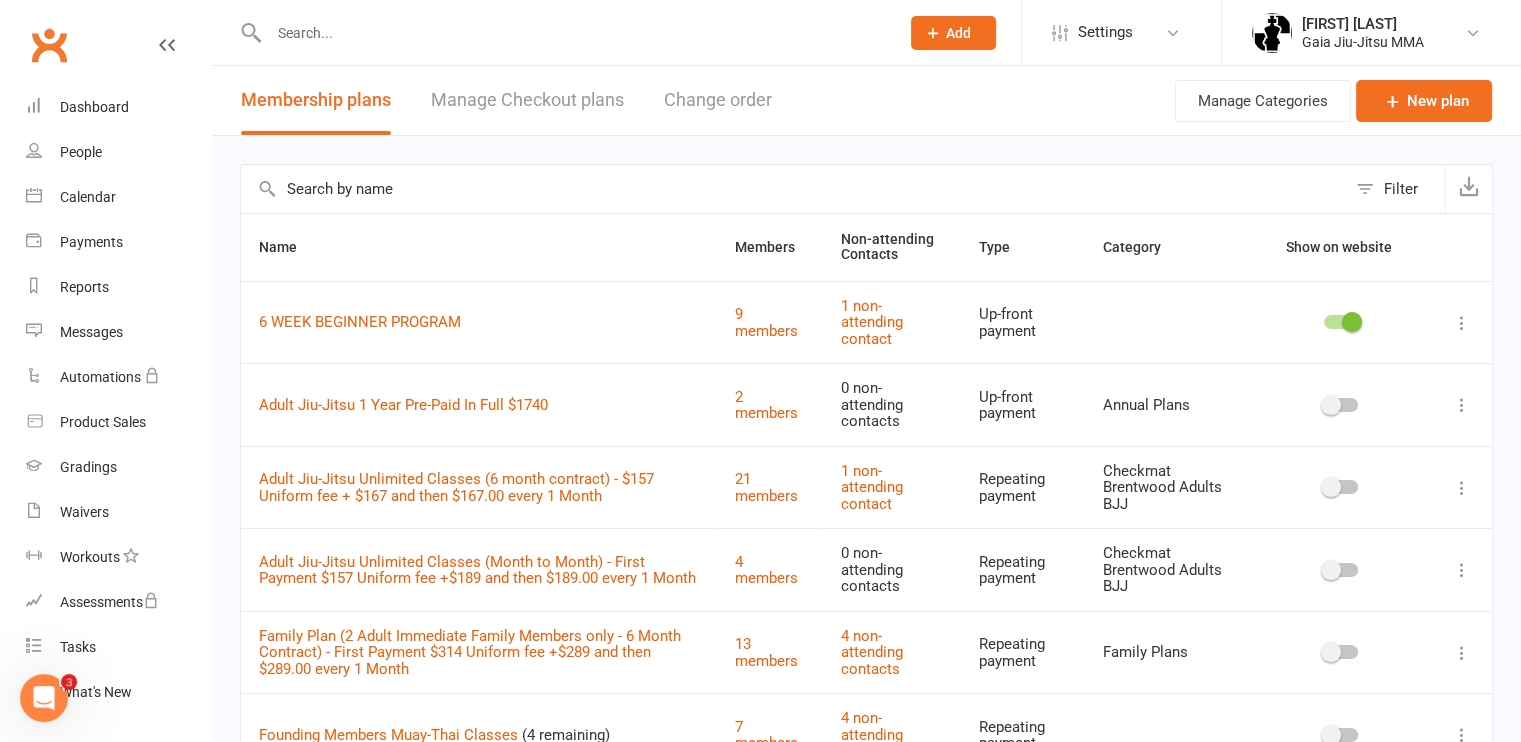 click at bounding box center [1462, 323] 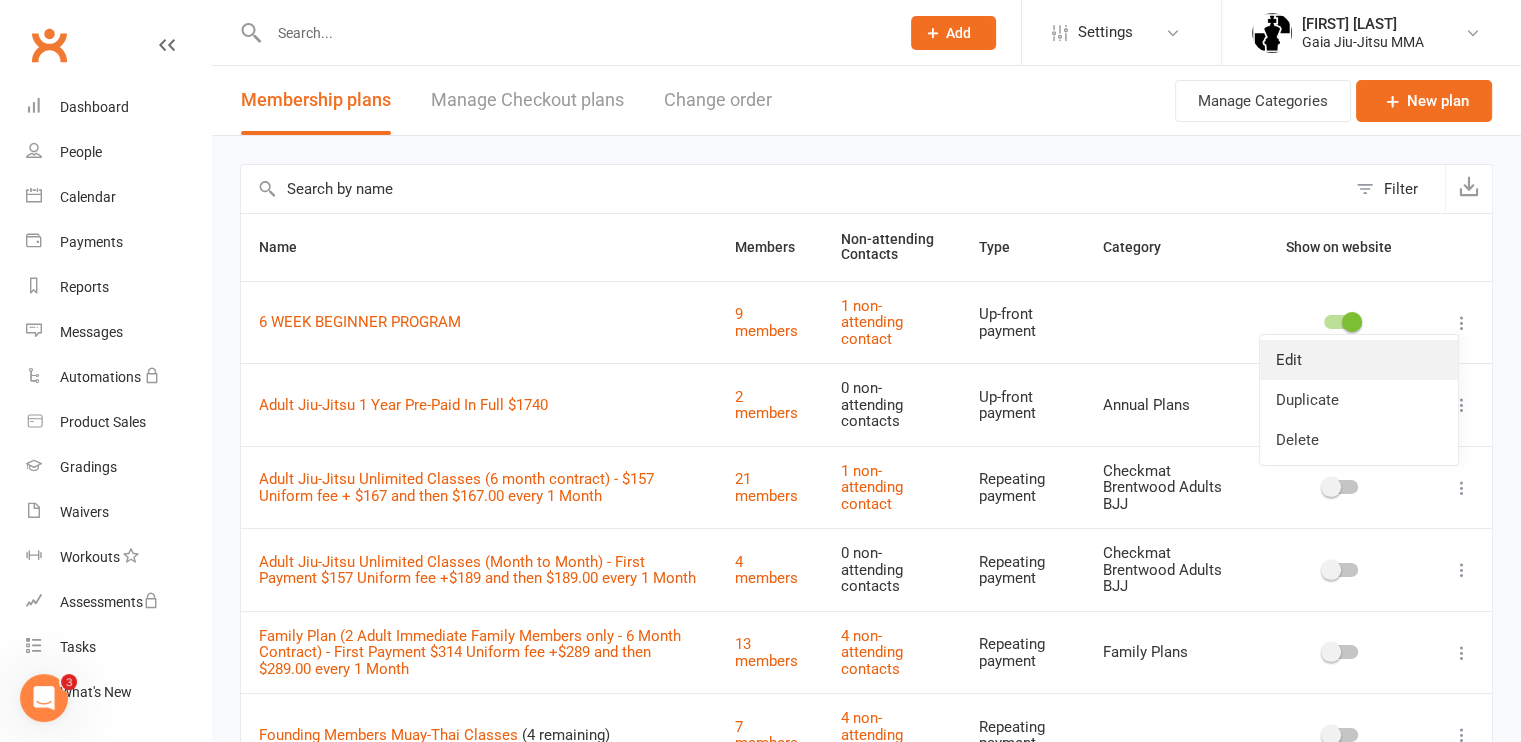 click on "Edit" at bounding box center [1359, 360] 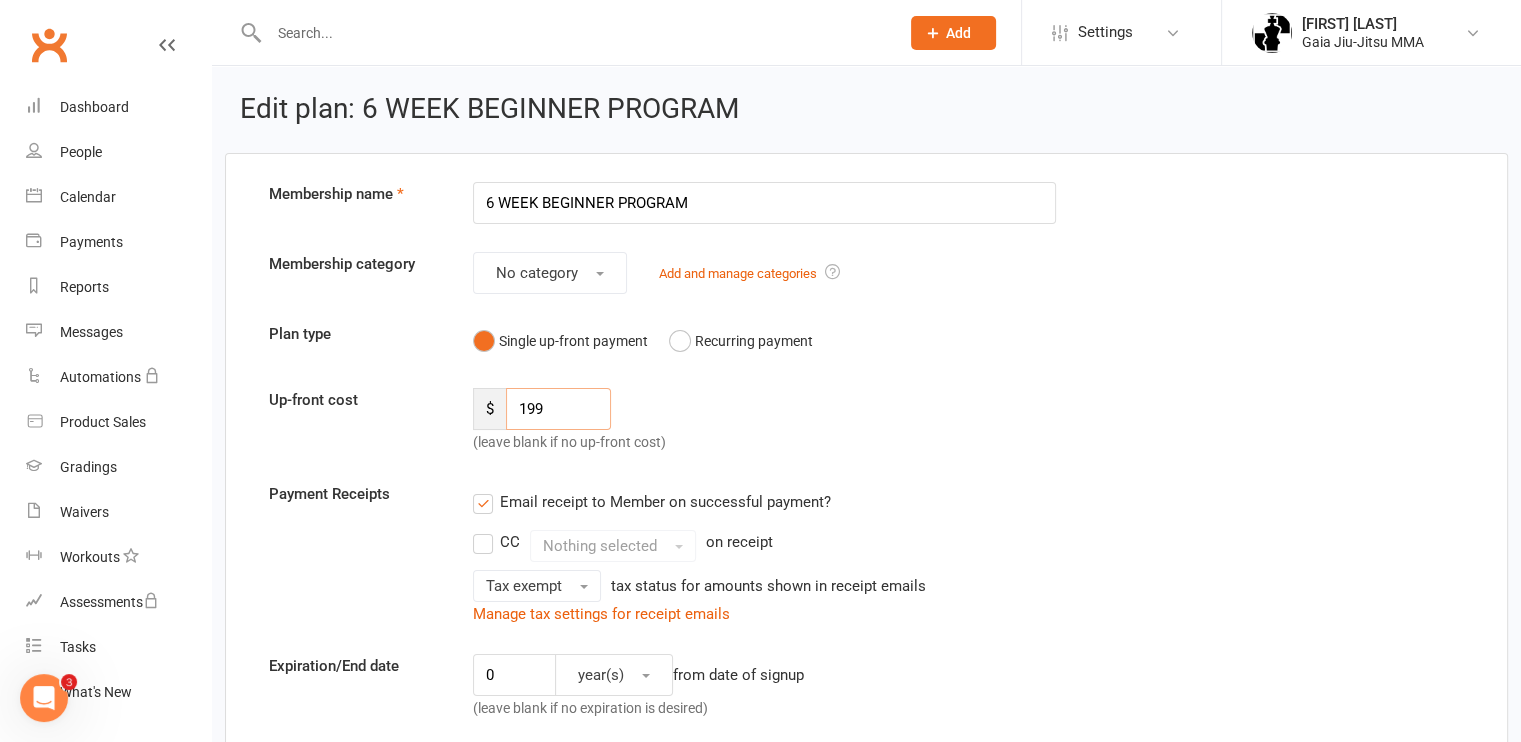 click on "199" at bounding box center [558, 409] 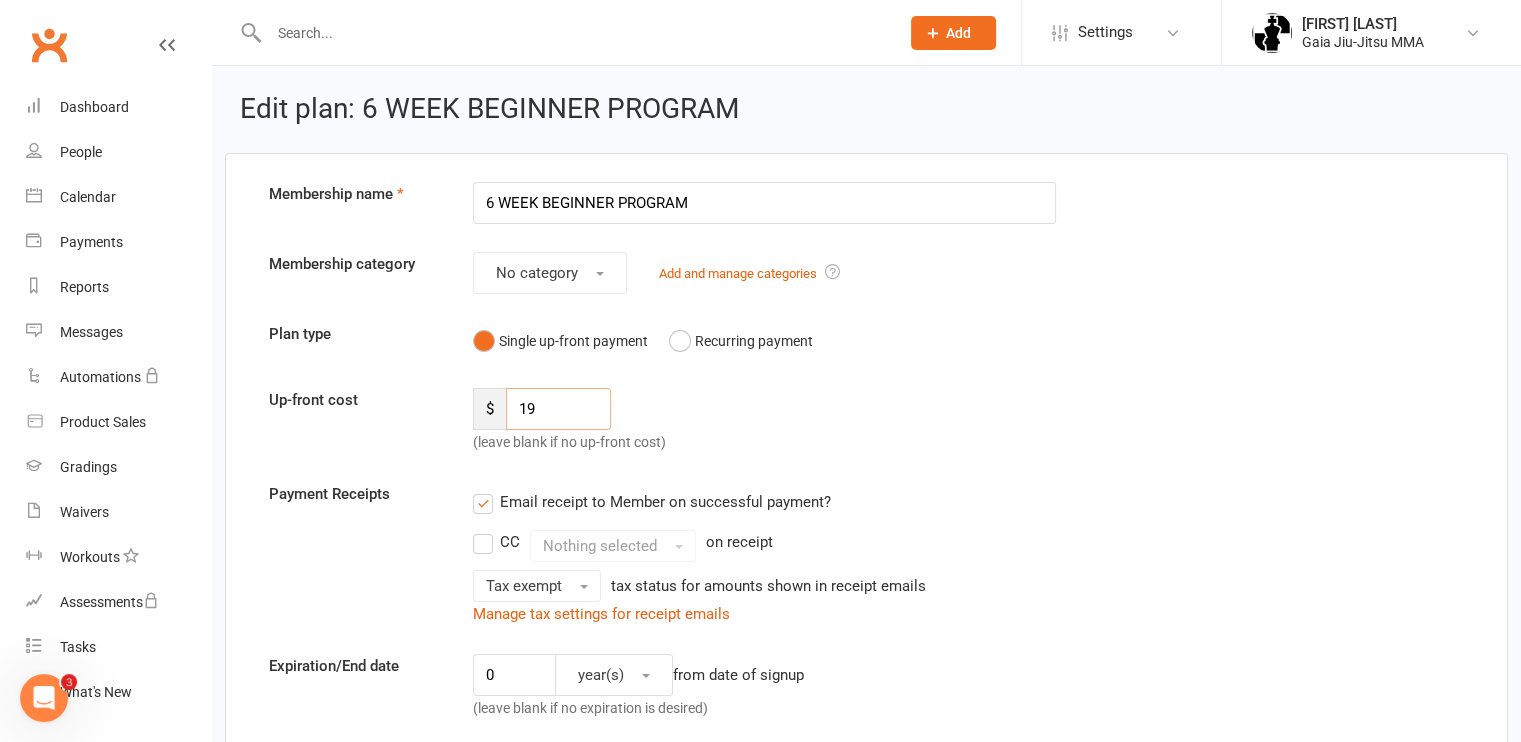 type on "1" 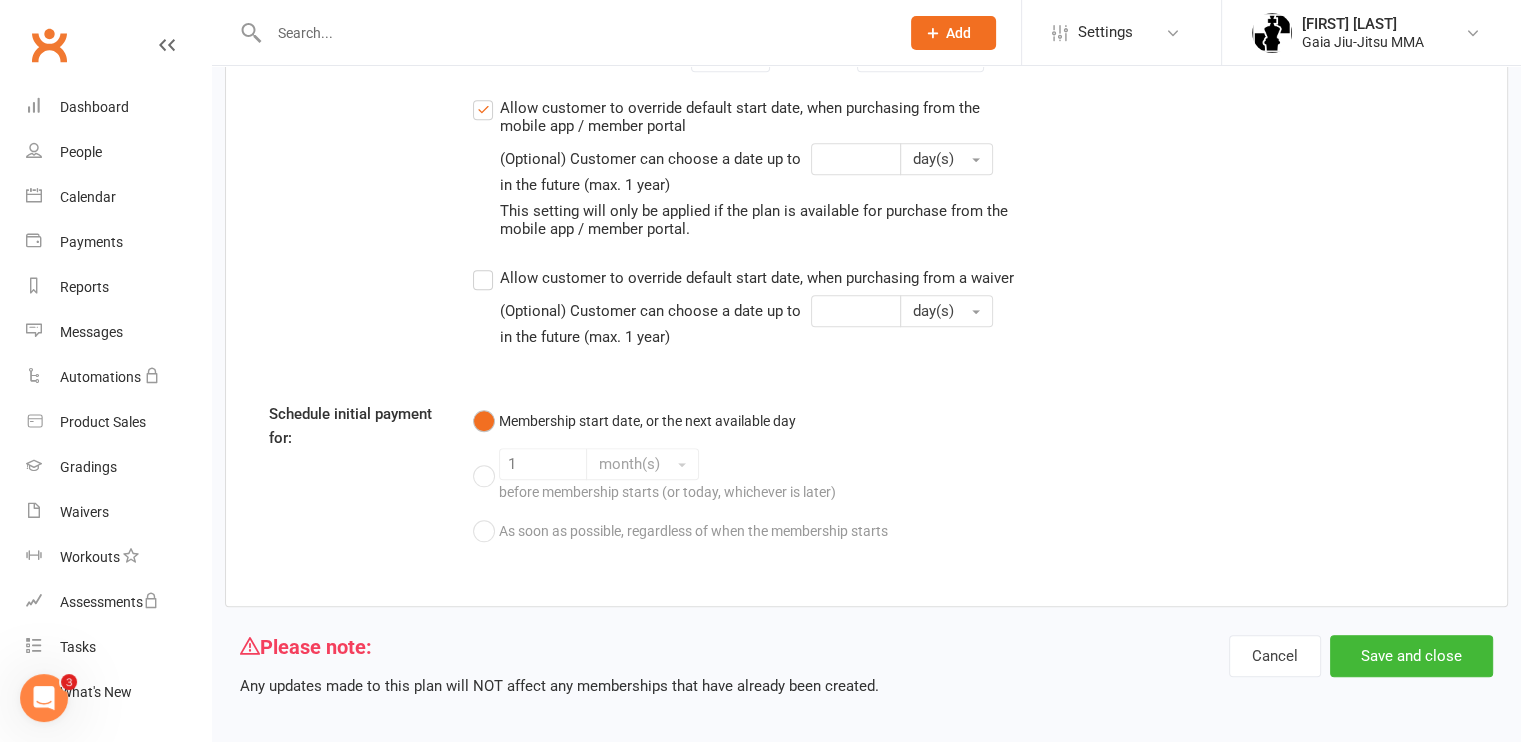 scroll, scrollTop: 1881, scrollLeft: 0, axis: vertical 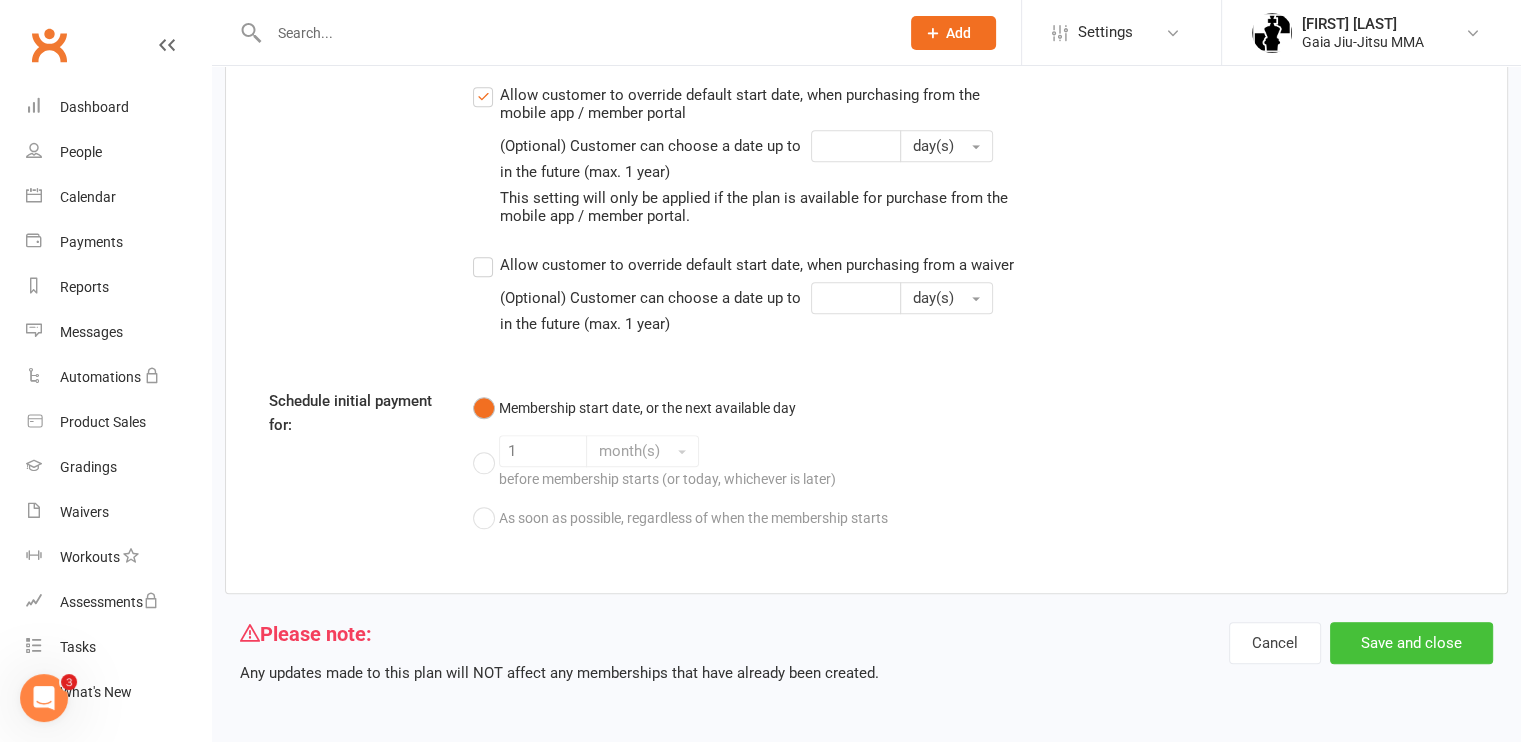 type on "259" 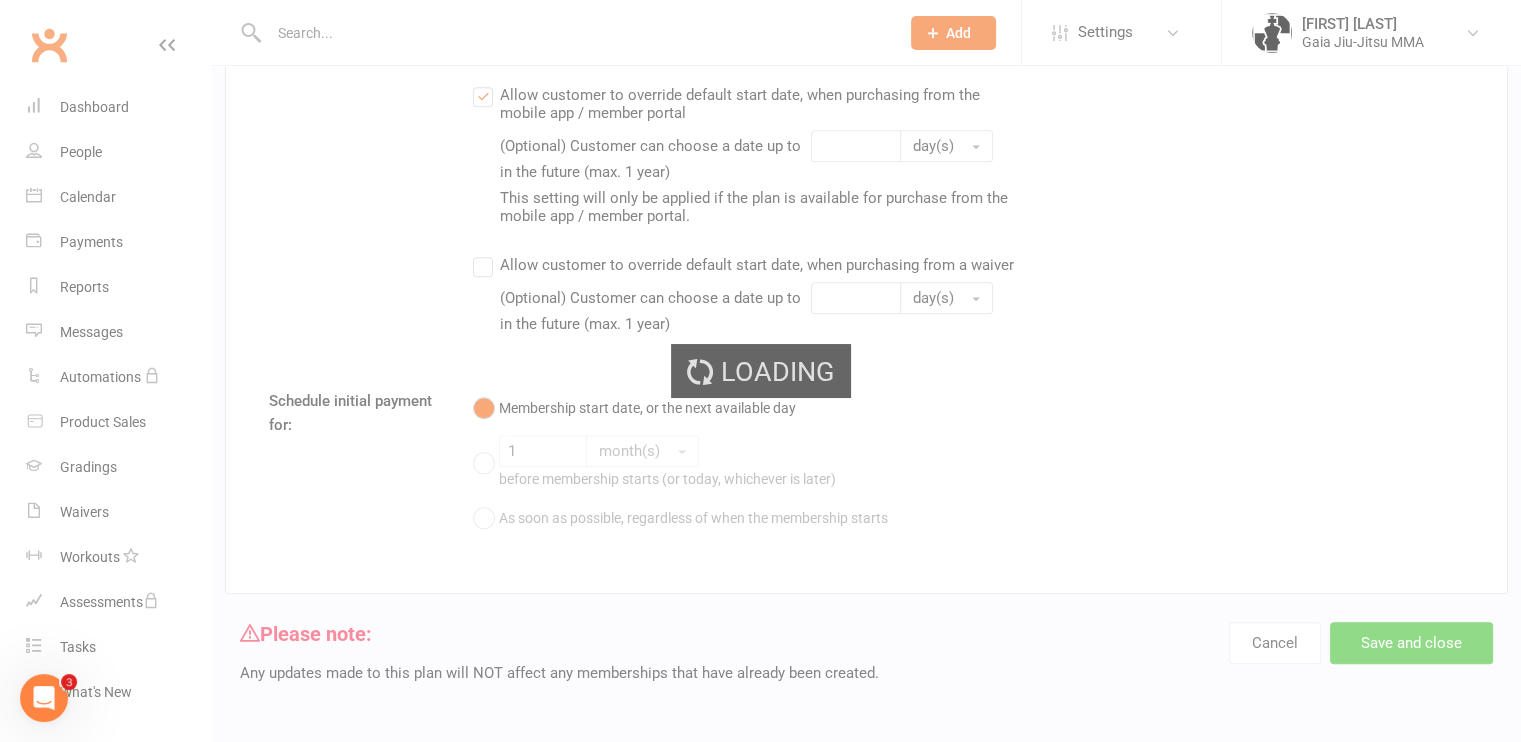 scroll, scrollTop: 0, scrollLeft: 0, axis: both 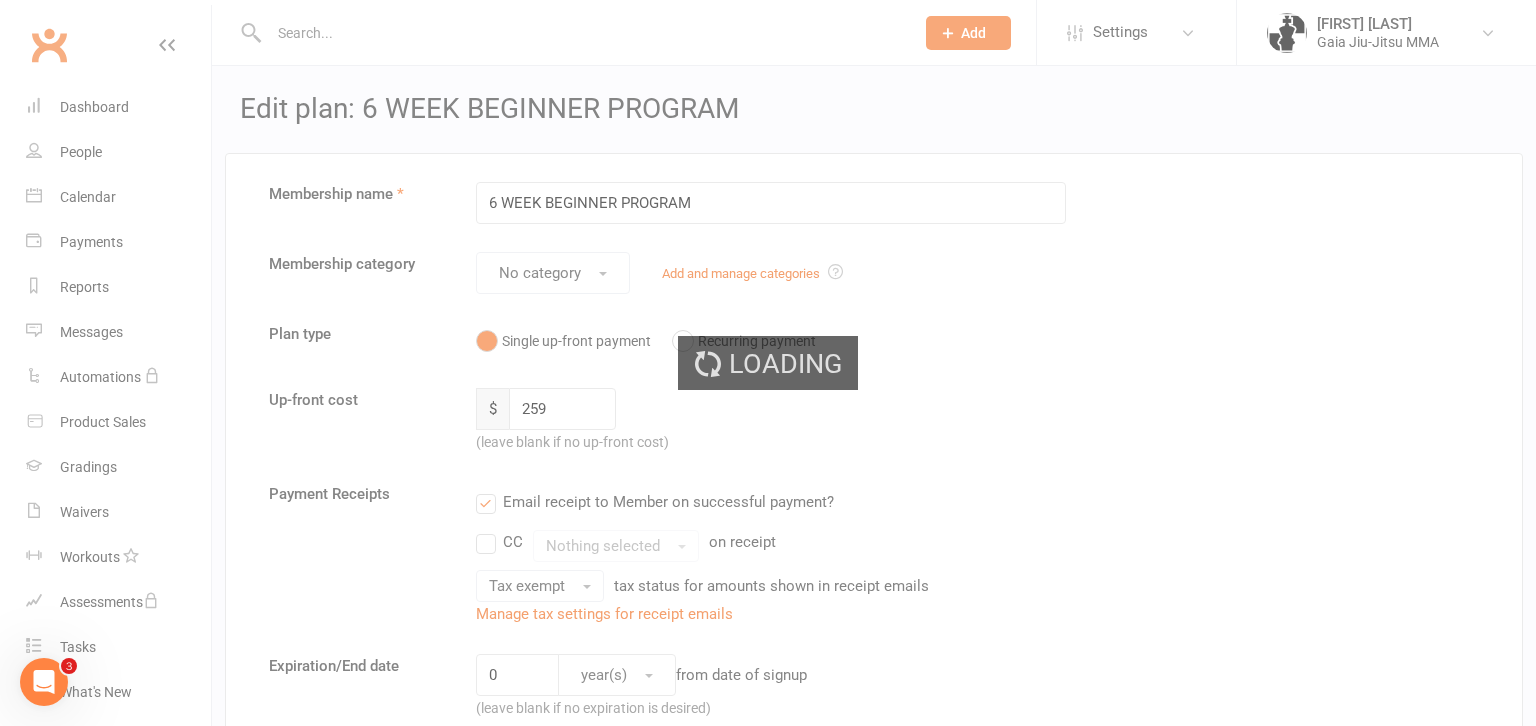 select on "100" 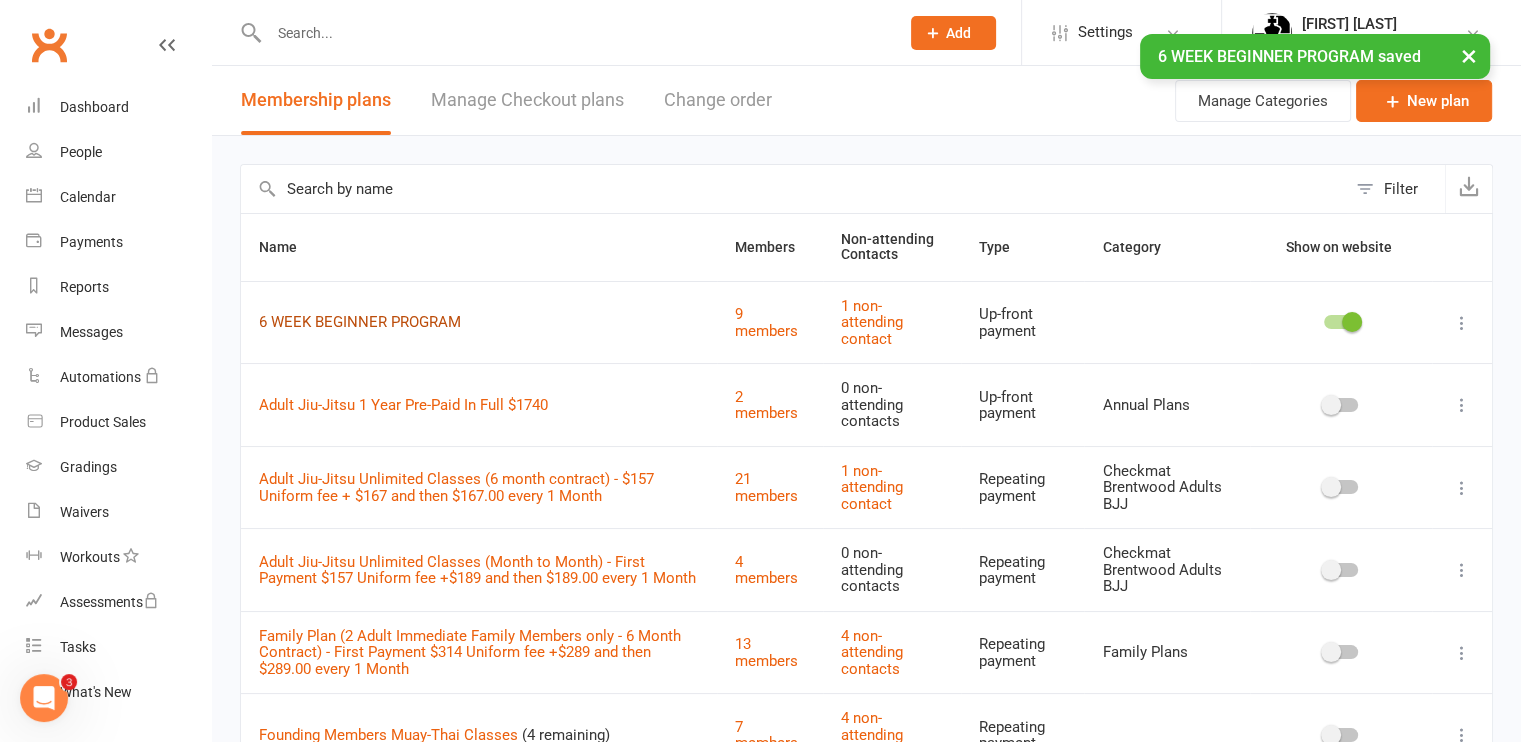 click on "6 WEEK BEGINNER PROGRAM" at bounding box center [360, 322] 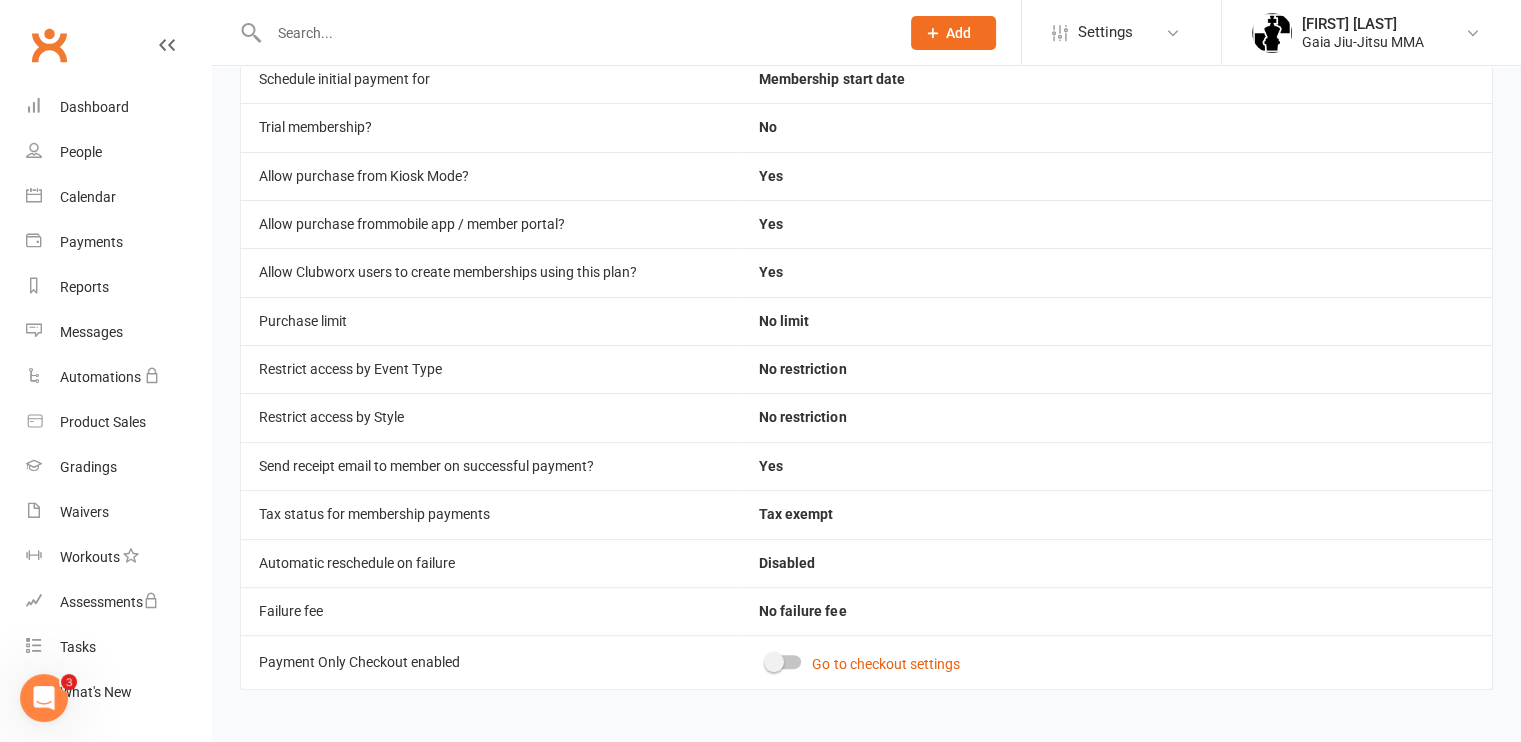 scroll, scrollTop: 0, scrollLeft: 0, axis: both 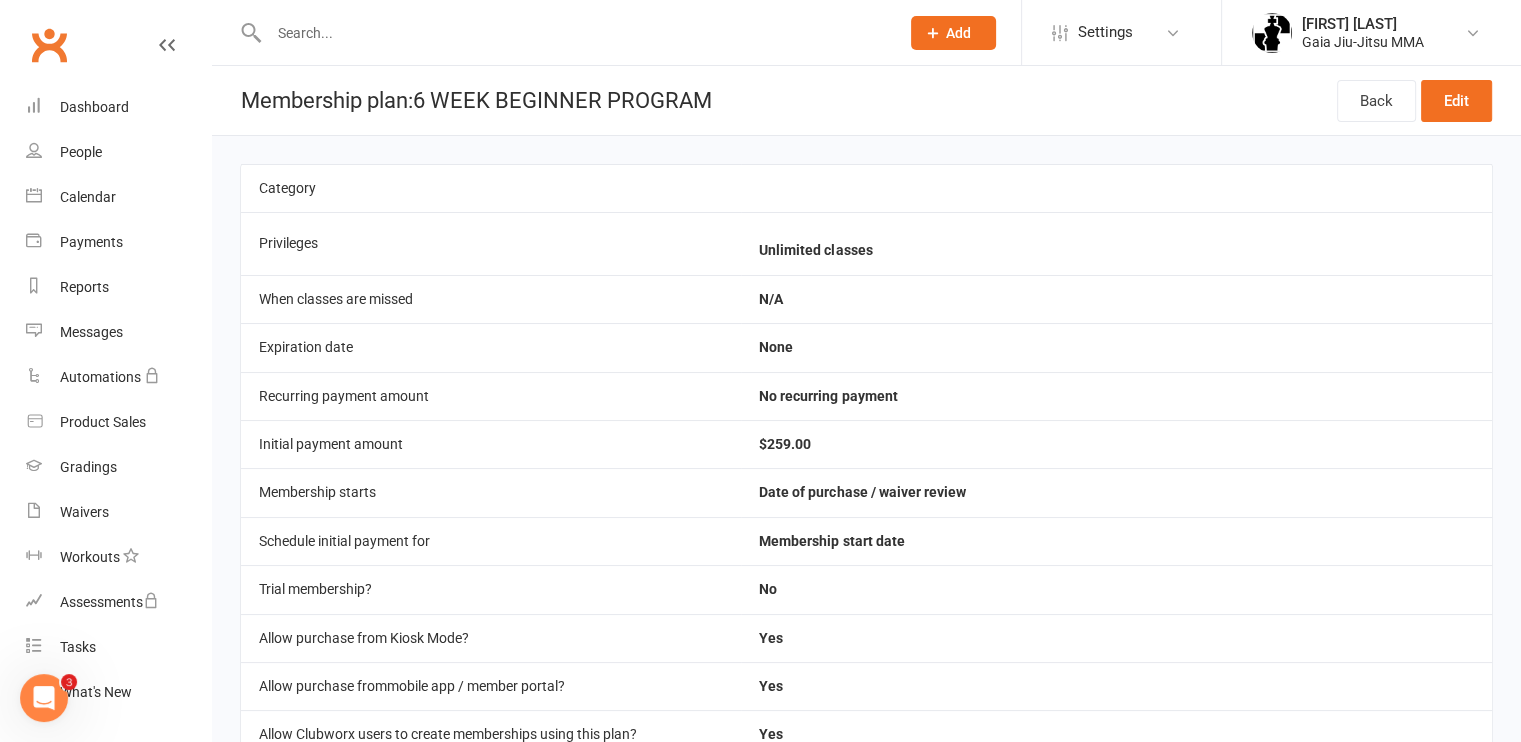 click at bounding box center [167, 45] 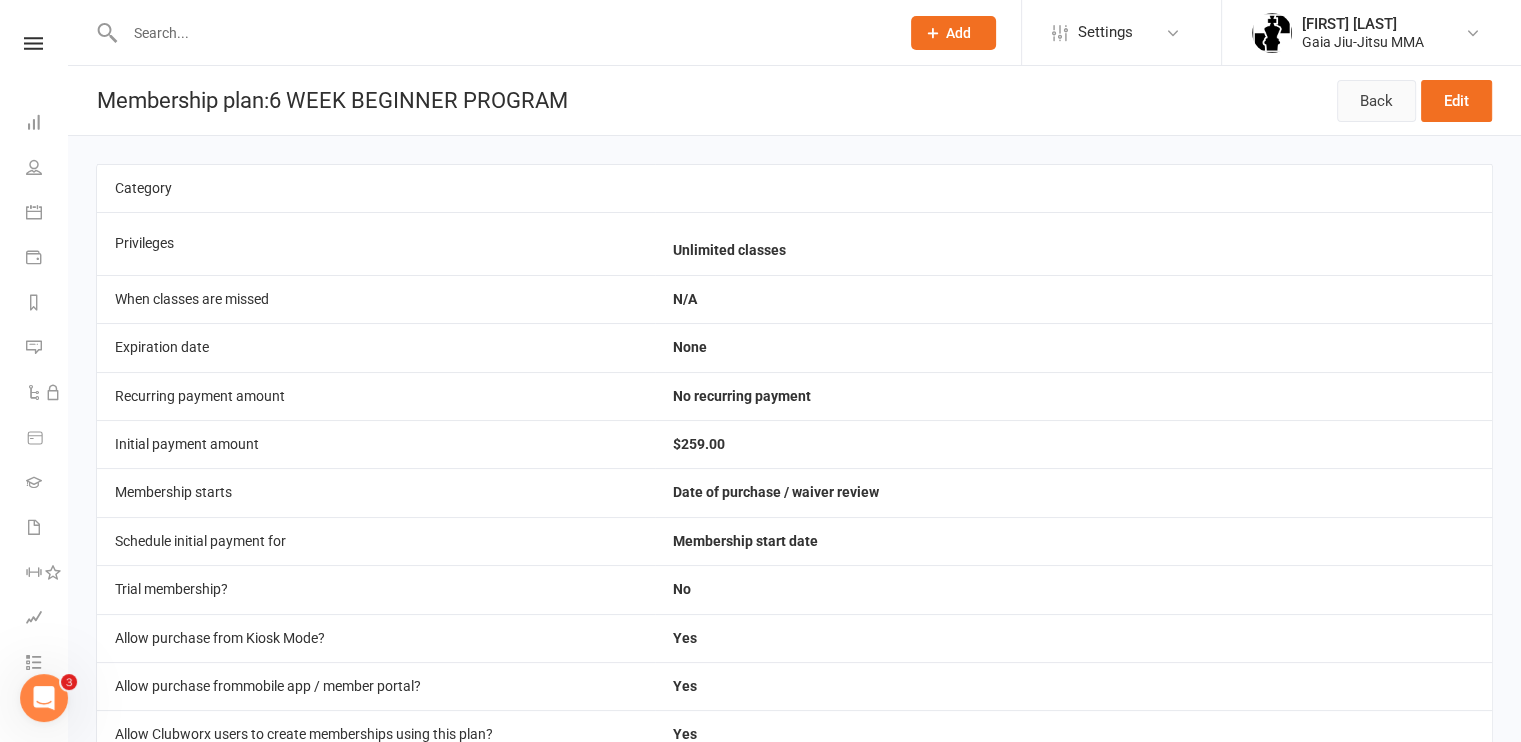 click on "Back" at bounding box center [1376, 101] 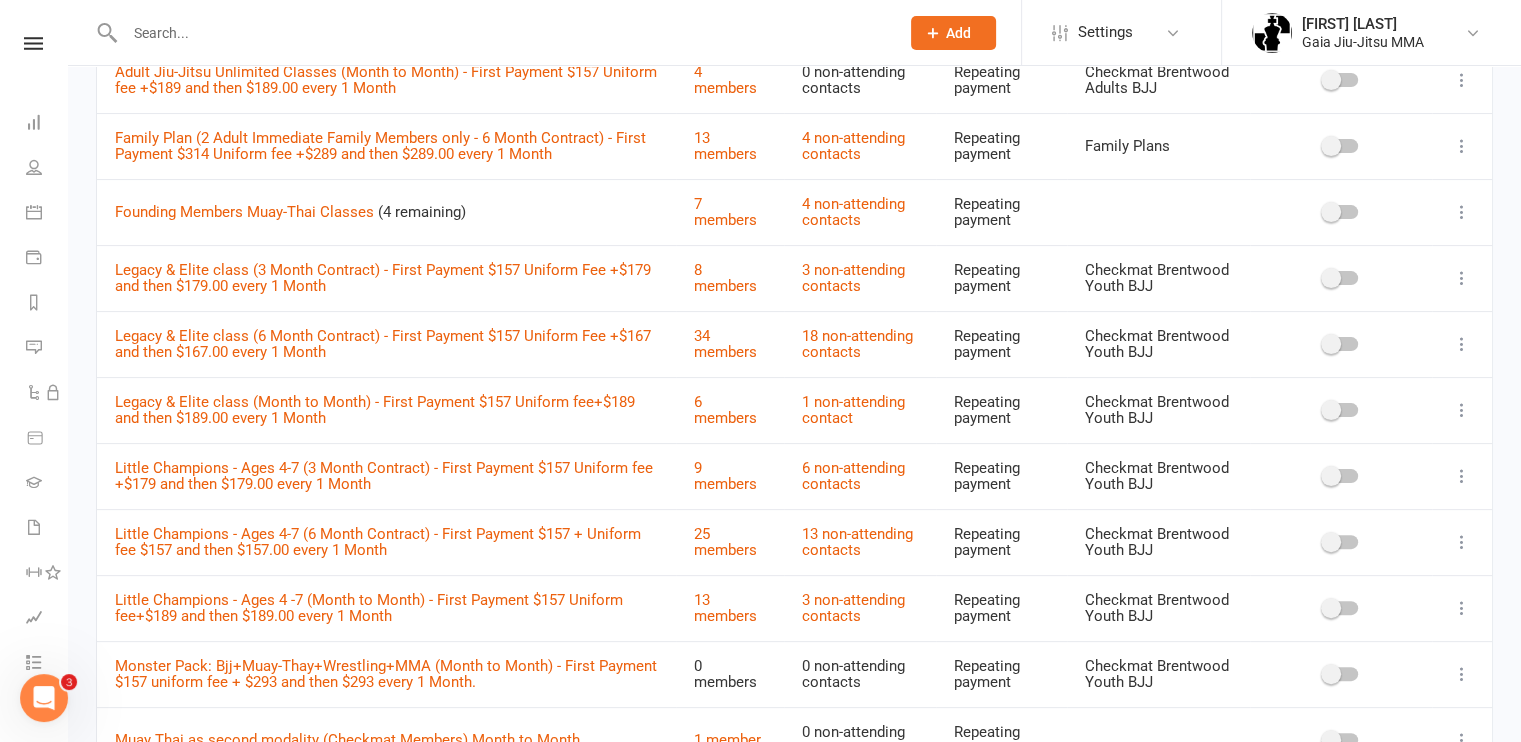 scroll, scrollTop: 444, scrollLeft: 0, axis: vertical 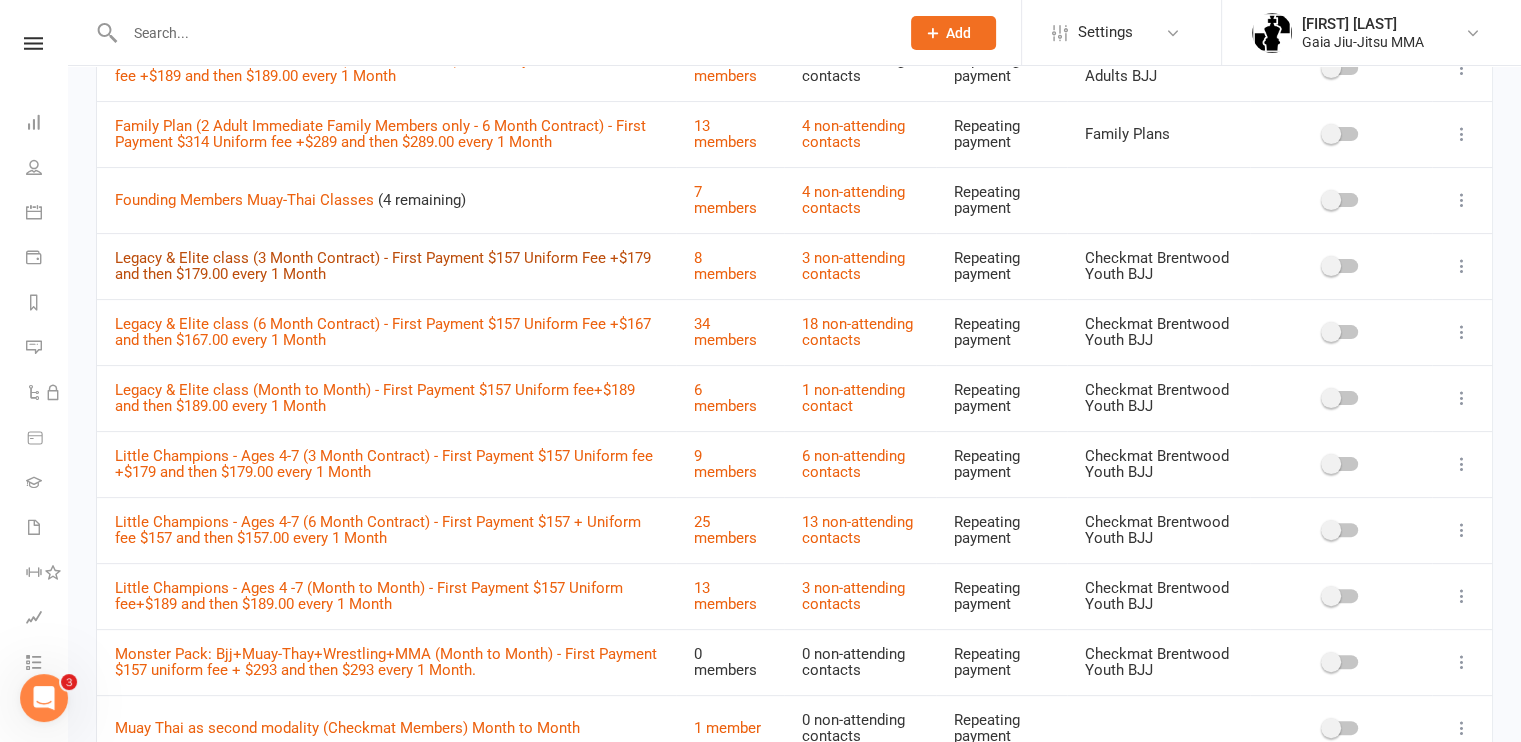 click on "Legacy & Elite class (3 Month Contract) - First Payment $157 Uniform Fee +$179 and then $179.00 every 1 Month" at bounding box center [383, 266] 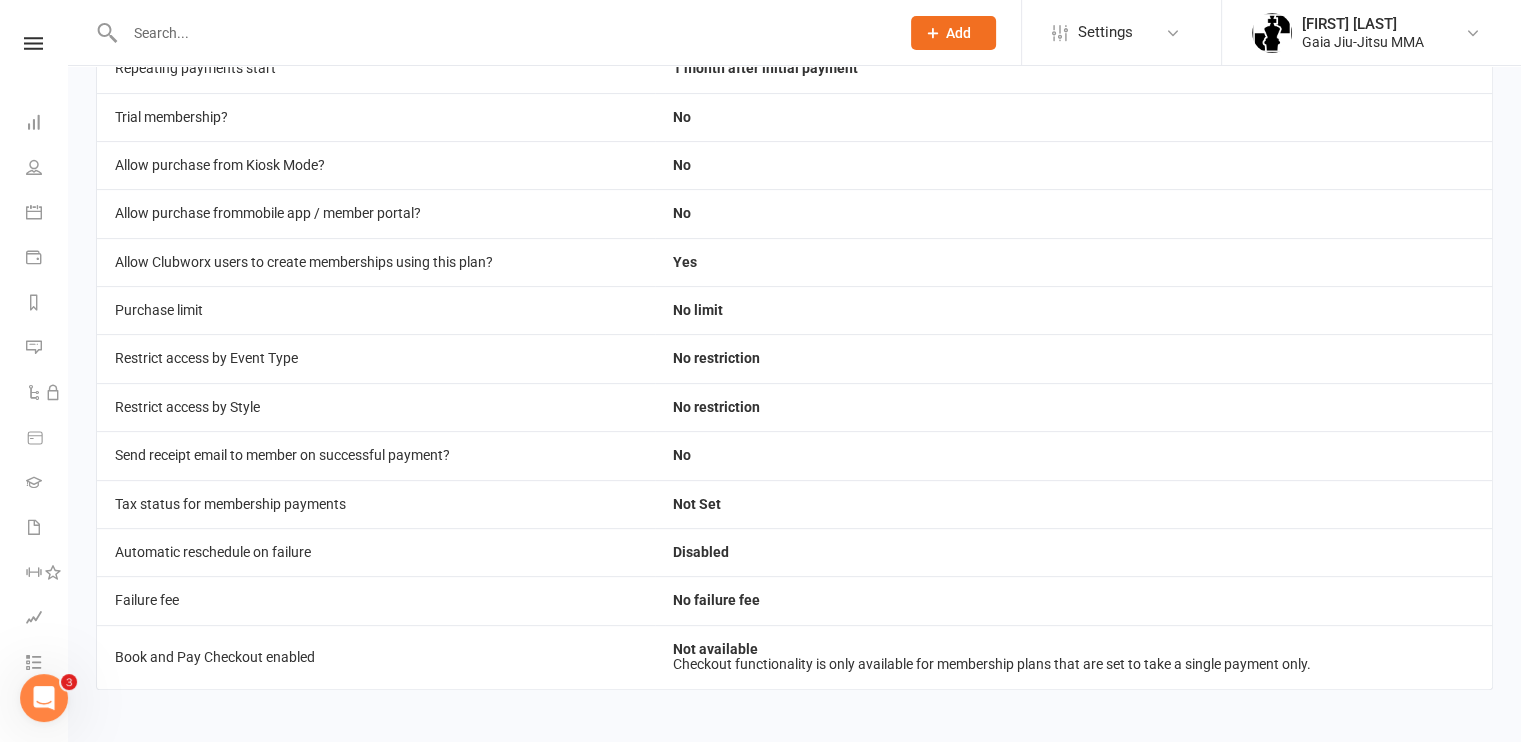 scroll, scrollTop: 0, scrollLeft: 0, axis: both 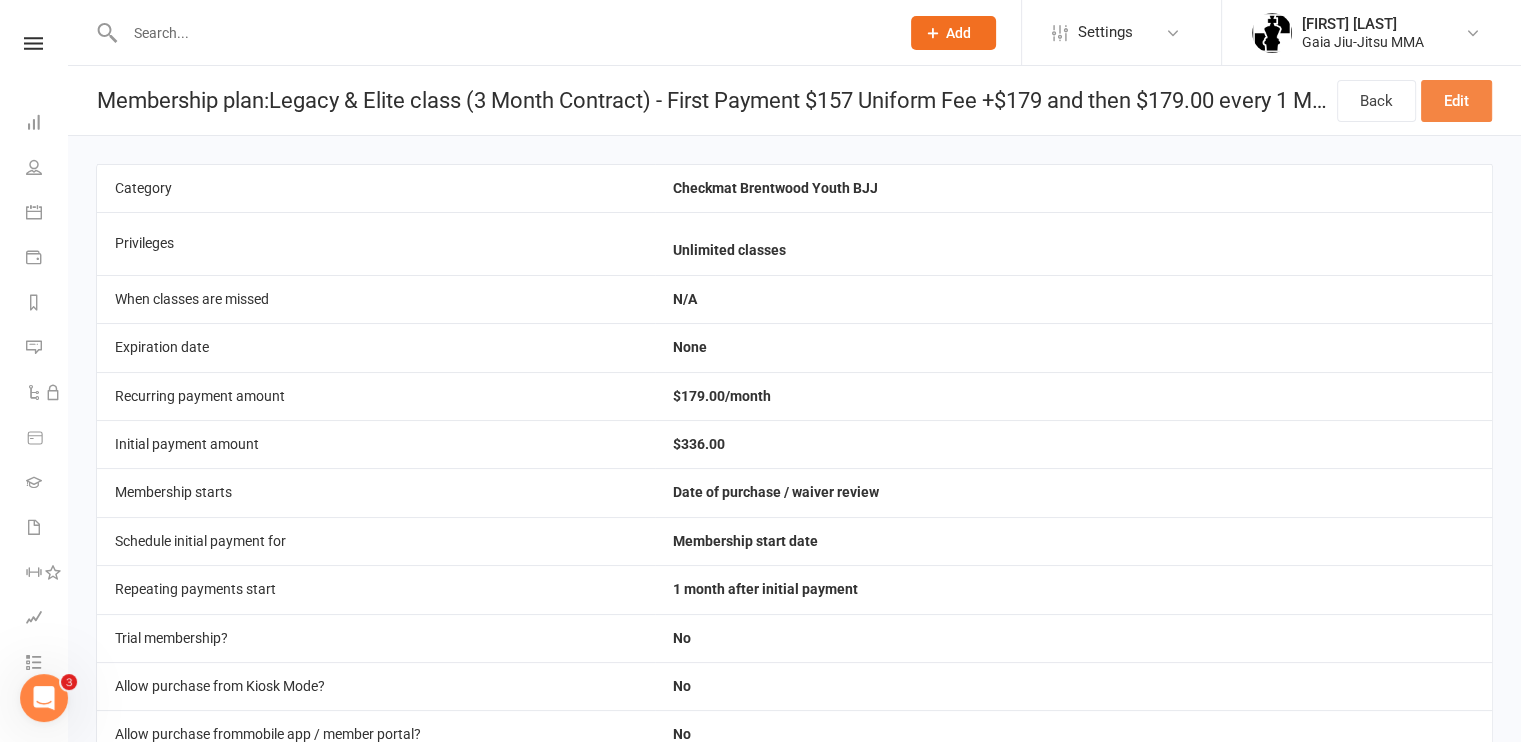 click on "Edit" at bounding box center [1456, 101] 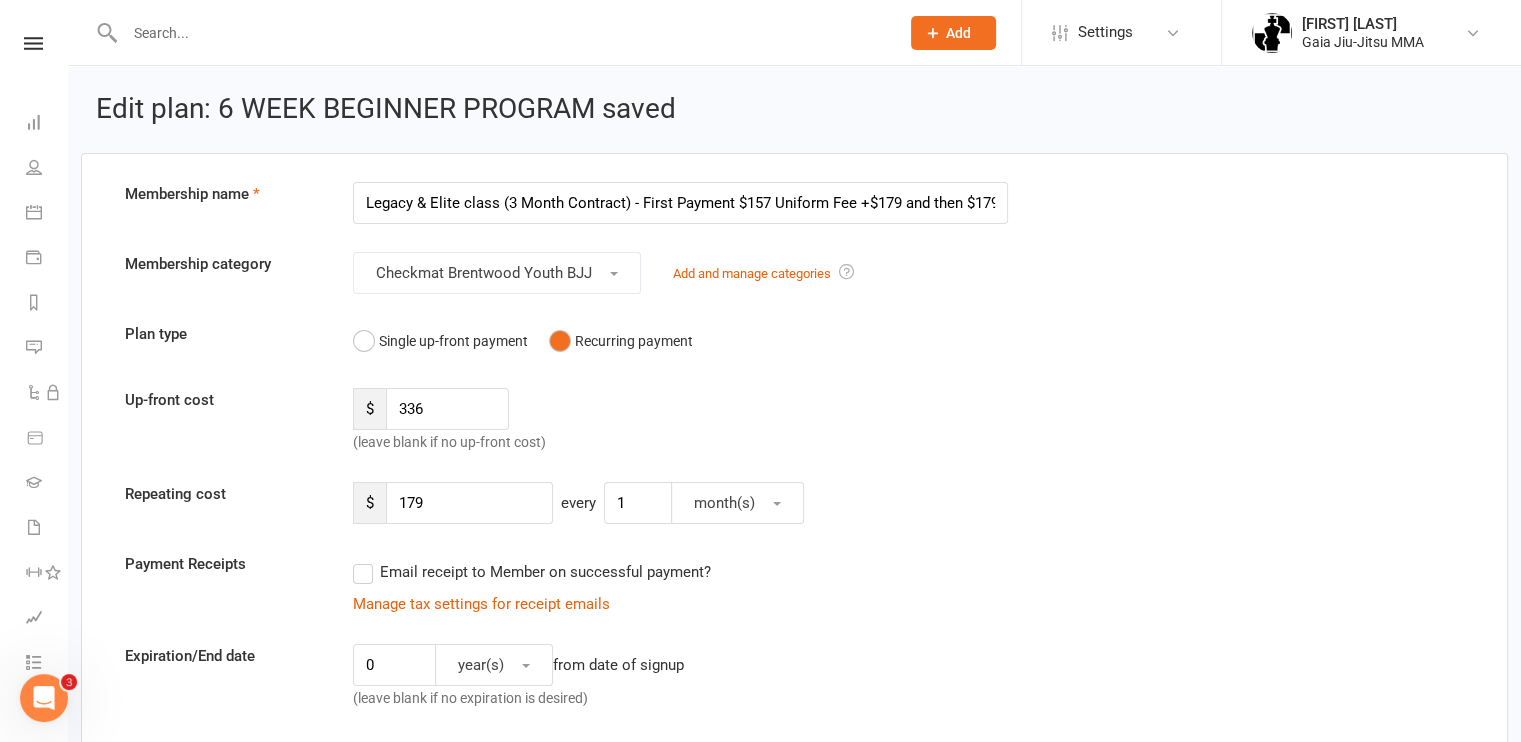 scroll, scrollTop: 0, scrollLeft: 124, axis: horizontal 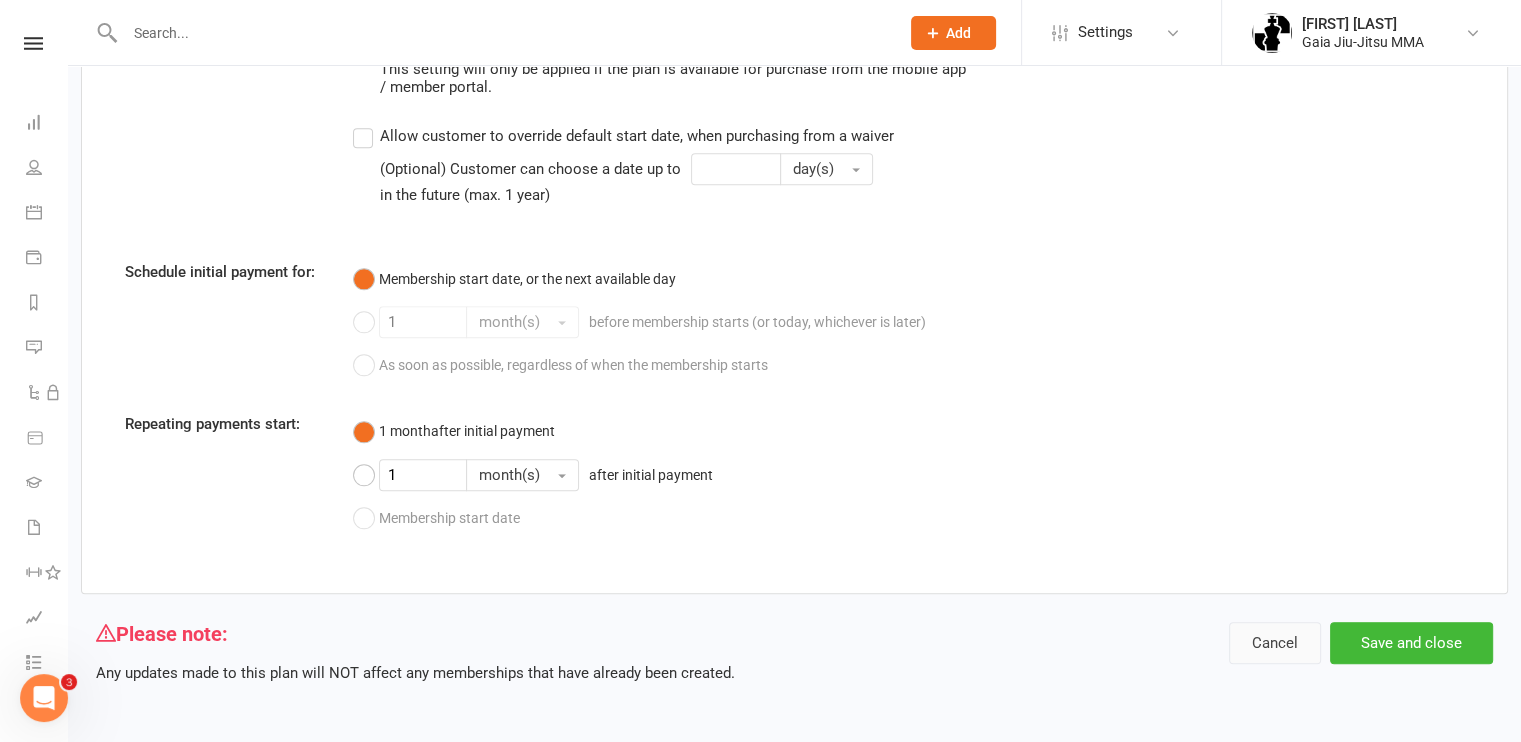 click on "Cancel" at bounding box center (1275, 643) 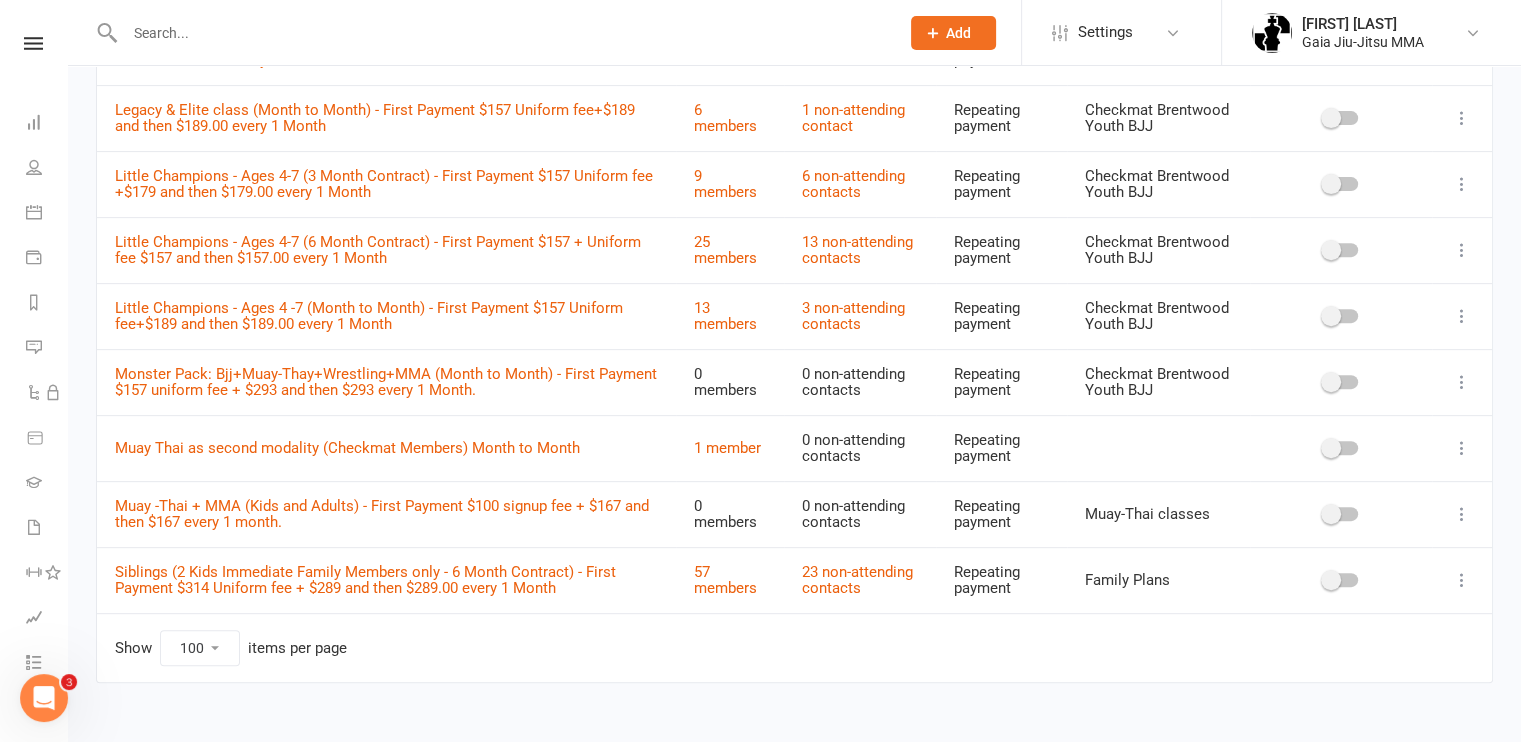 scroll, scrollTop: 724, scrollLeft: 0, axis: vertical 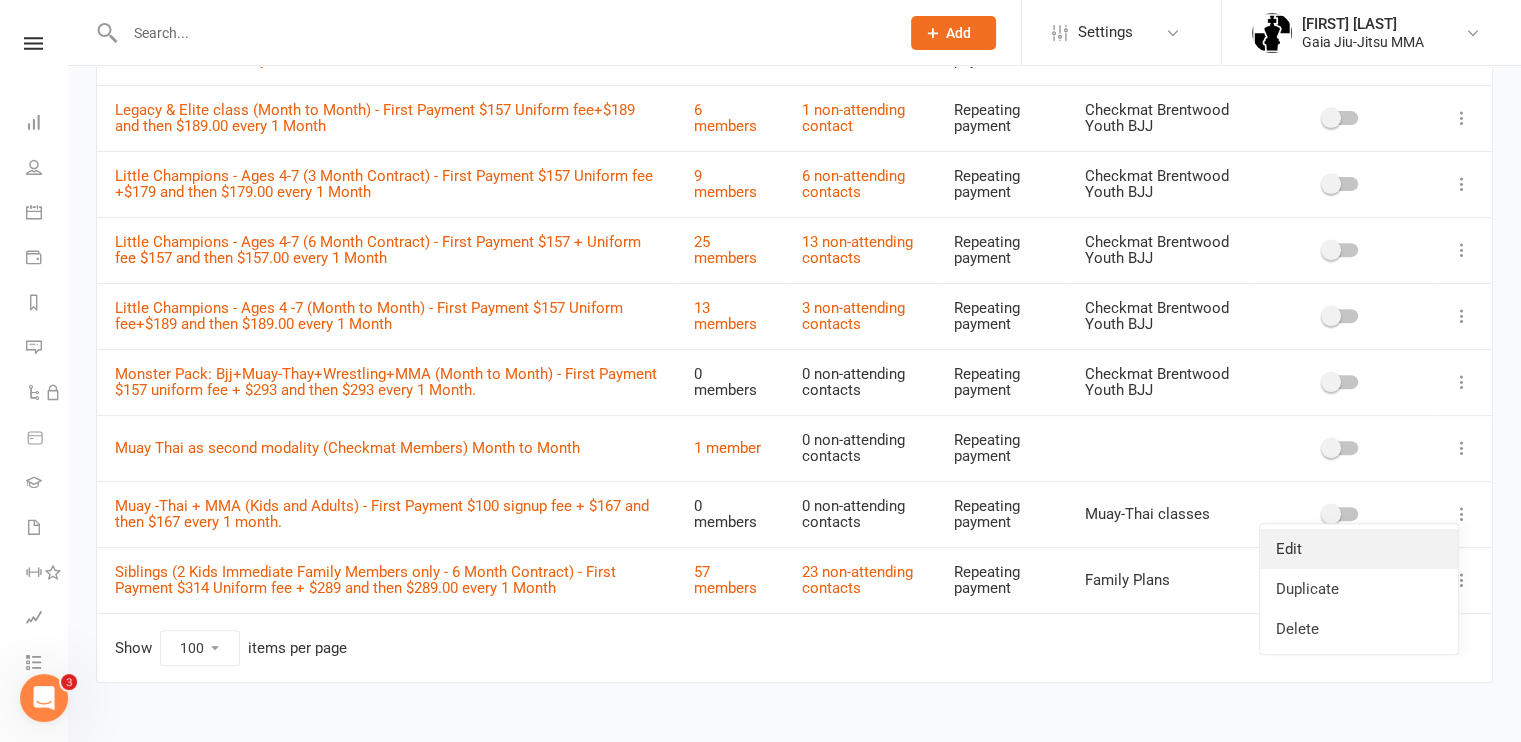 click on "Edit" at bounding box center [1359, 549] 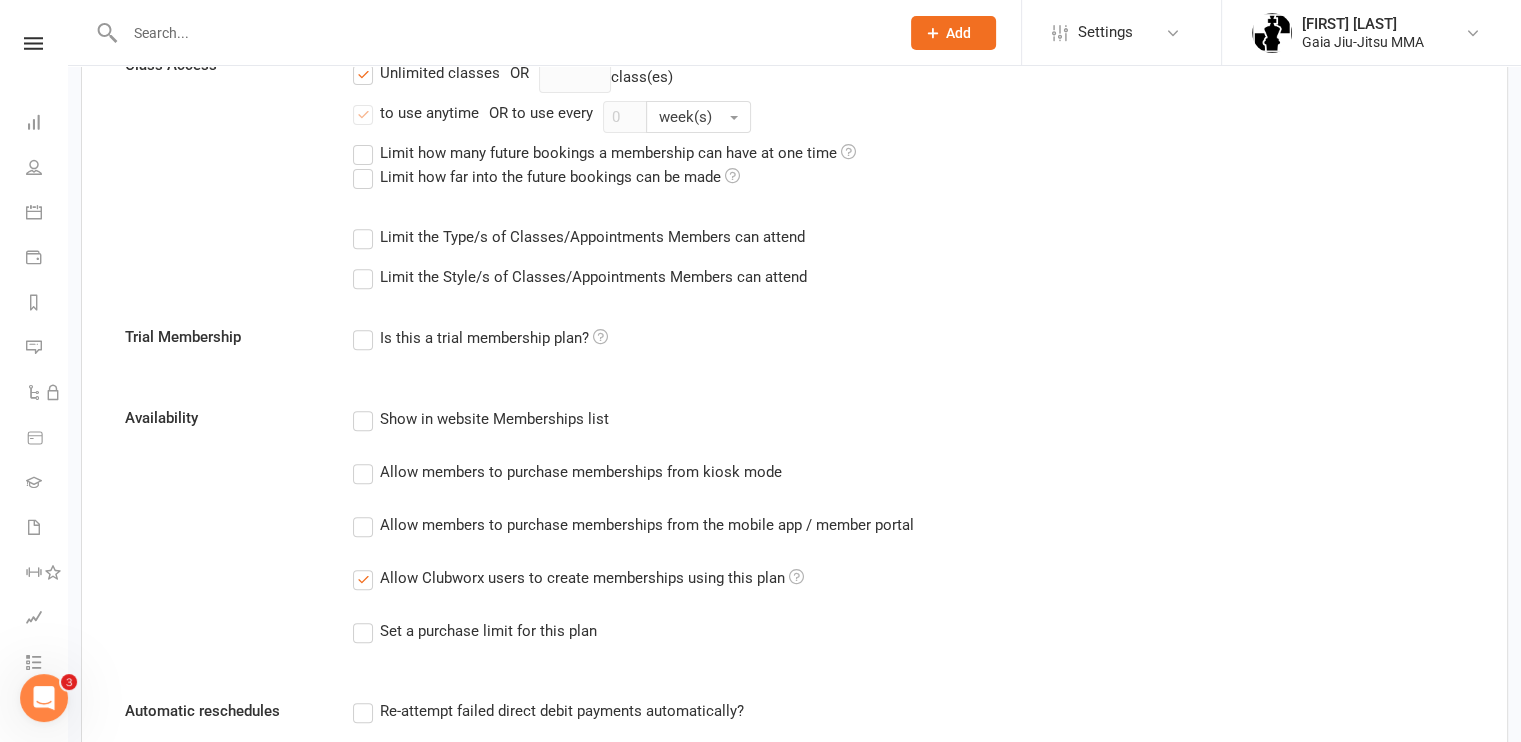 scroll, scrollTop: 0, scrollLeft: 0, axis: both 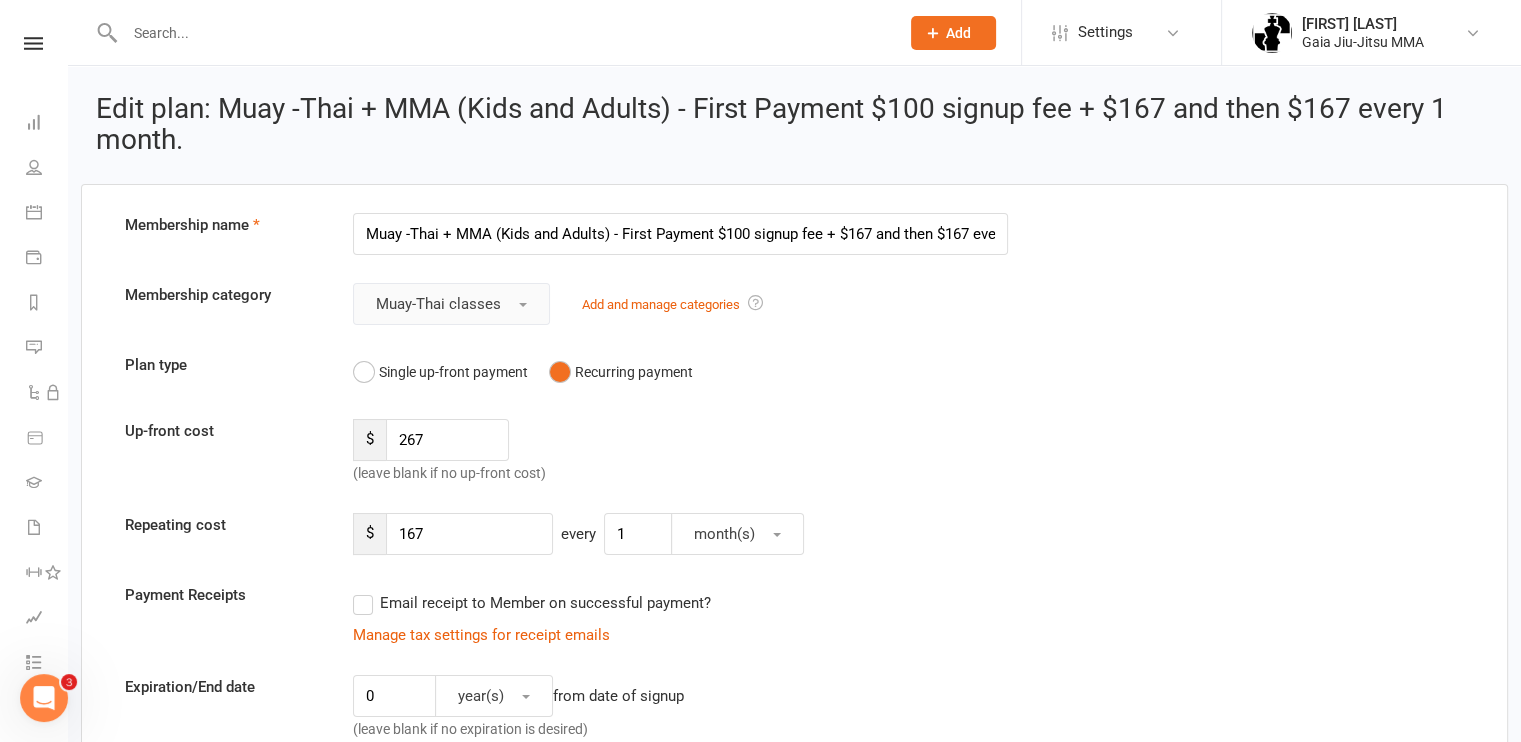 click on "Muay-Thai classes" at bounding box center [451, 304] 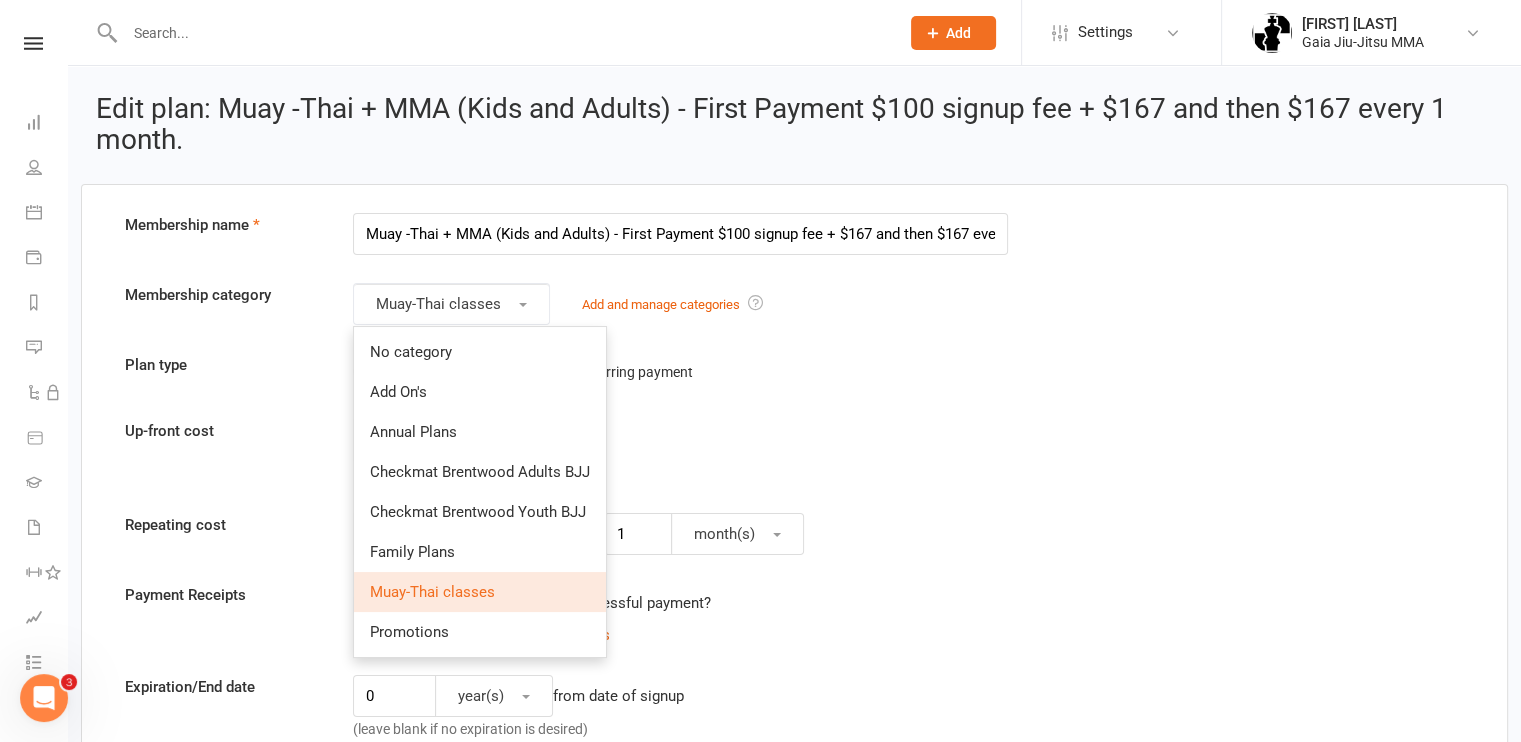 click on "Muay-Thai classes" at bounding box center [432, 592] 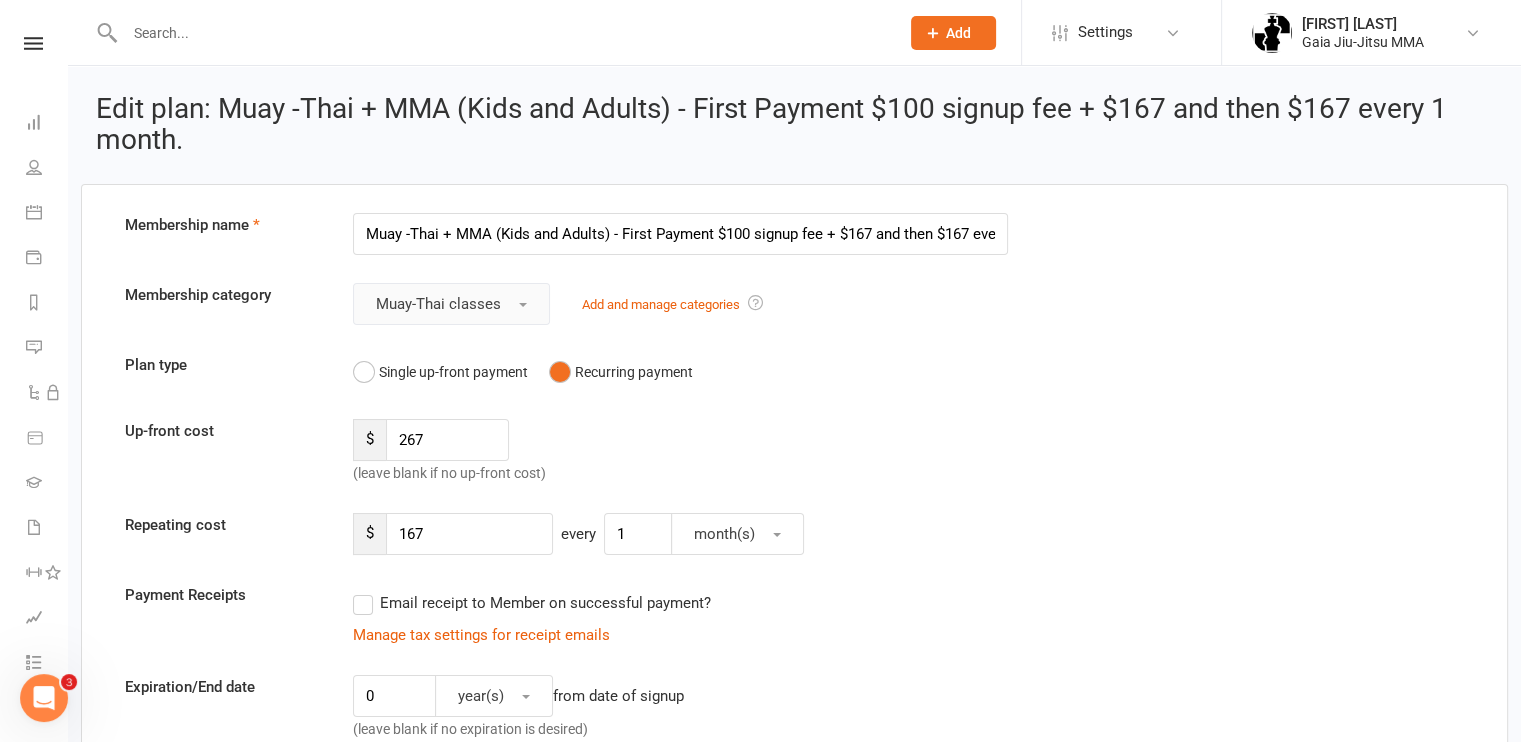 click on "Muay-Thai classes" at bounding box center (451, 304) 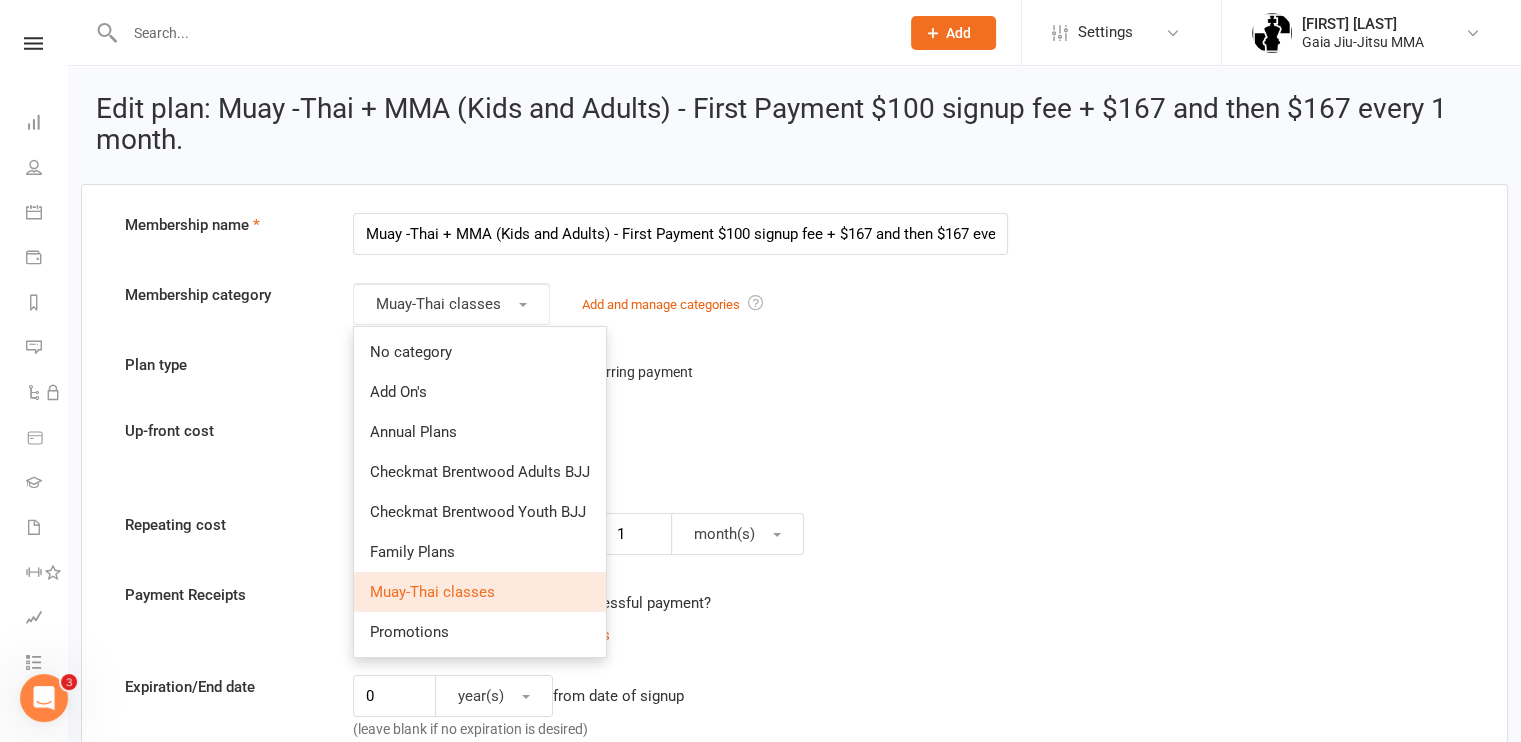 click on "Muay-Thai classes" at bounding box center (432, 592) 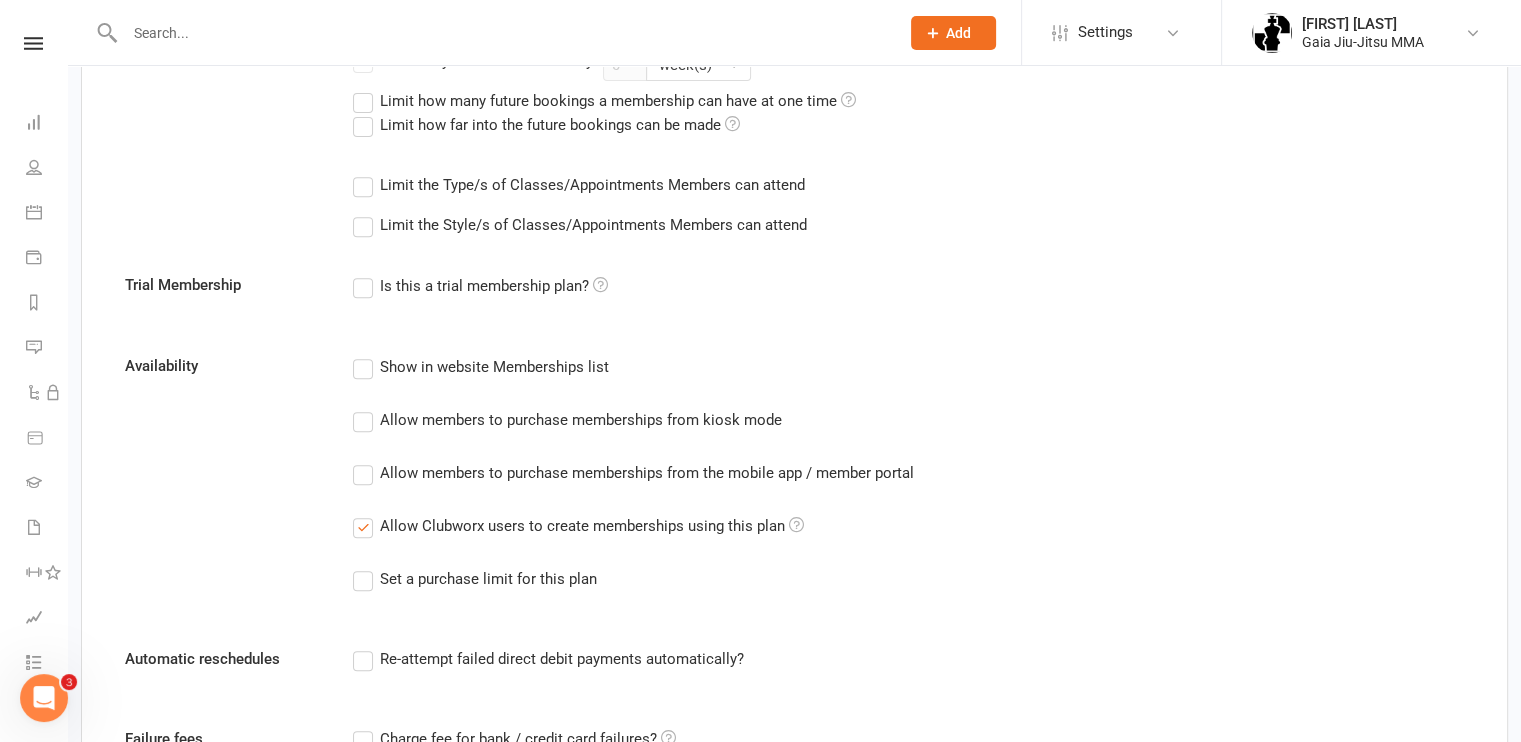 scroll, scrollTop: 784, scrollLeft: 0, axis: vertical 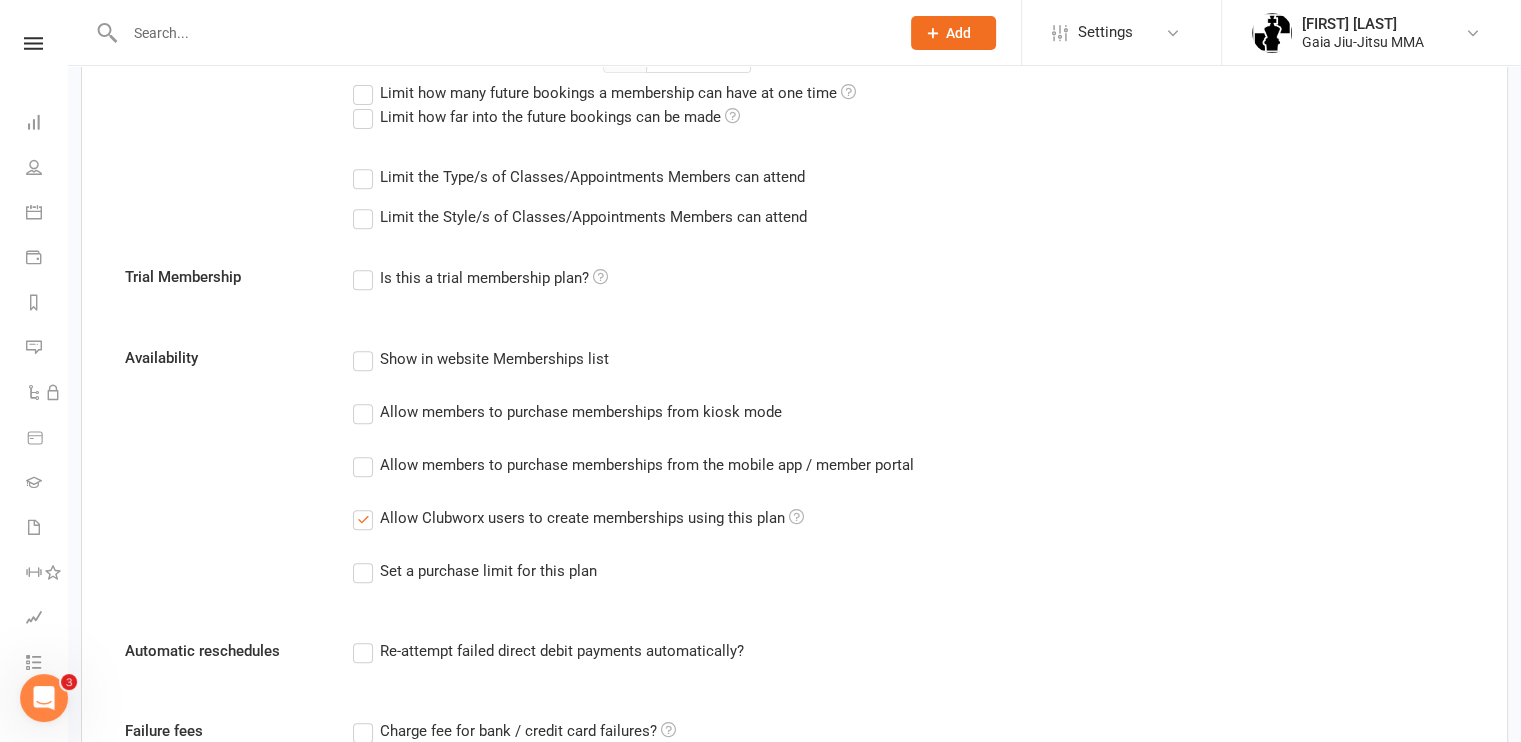 click on "Allow Clubworx users to create memberships using this plan" at bounding box center [578, 518] 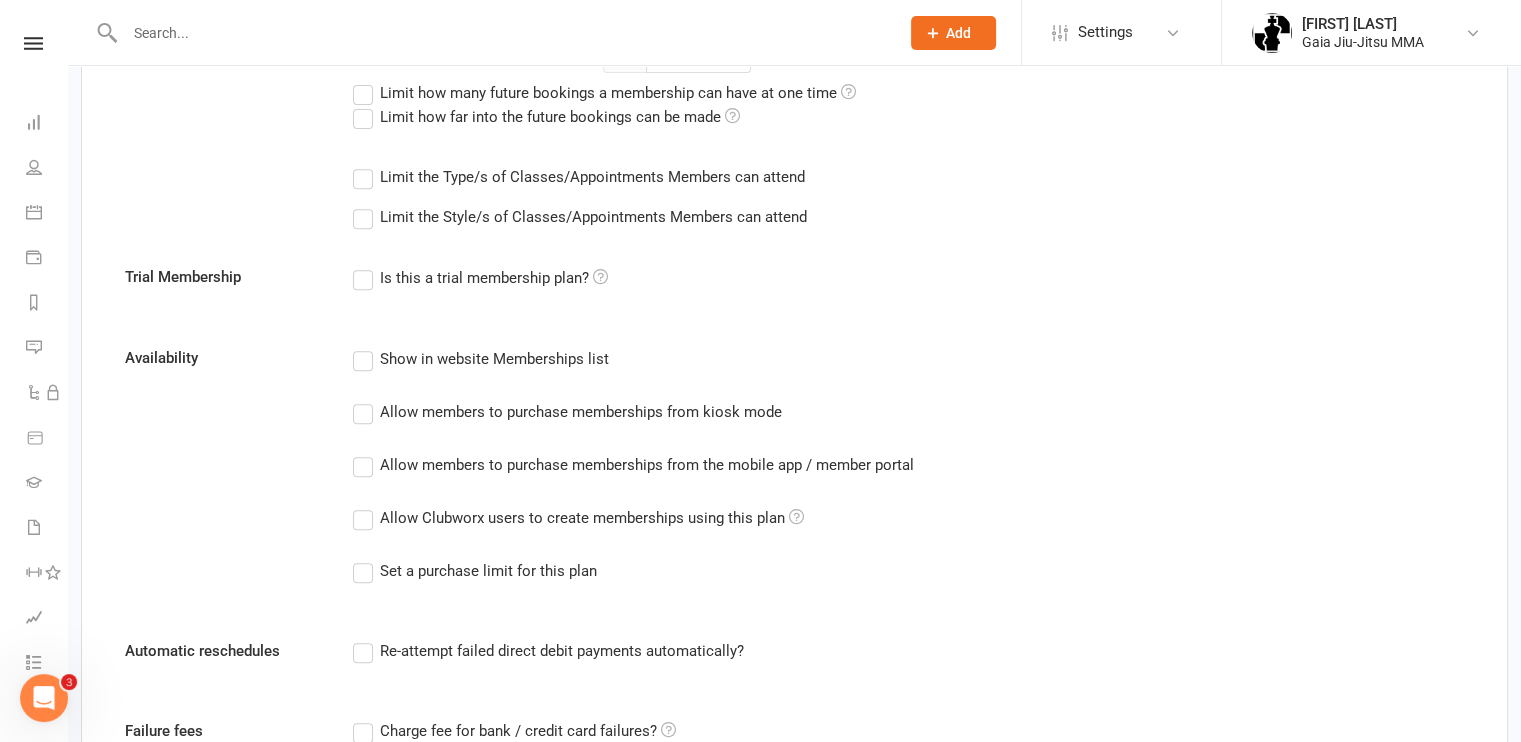 click on "Allow Clubworx users to create memberships using this plan" at bounding box center [578, 518] 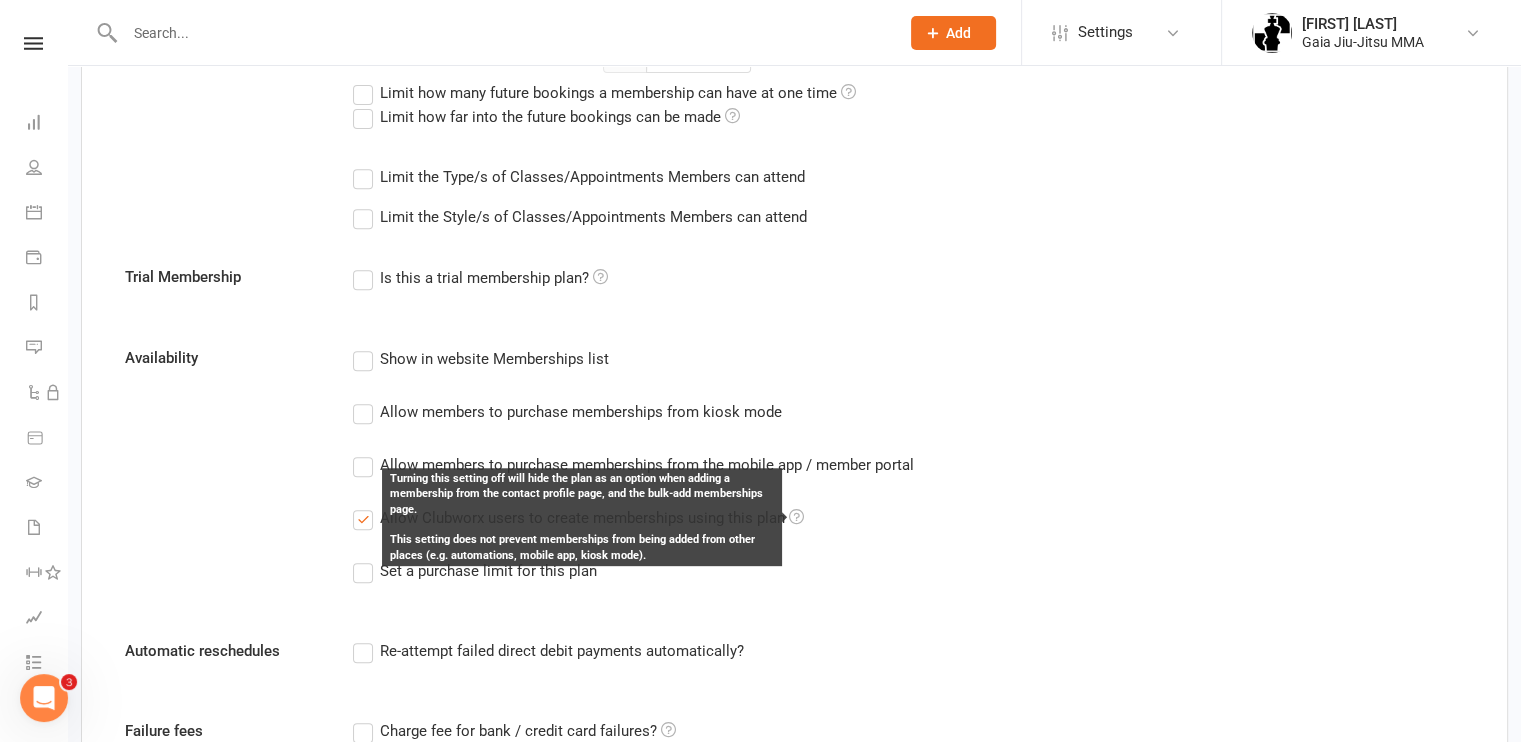 click at bounding box center [796, 516] 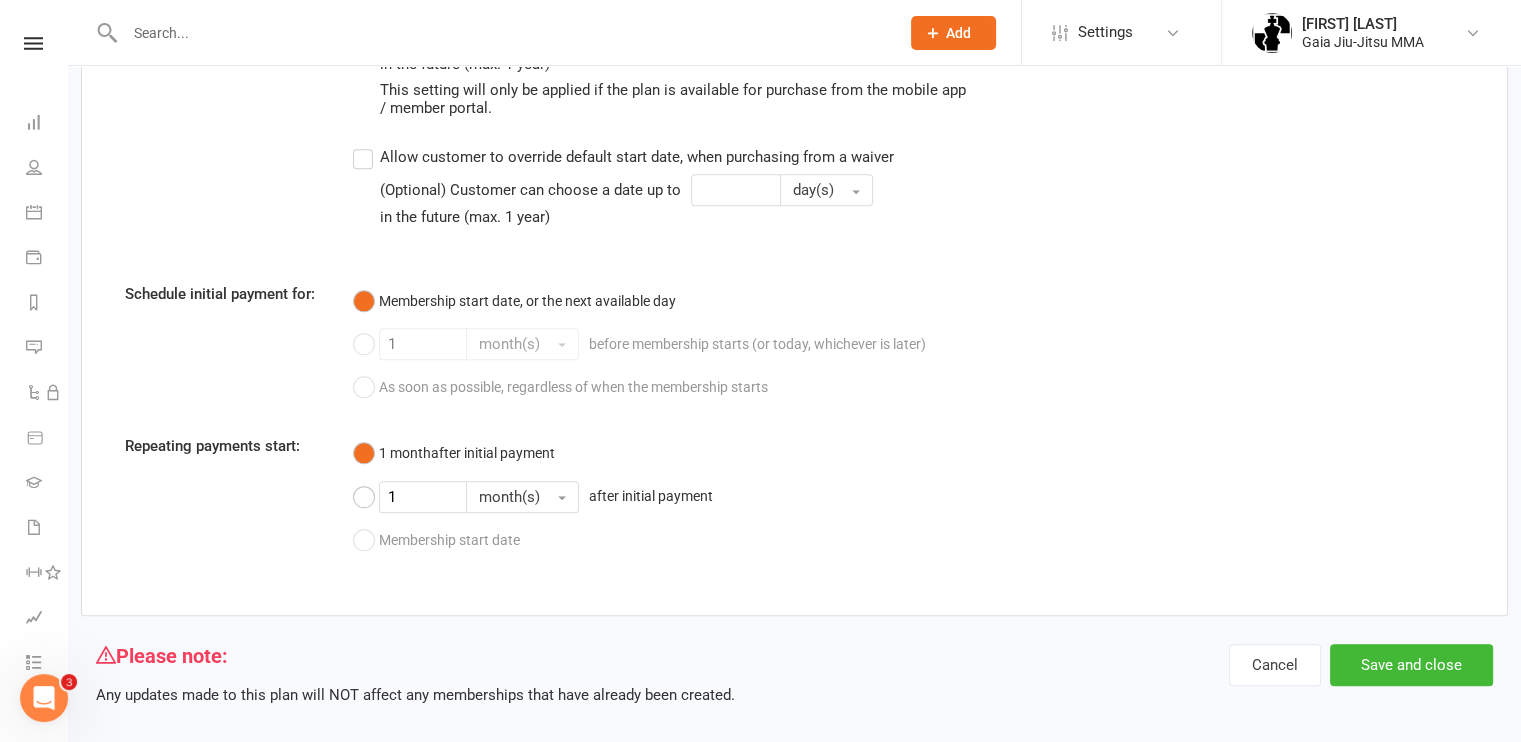 scroll, scrollTop: 2065, scrollLeft: 0, axis: vertical 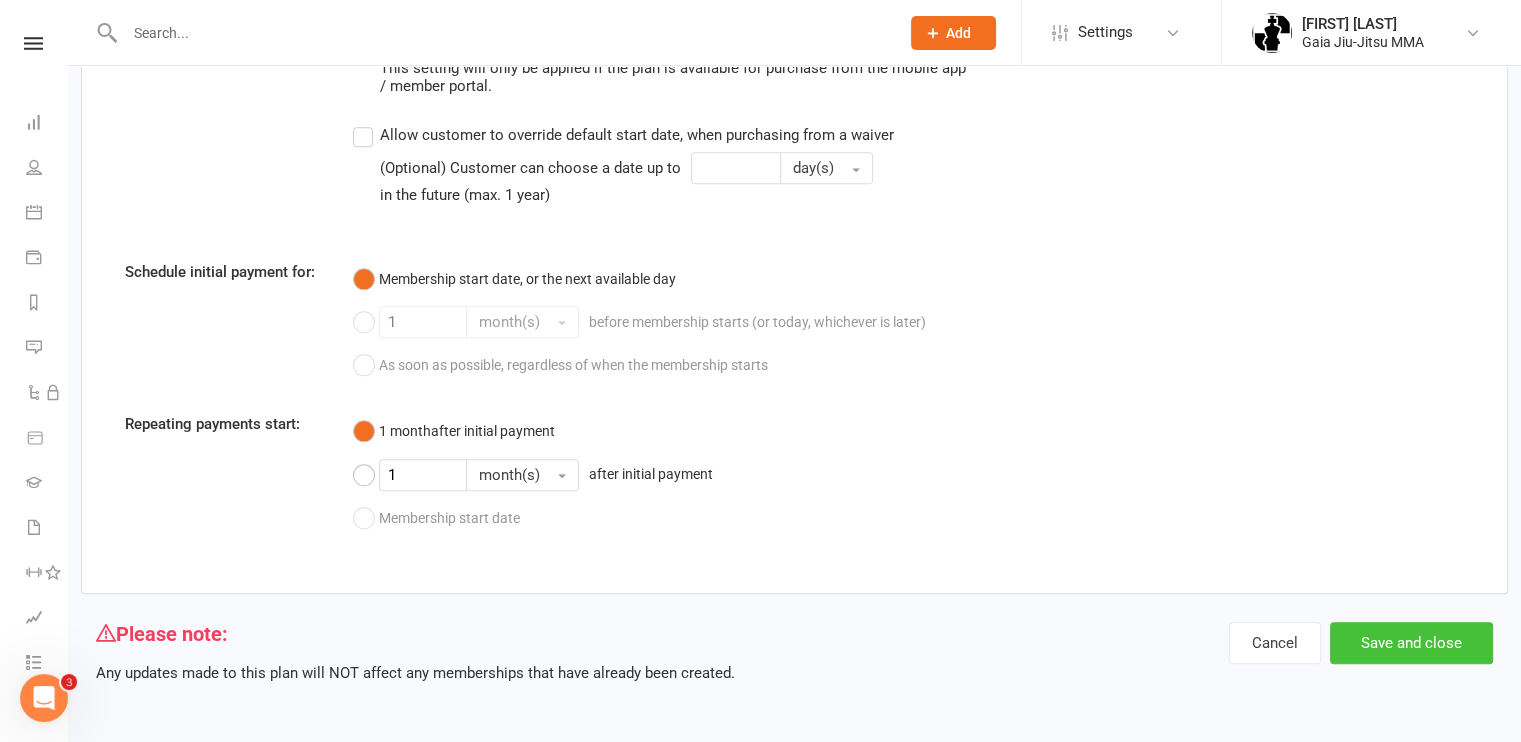 click on "Save and close" at bounding box center (1411, 643) 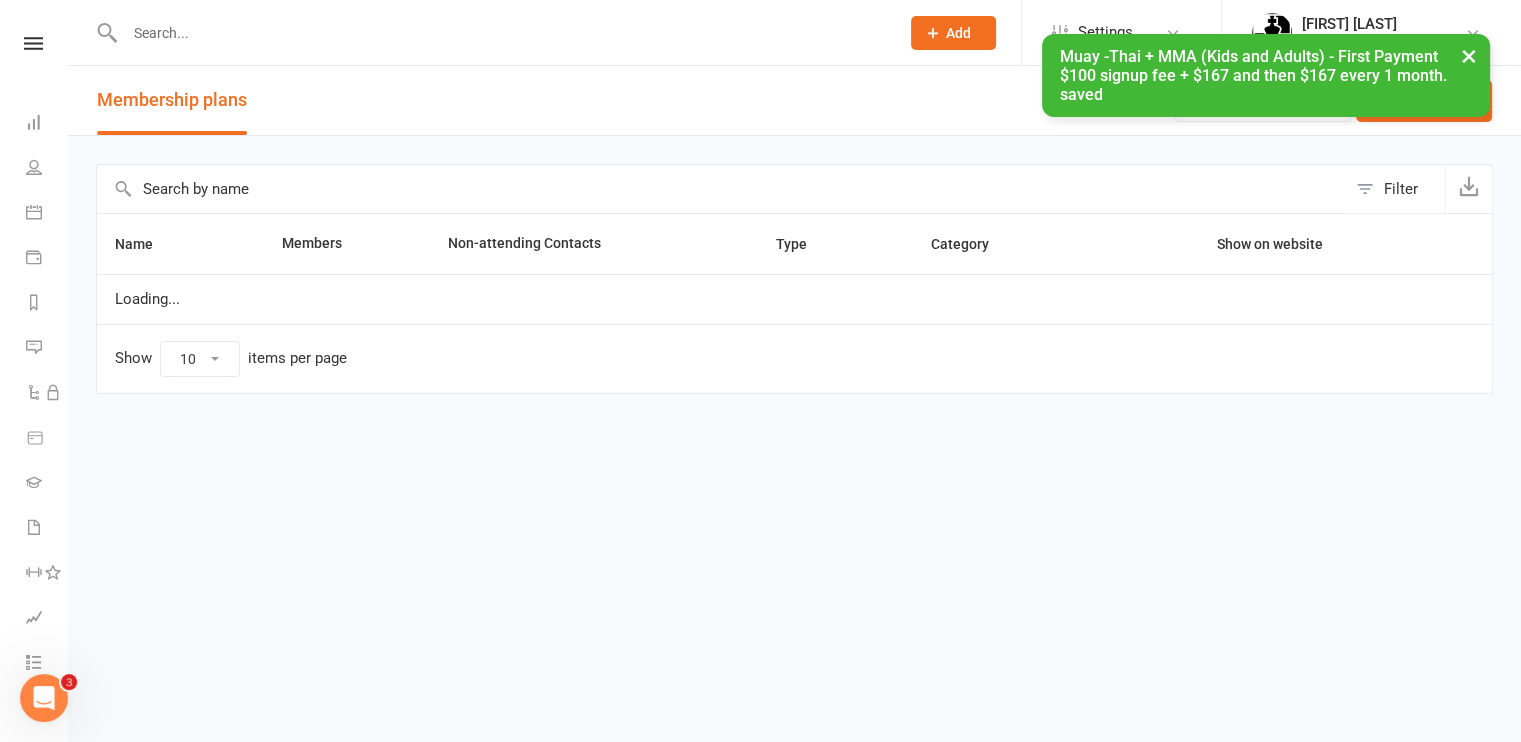 select on "100" 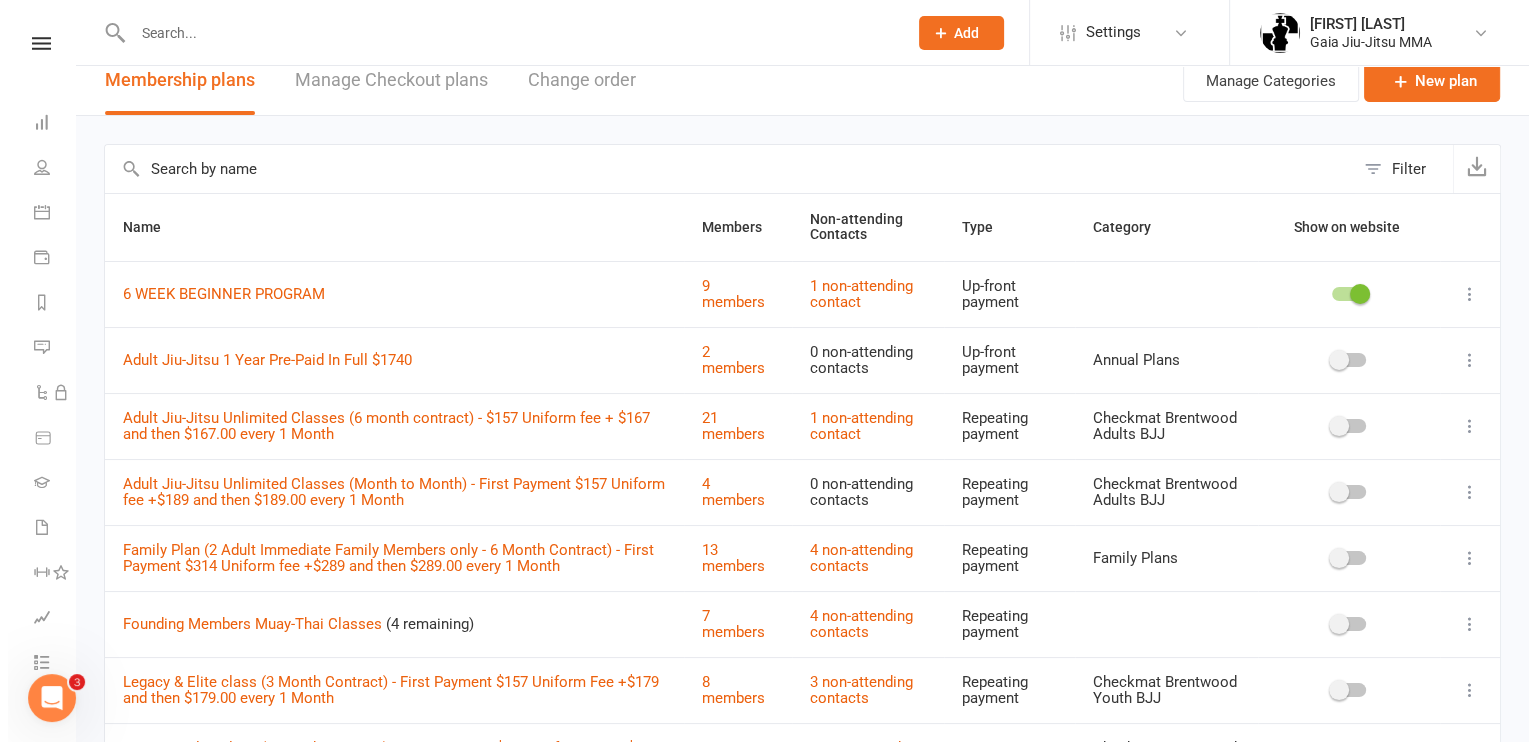 scroll, scrollTop: 0, scrollLeft: 0, axis: both 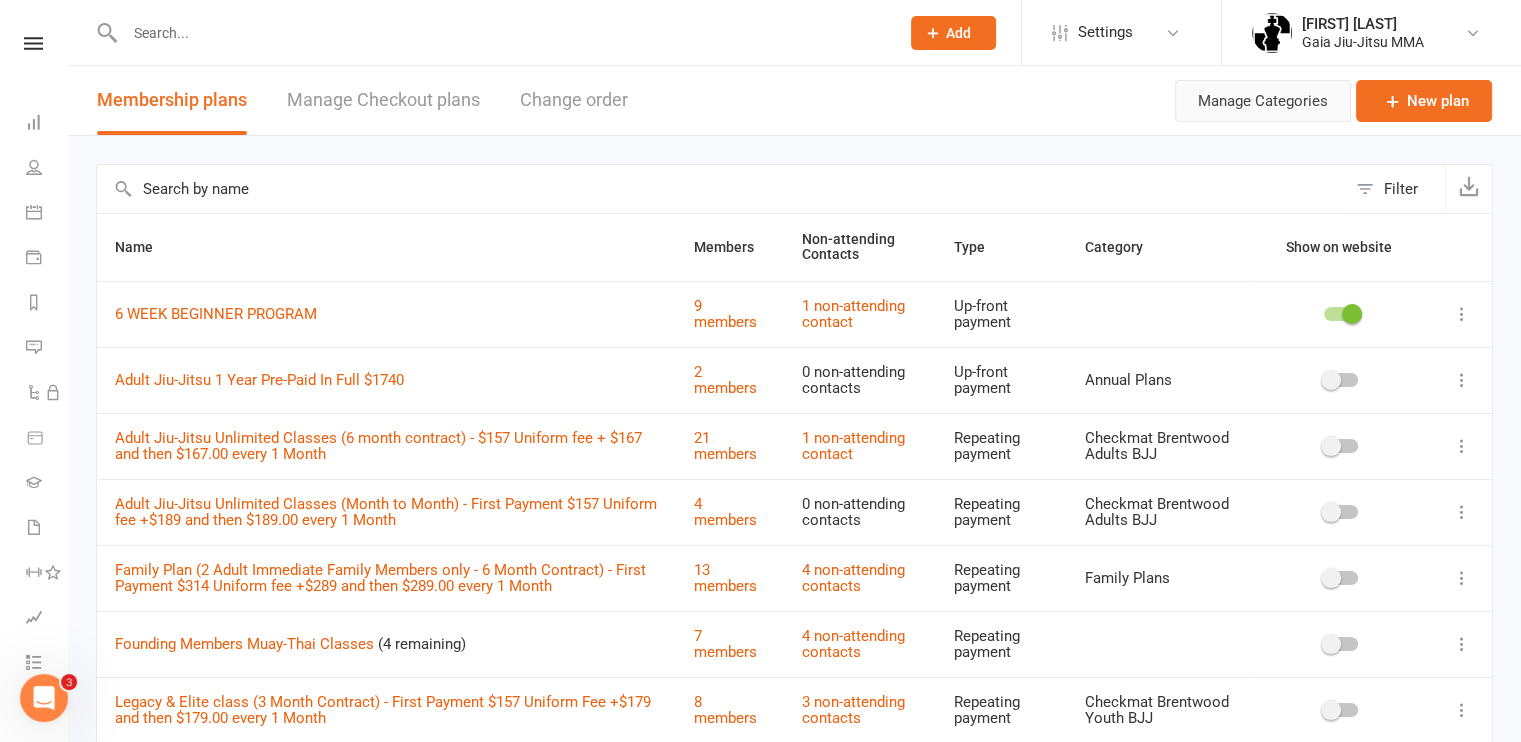 click on "Manage Categories" at bounding box center [1263, 101] 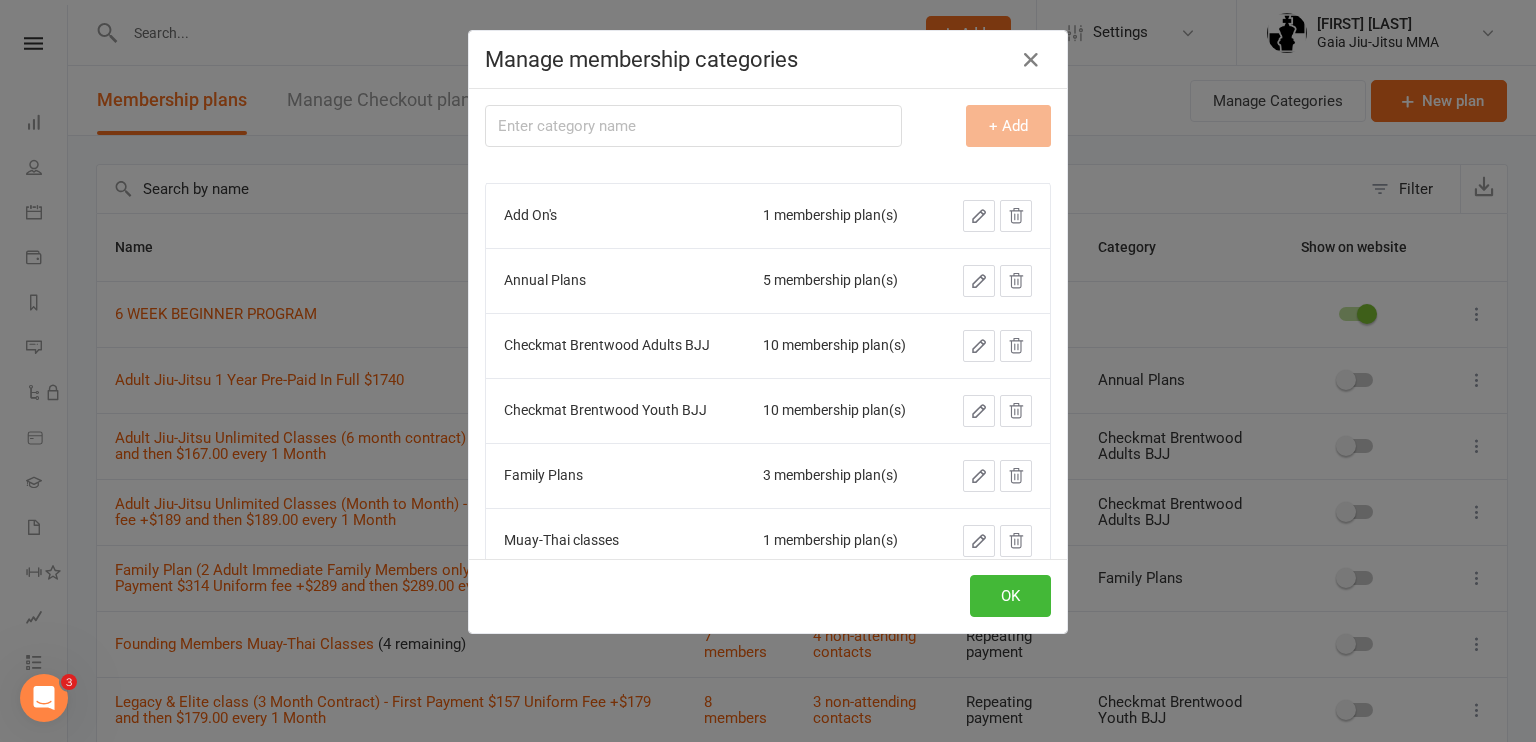 scroll, scrollTop: 121, scrollLeft: 0, axis: vertical 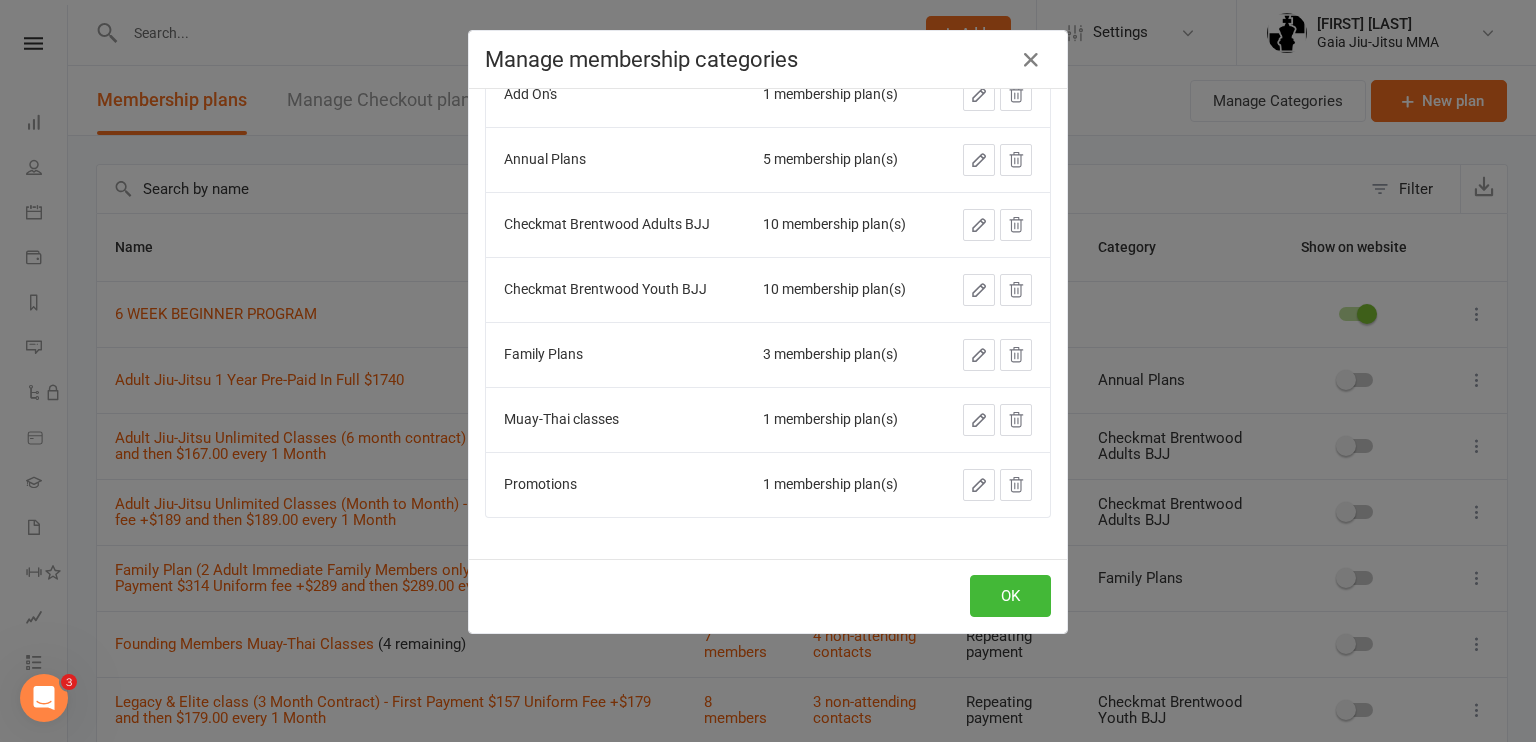 click 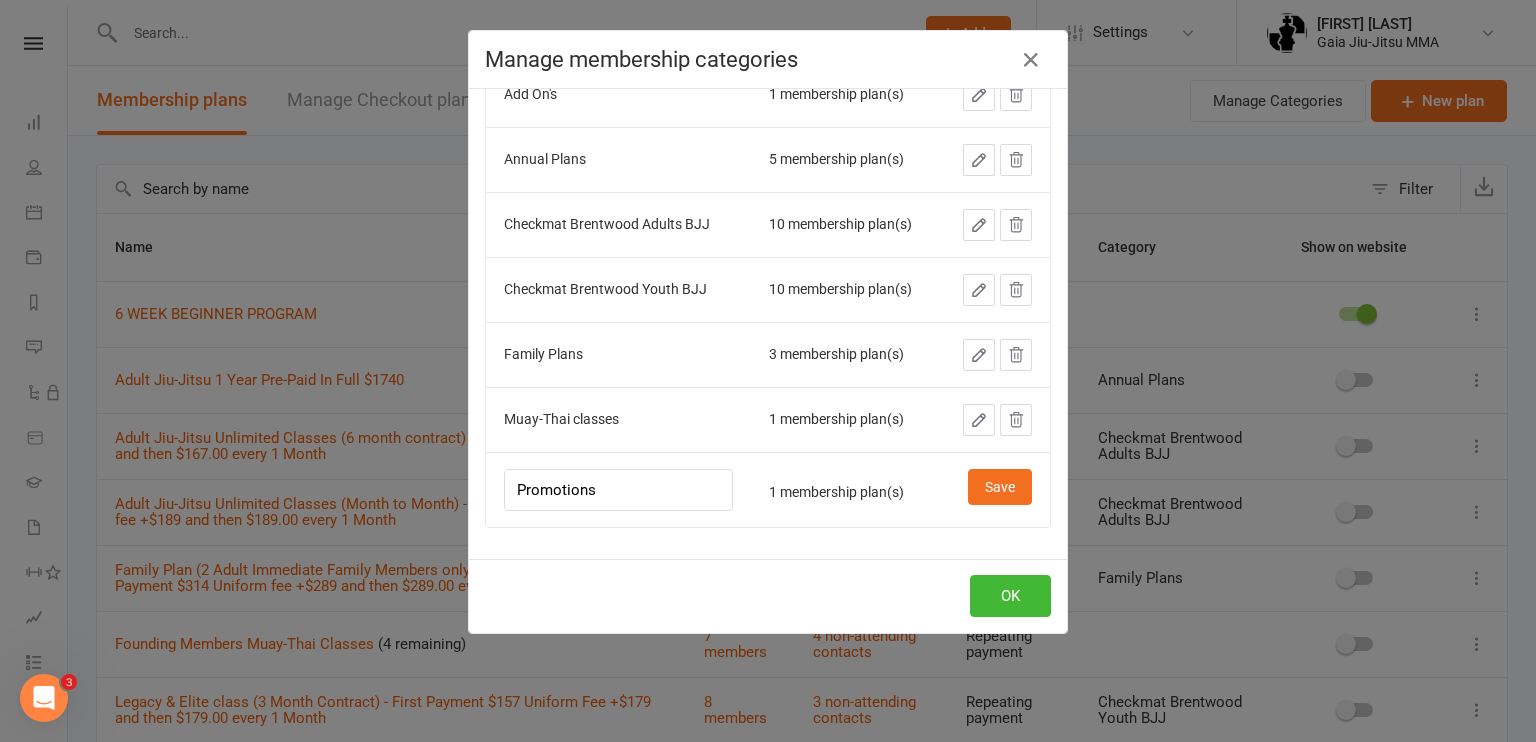 scroll, scrollTop: 131, scrollLeft: 0, axis: vertical 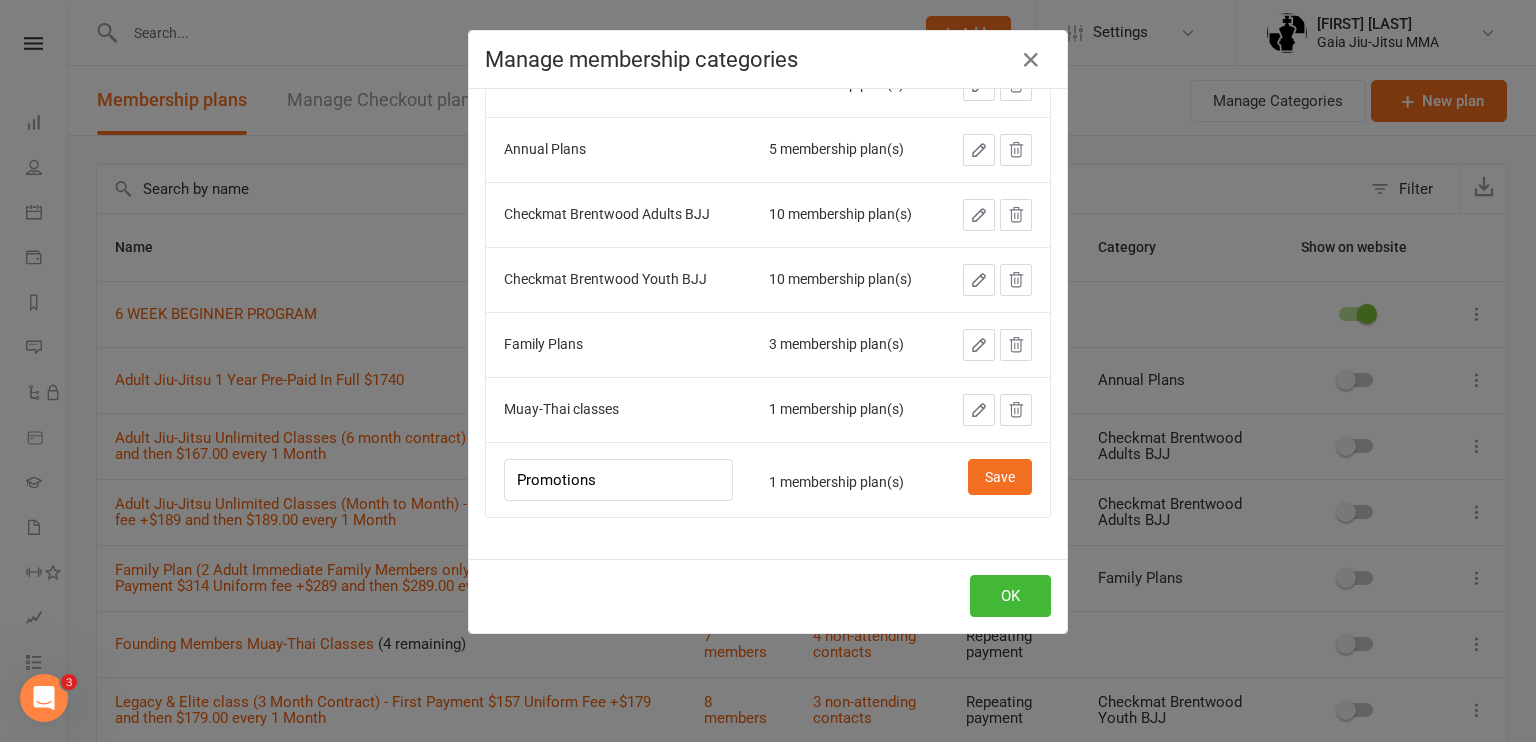 click 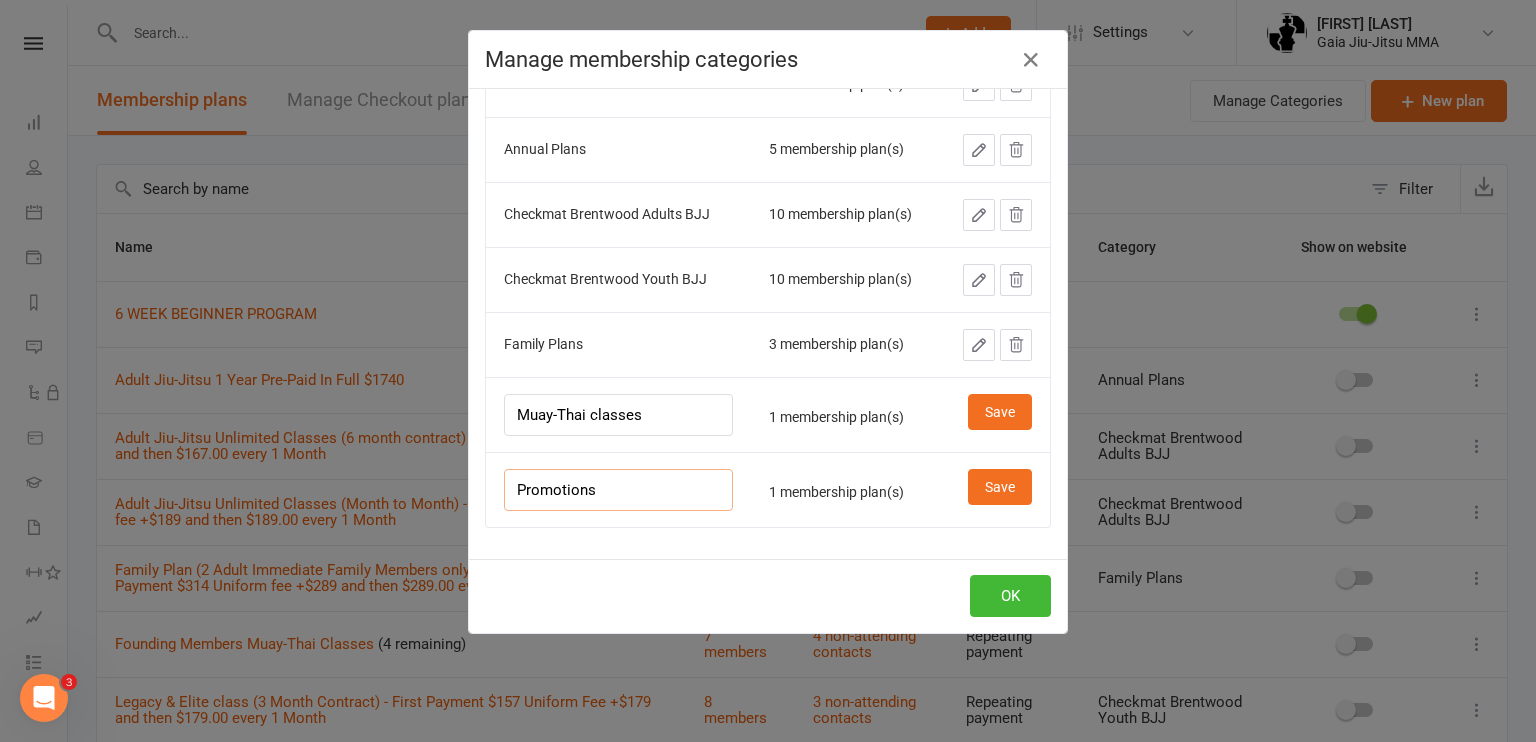 scroll, scrollTop: 140, scrollLeft: 0, axis: vertical 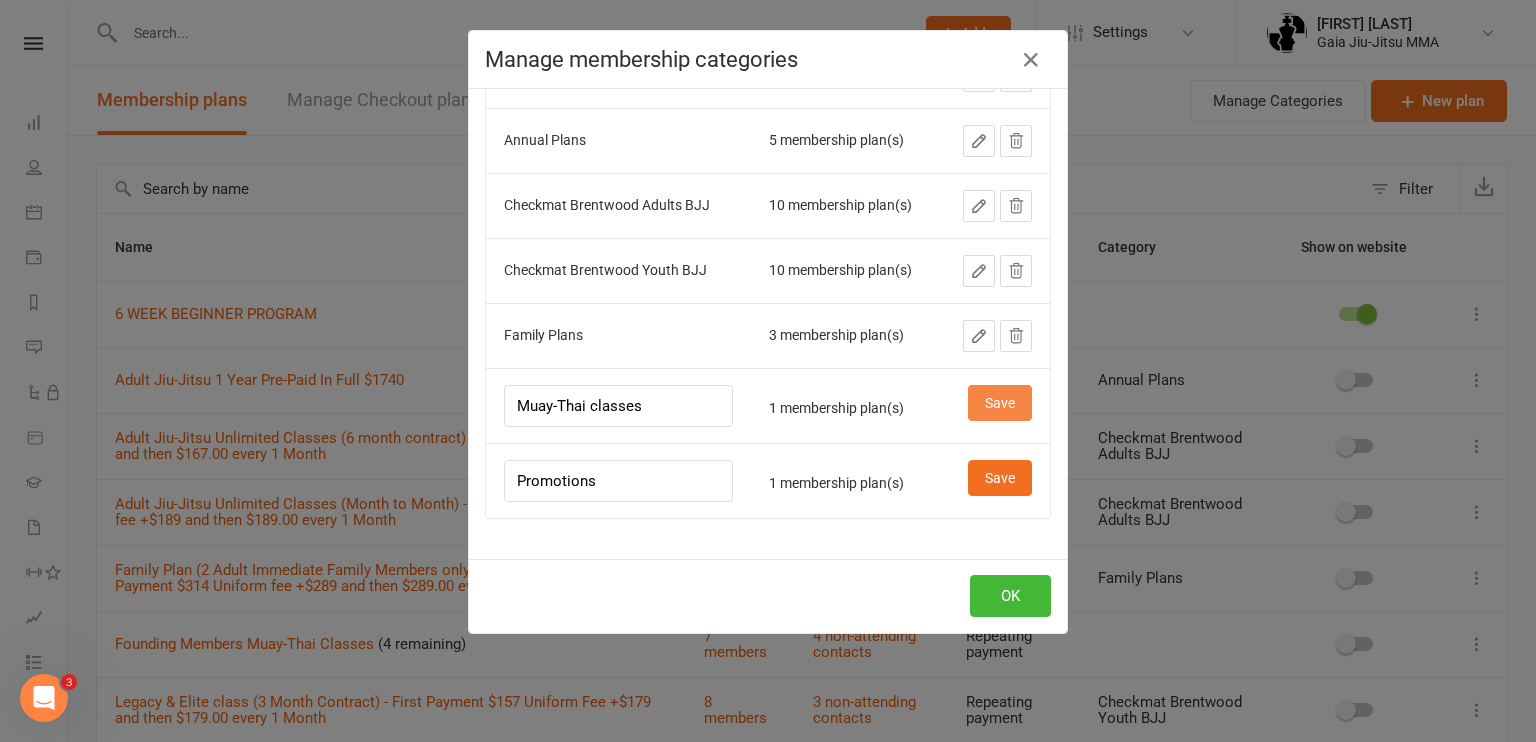 click on "Save" at bounding box center (1000, 403) 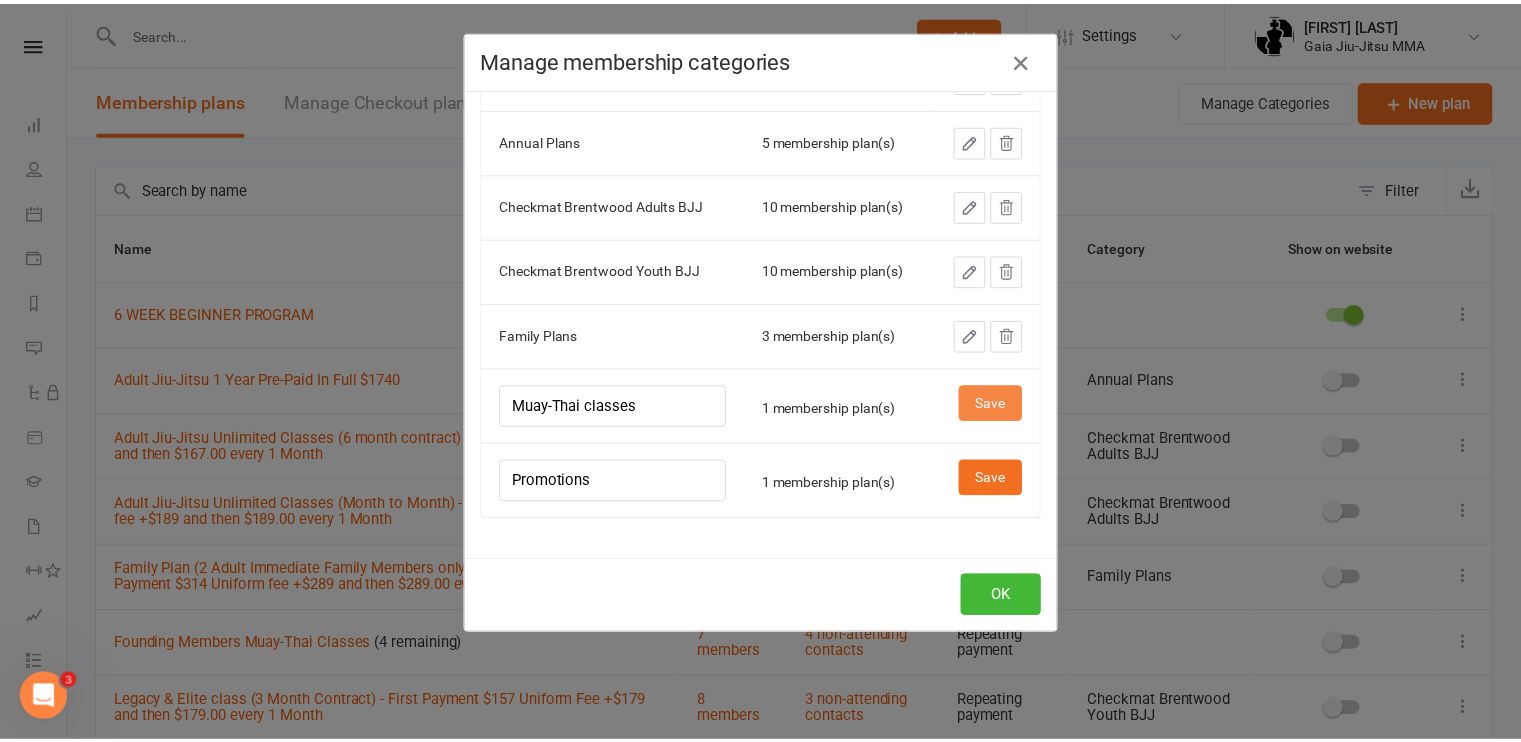 scroll, scrollTop: 121, scrollLeft: 0, axis: vertical 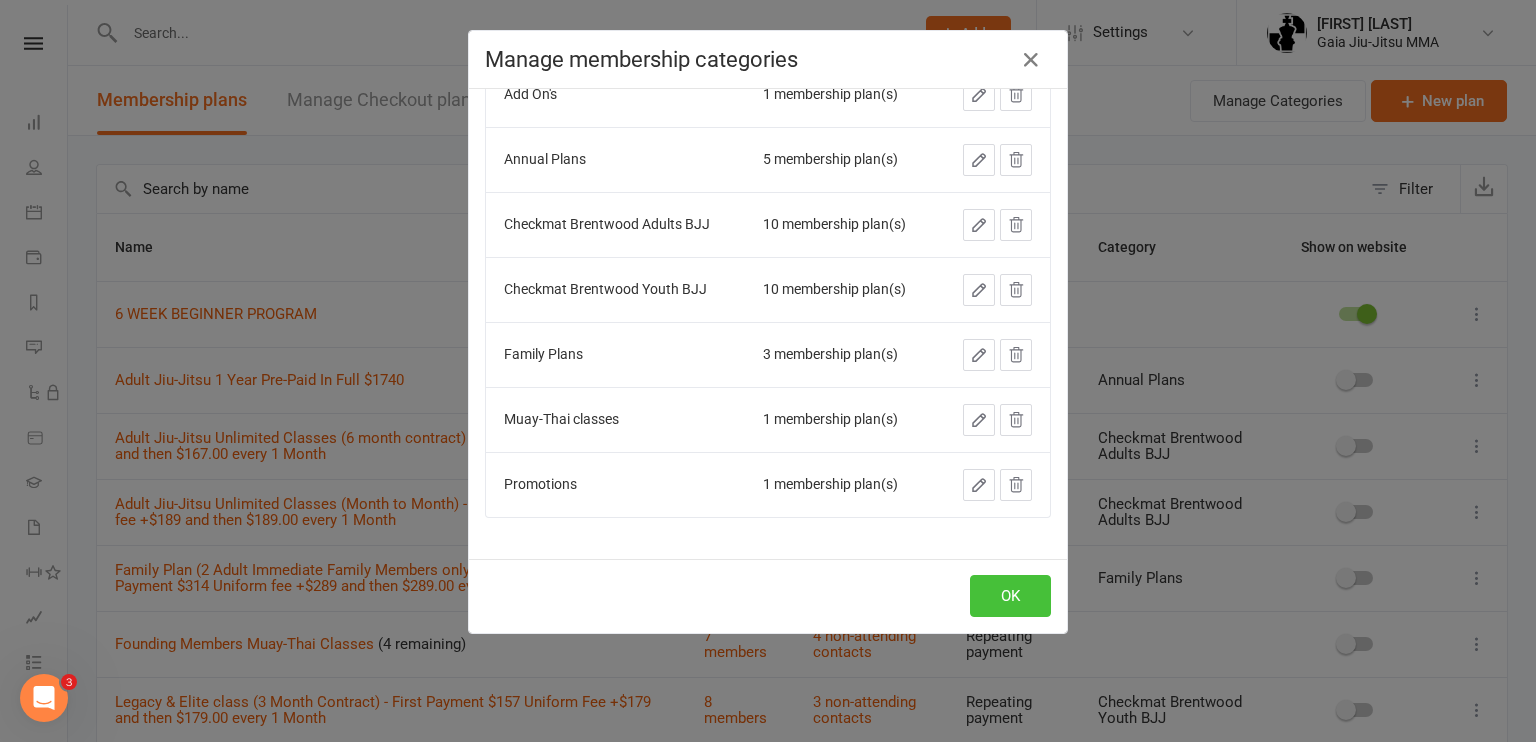 click on "OK" at bounding box center [1010, 596] 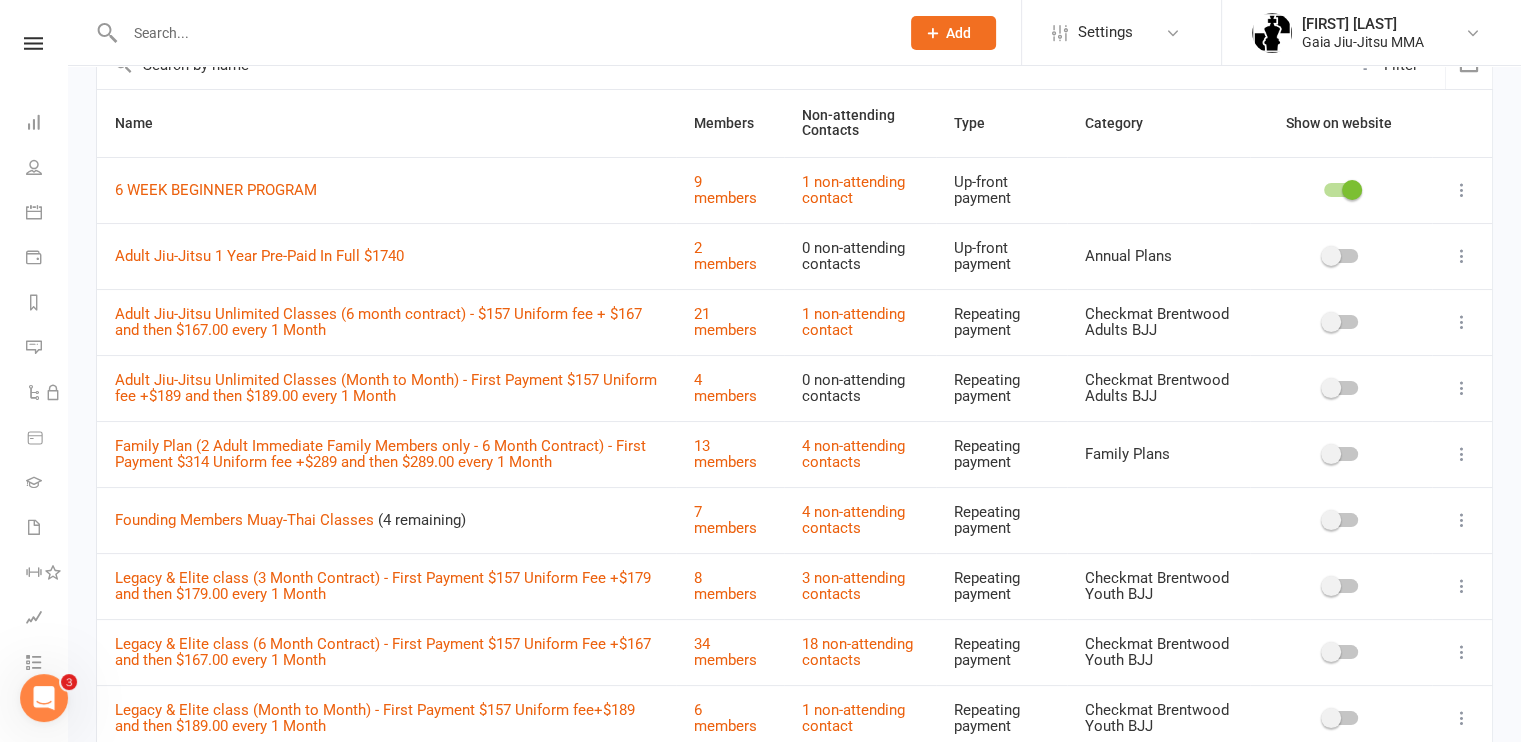 scroll, scrollTop: 0, scrollLeft: 0, axis: both 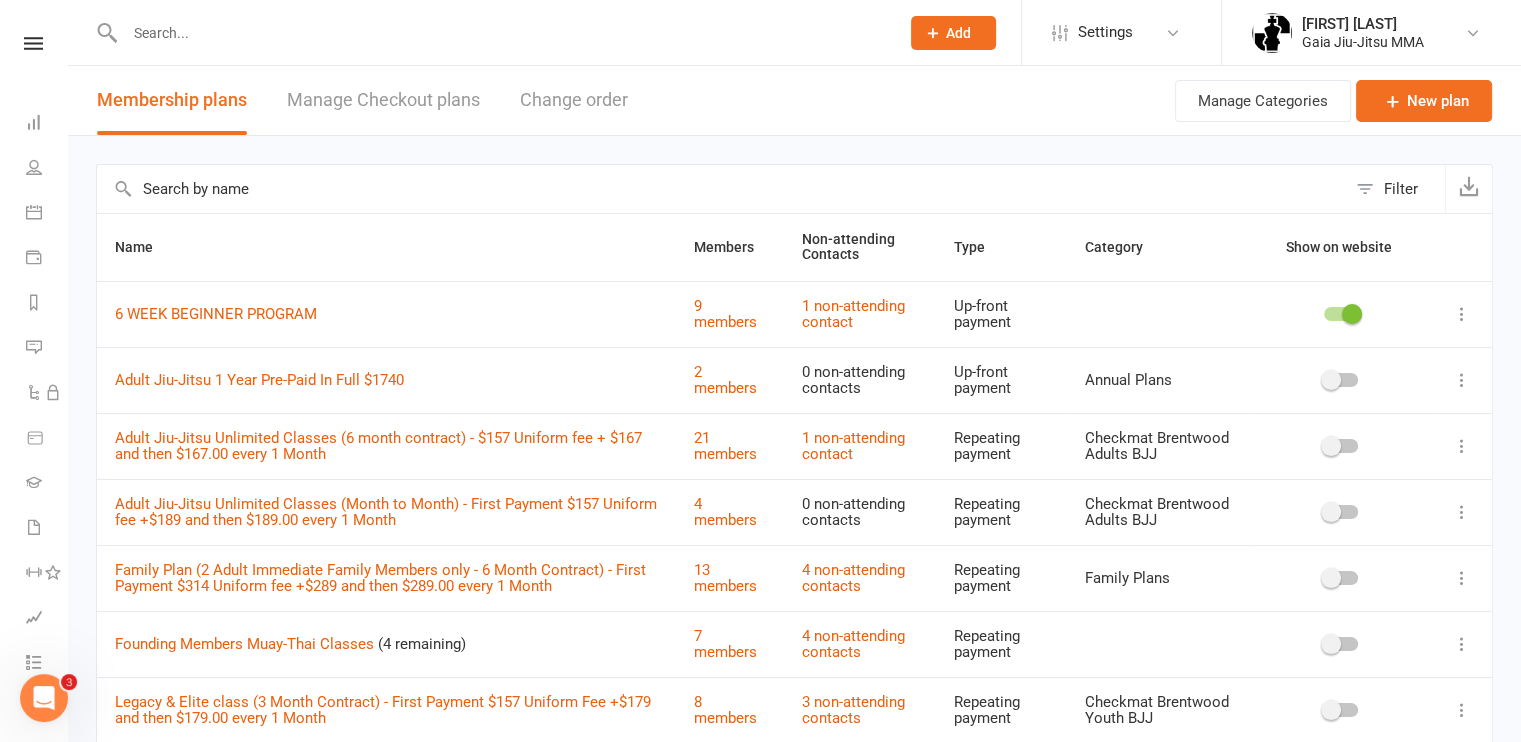 click on "Filter" at bounding box center (1395, 189) 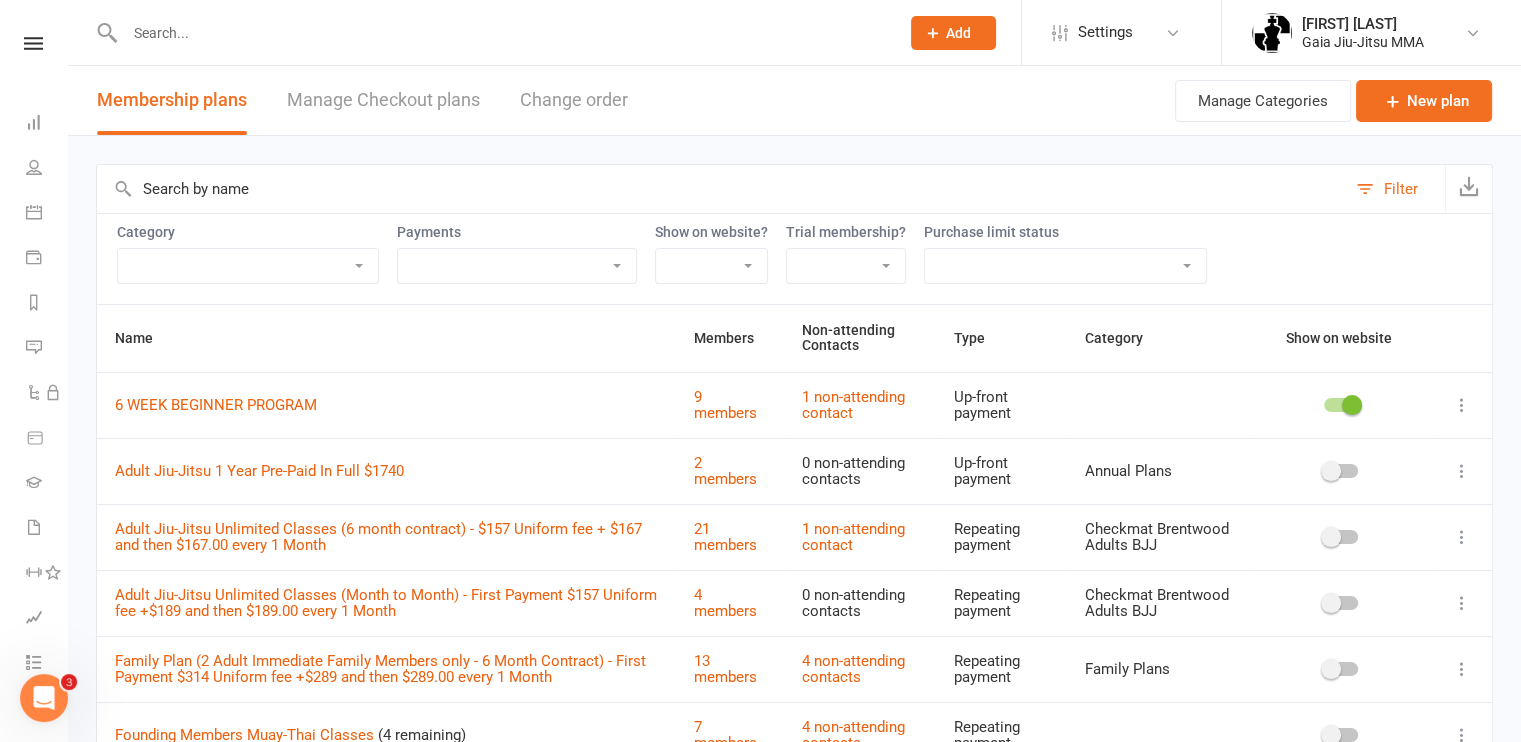 click on "Filter" at bounding box center (1395, 189) 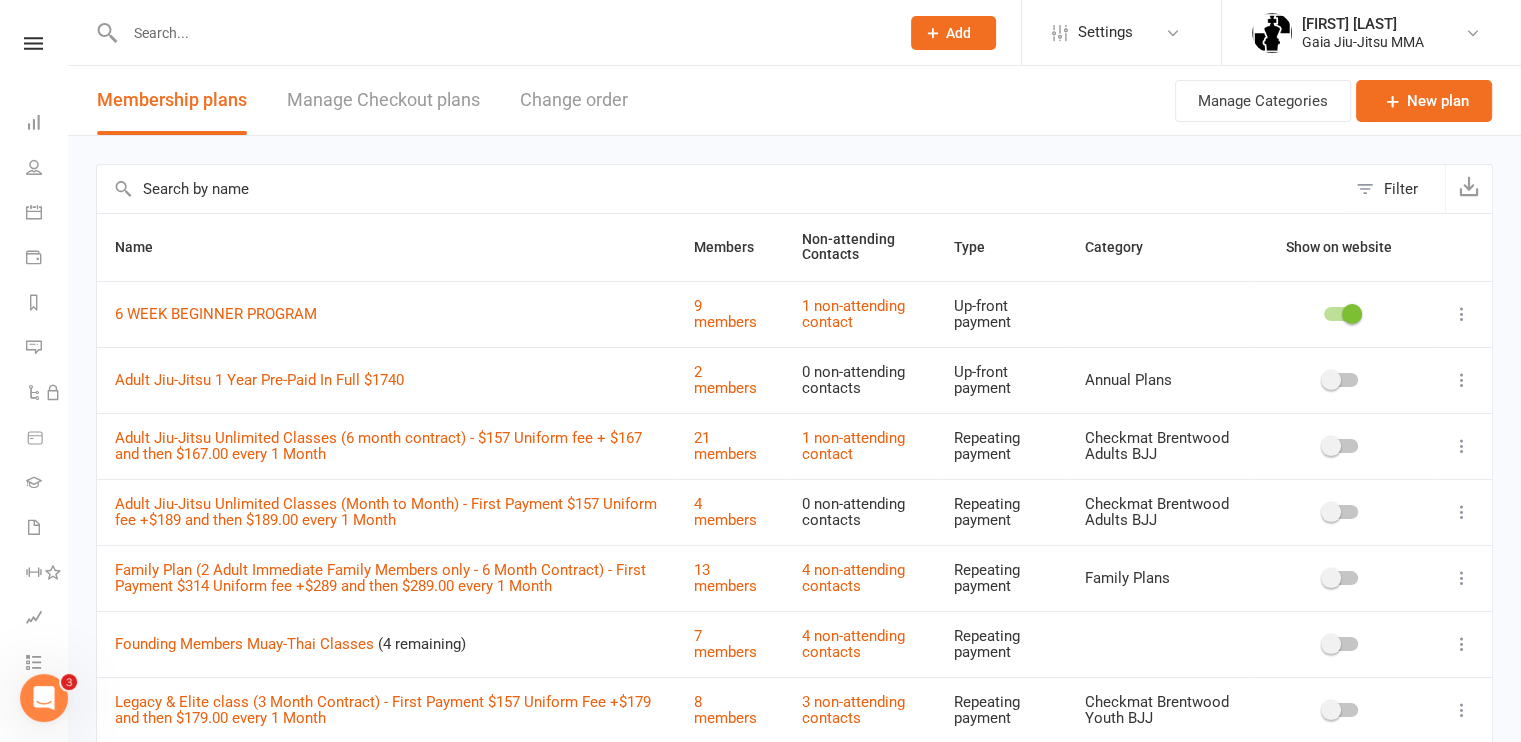click on "Manage Checkout plans" at bounding box center (383, 100) 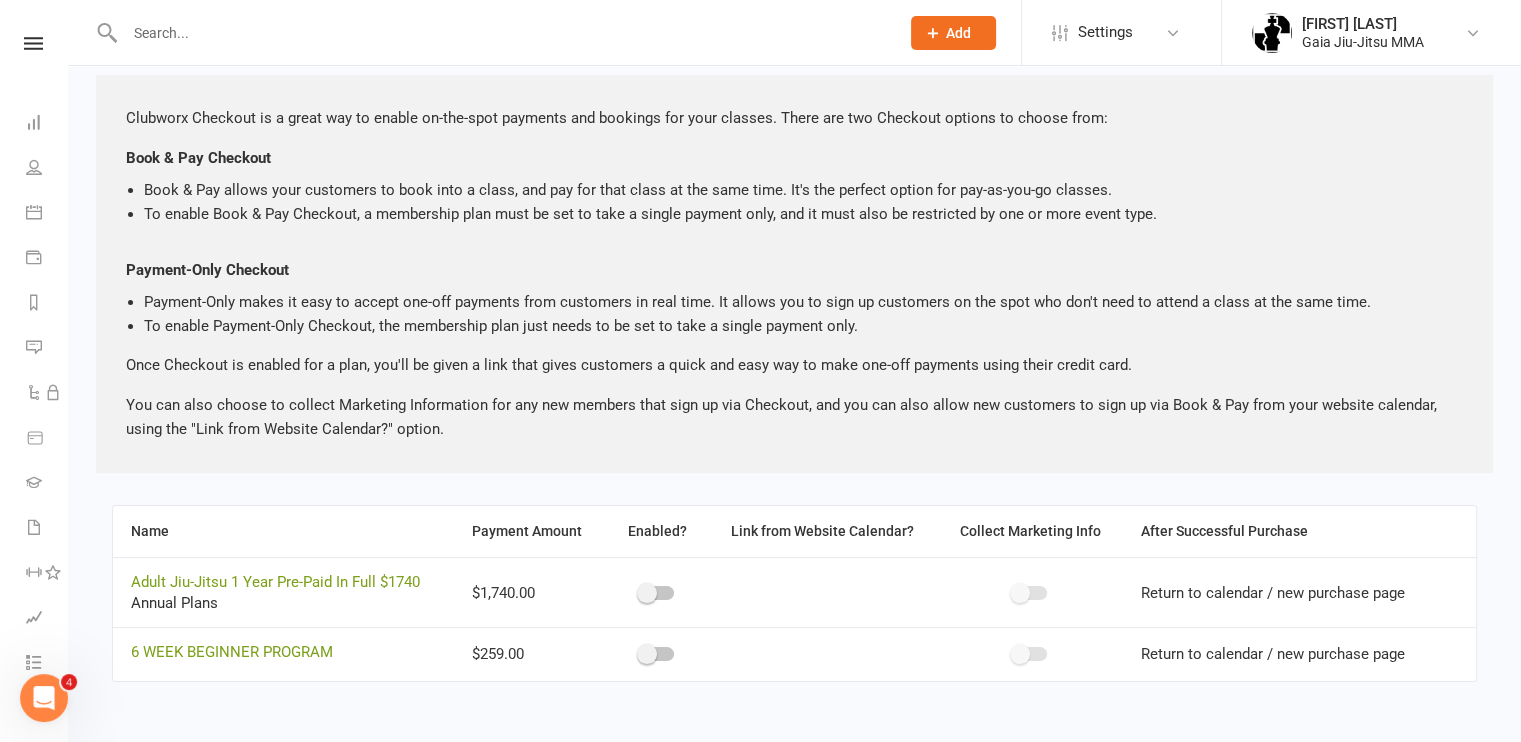 scroll, scrollTop: 0, scrollLeft: 0, axis: both 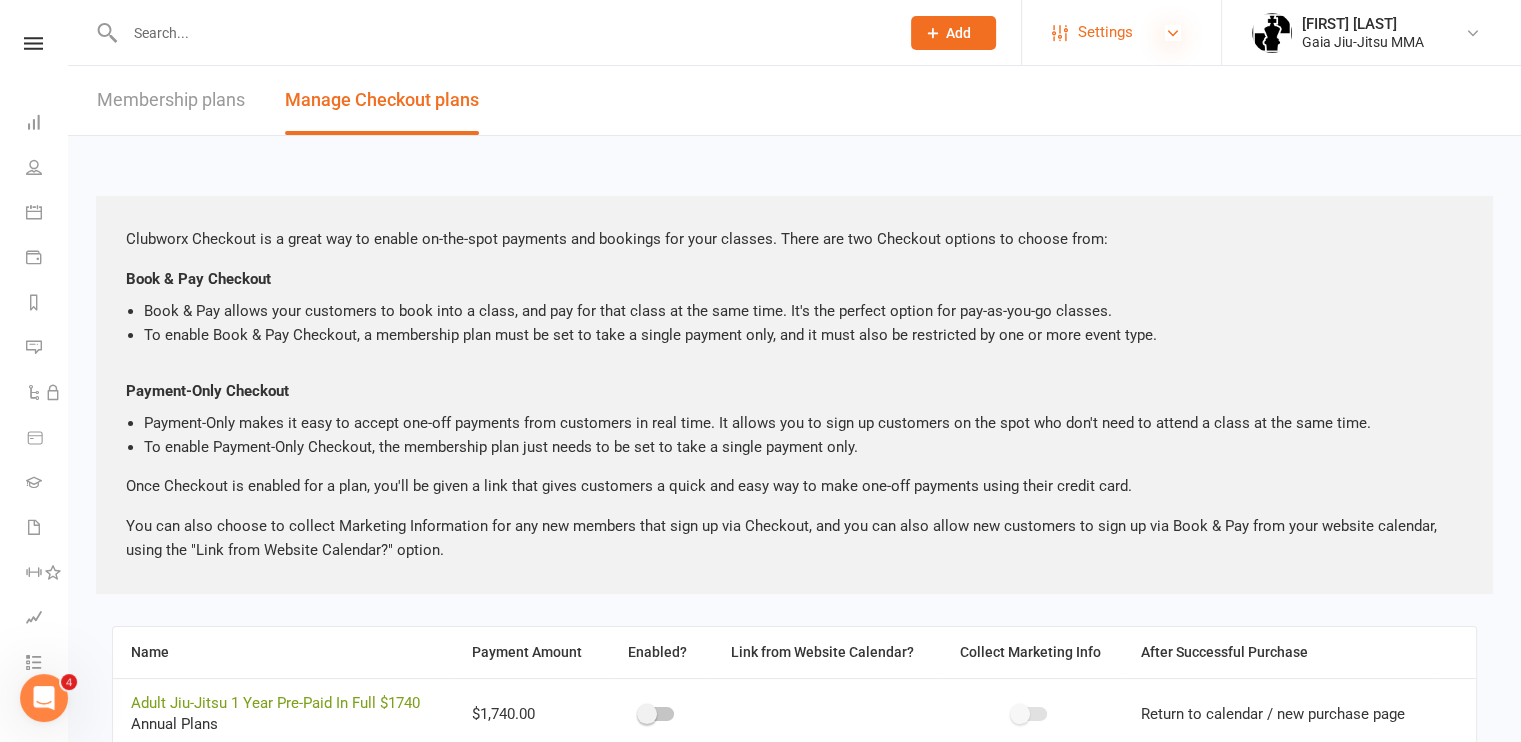 click at bounding box center [1173, 33] 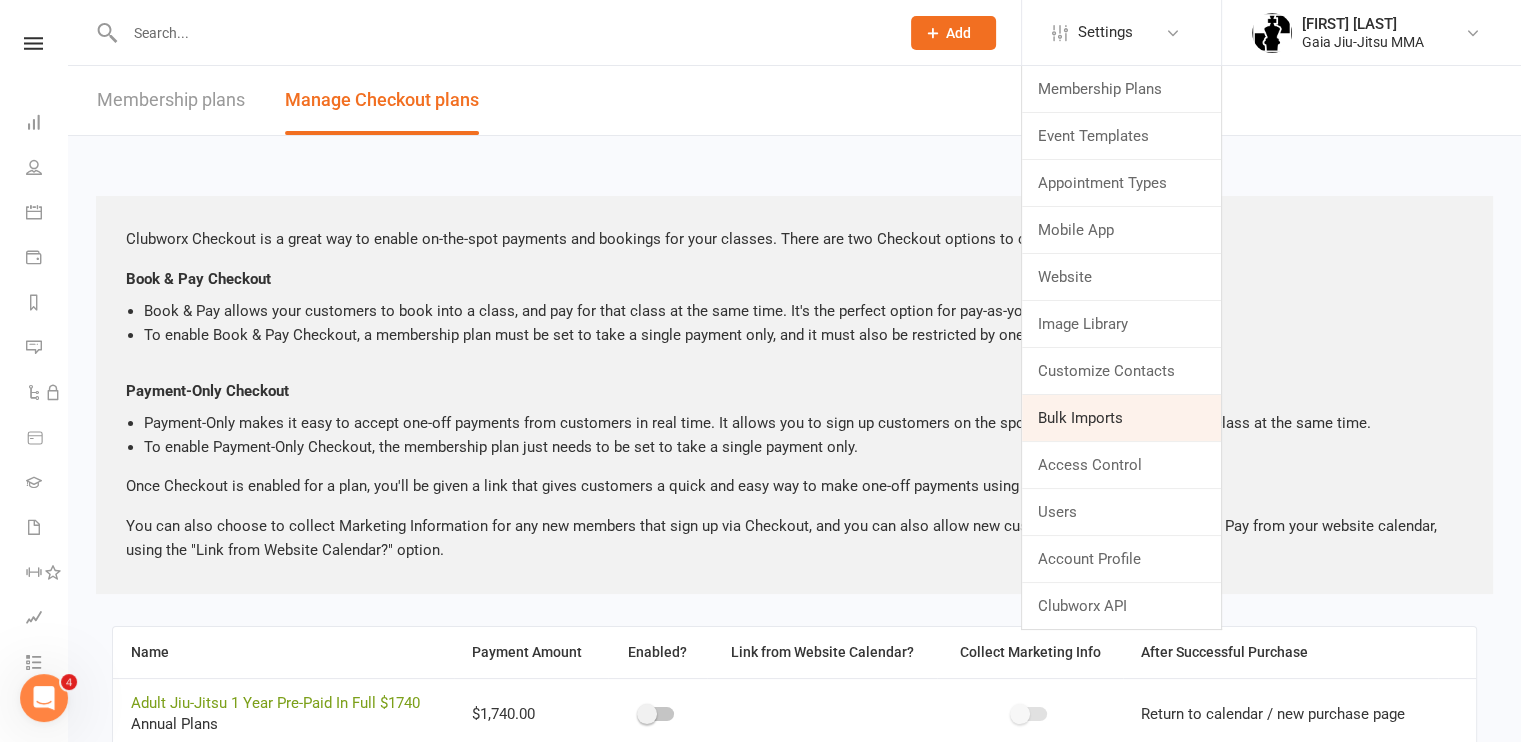 click on "Bulk Imports" at bounding box center (1121, 418) 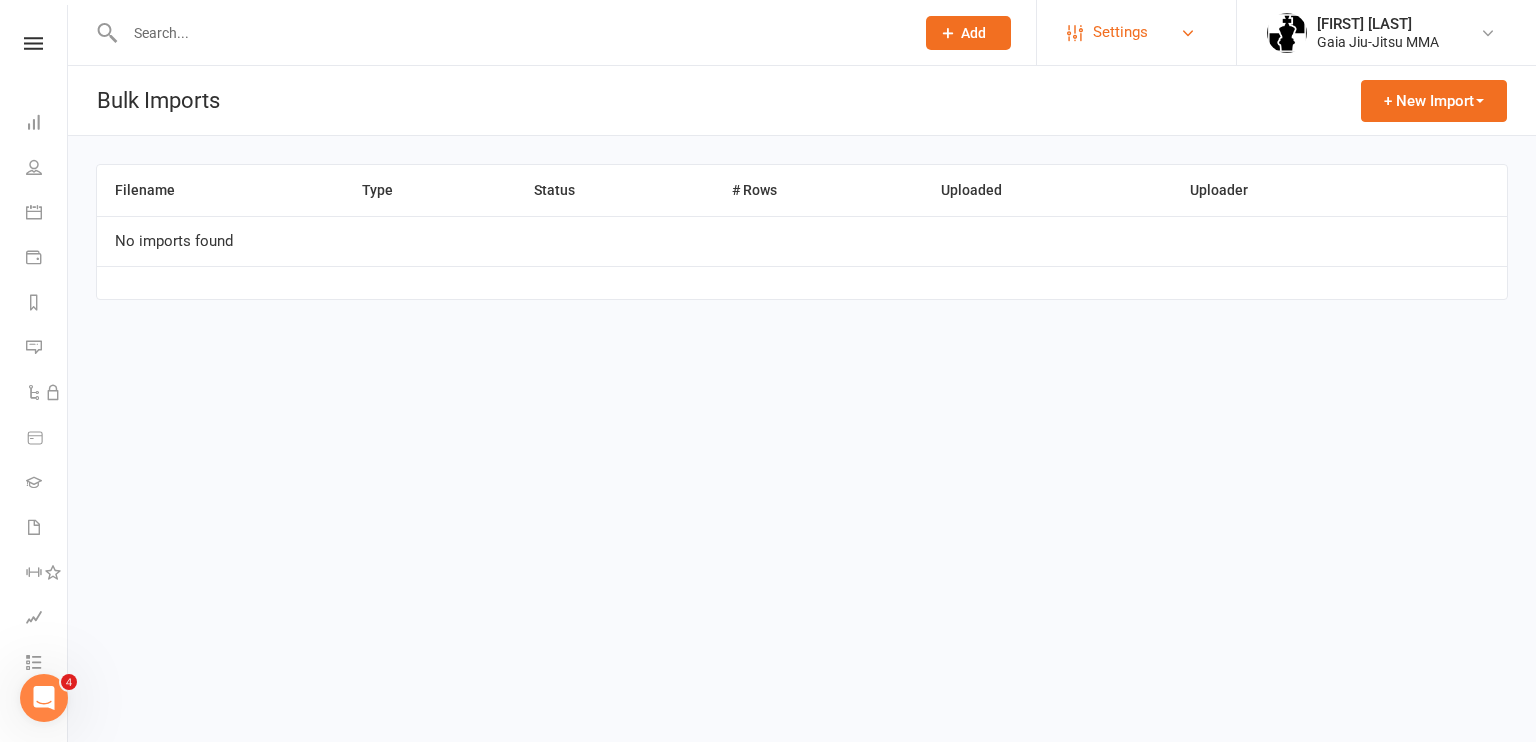 click on "Settings" at bounding box center (1136, 32) 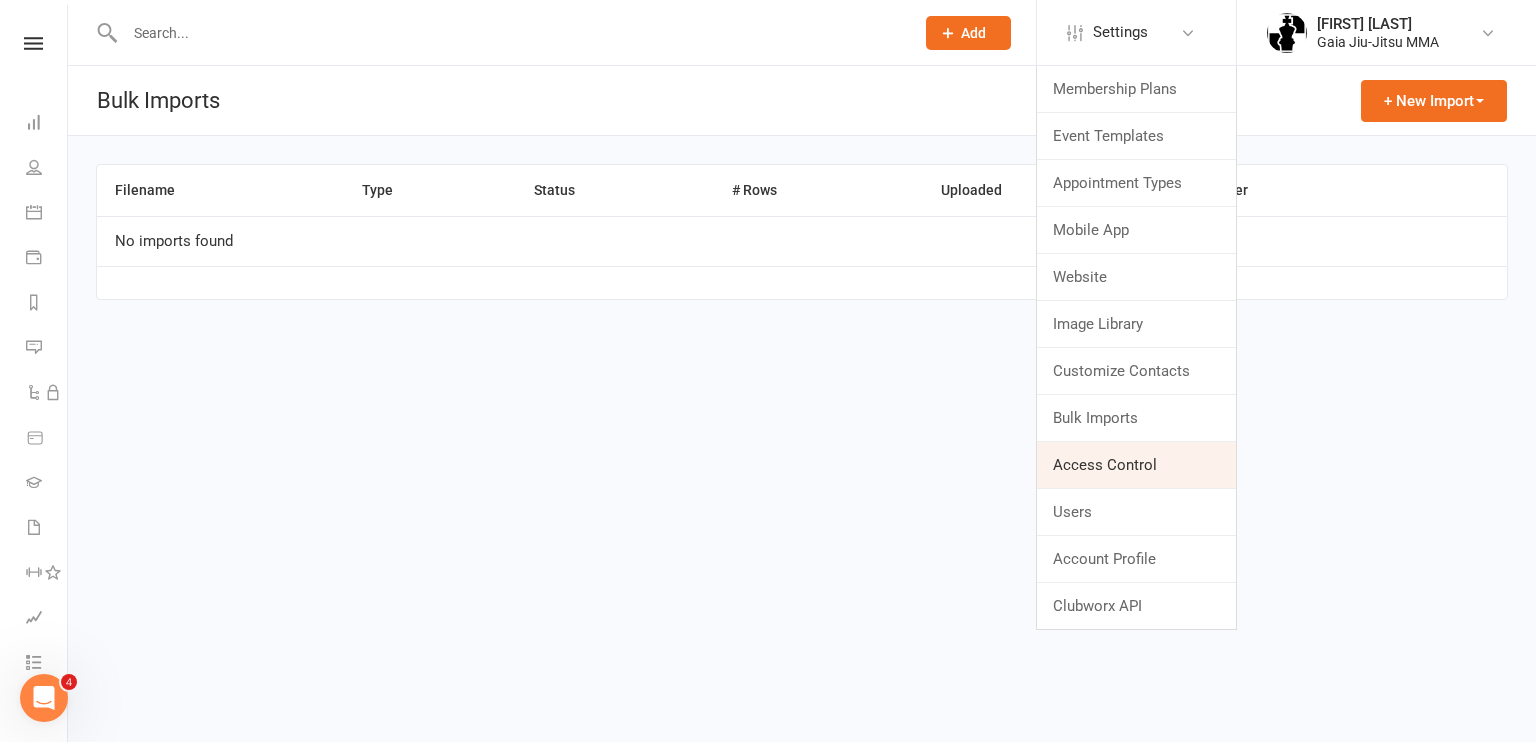 click on "Access Control" at bounding box center (1136, 465) 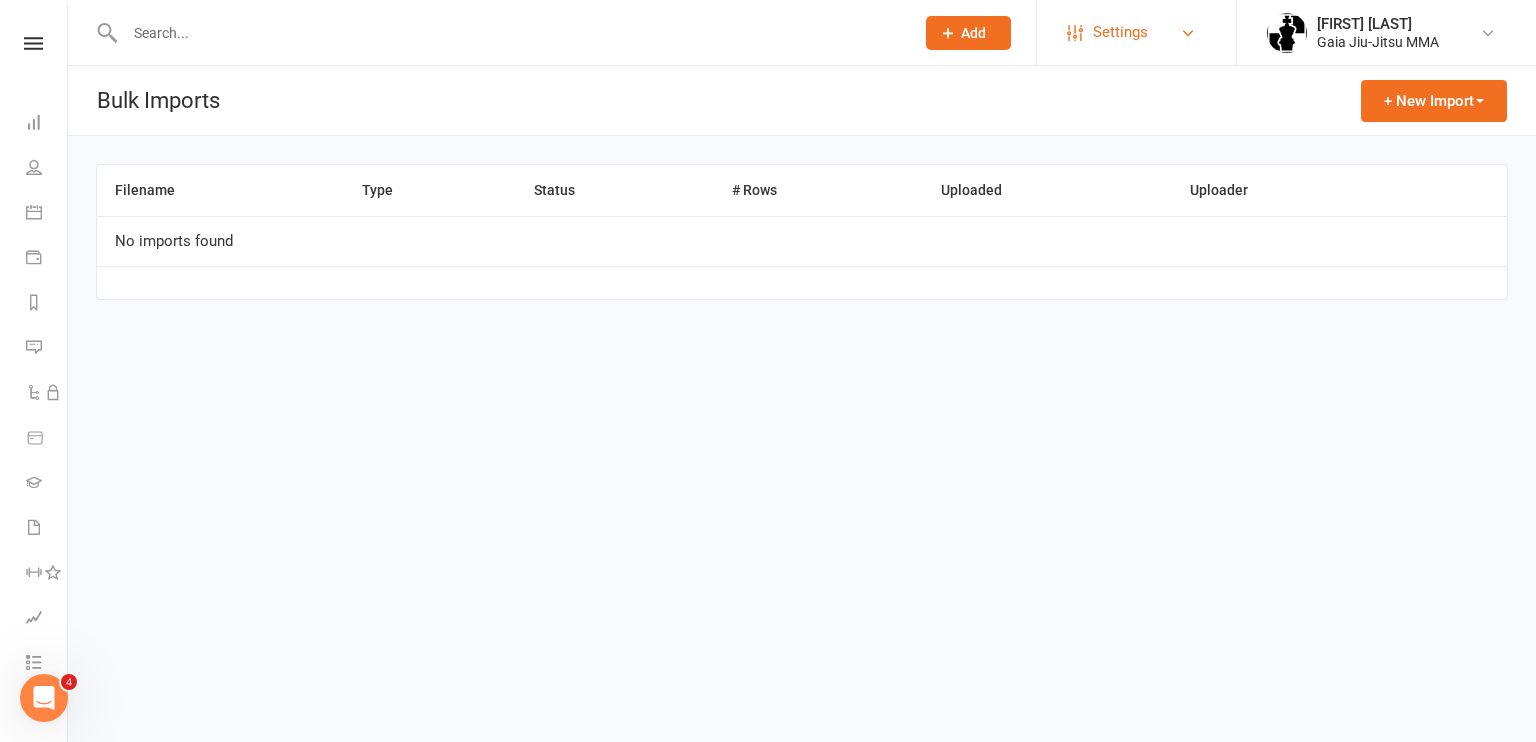 click on "Settings" at bounding box center [1120, 32] 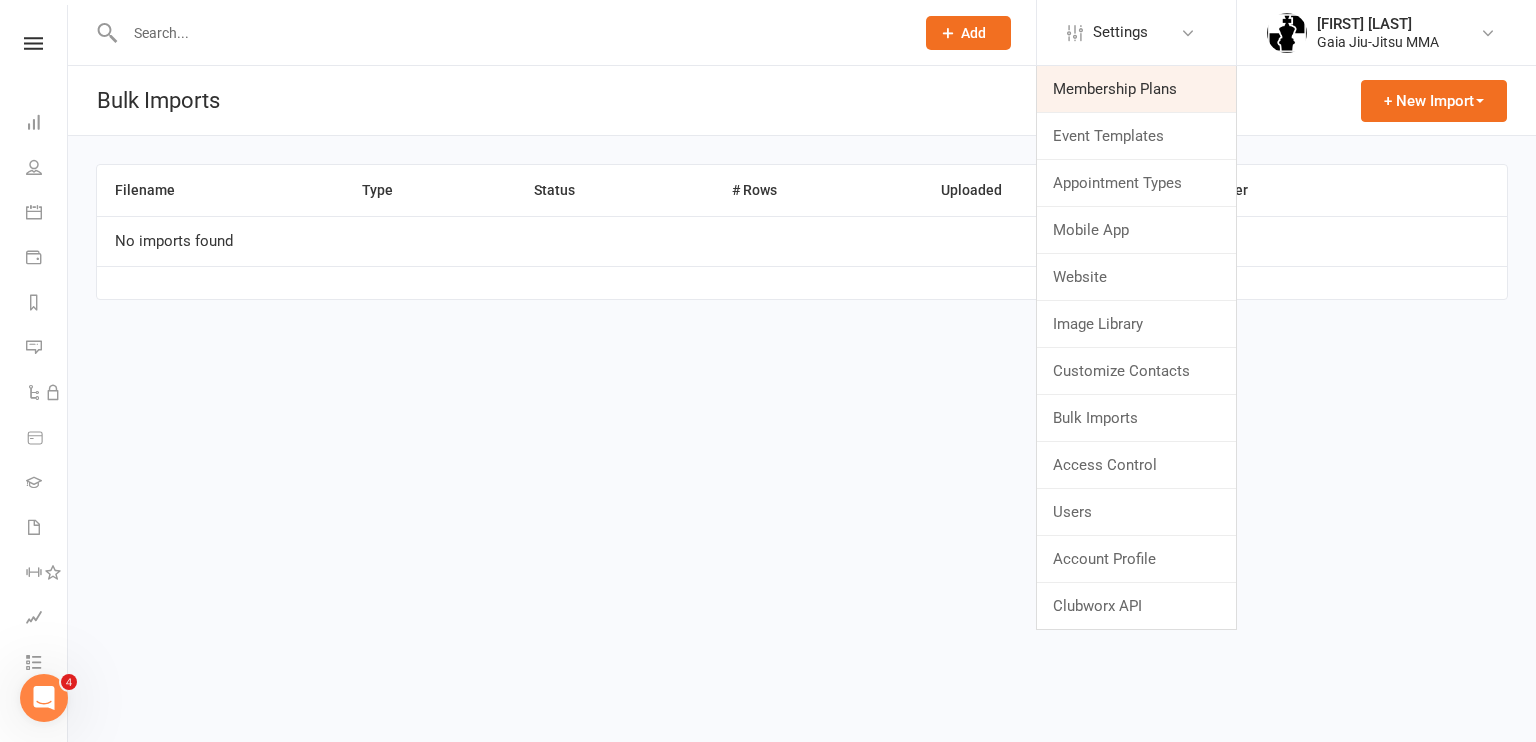 click on "Membership Plans" at bounding box center (1136, 89) 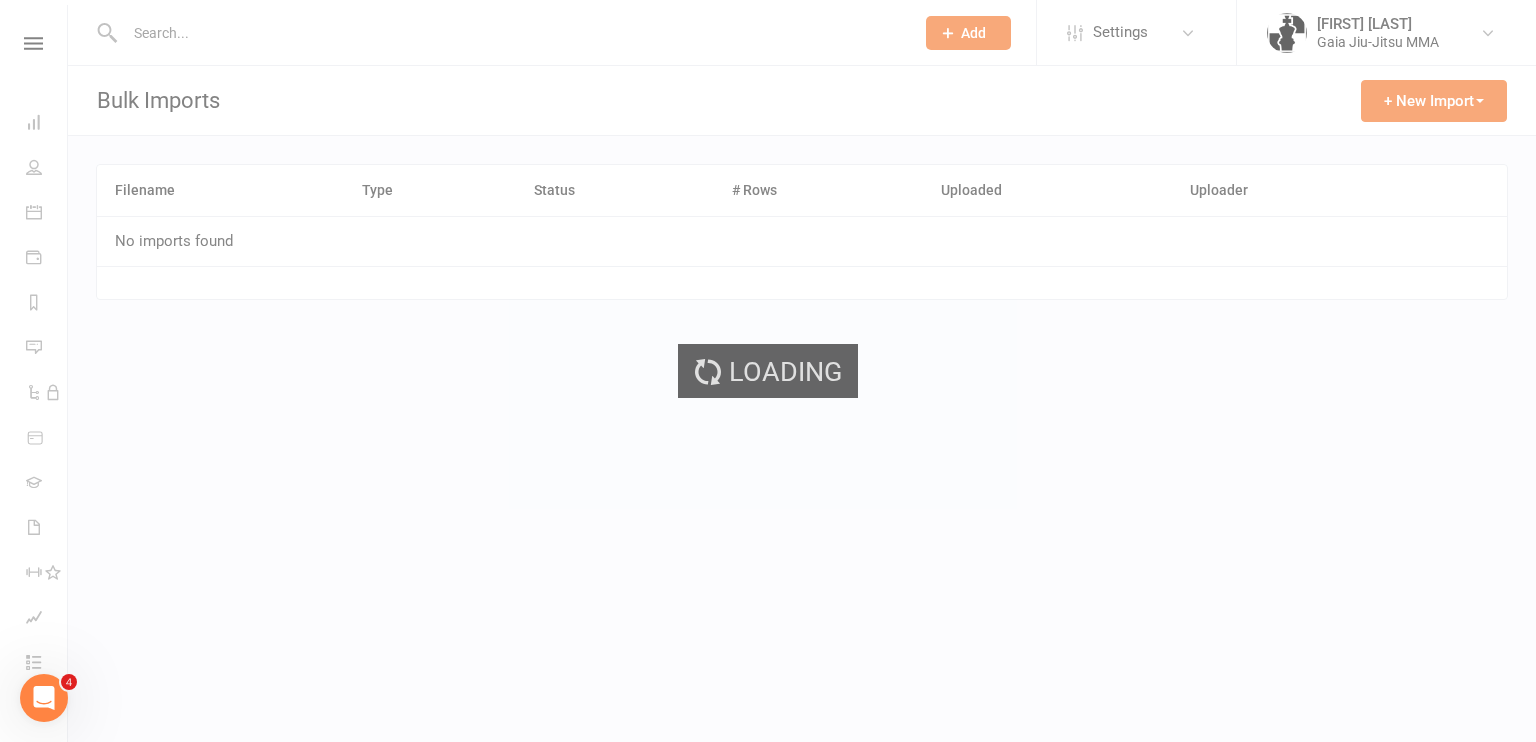 select on "100" 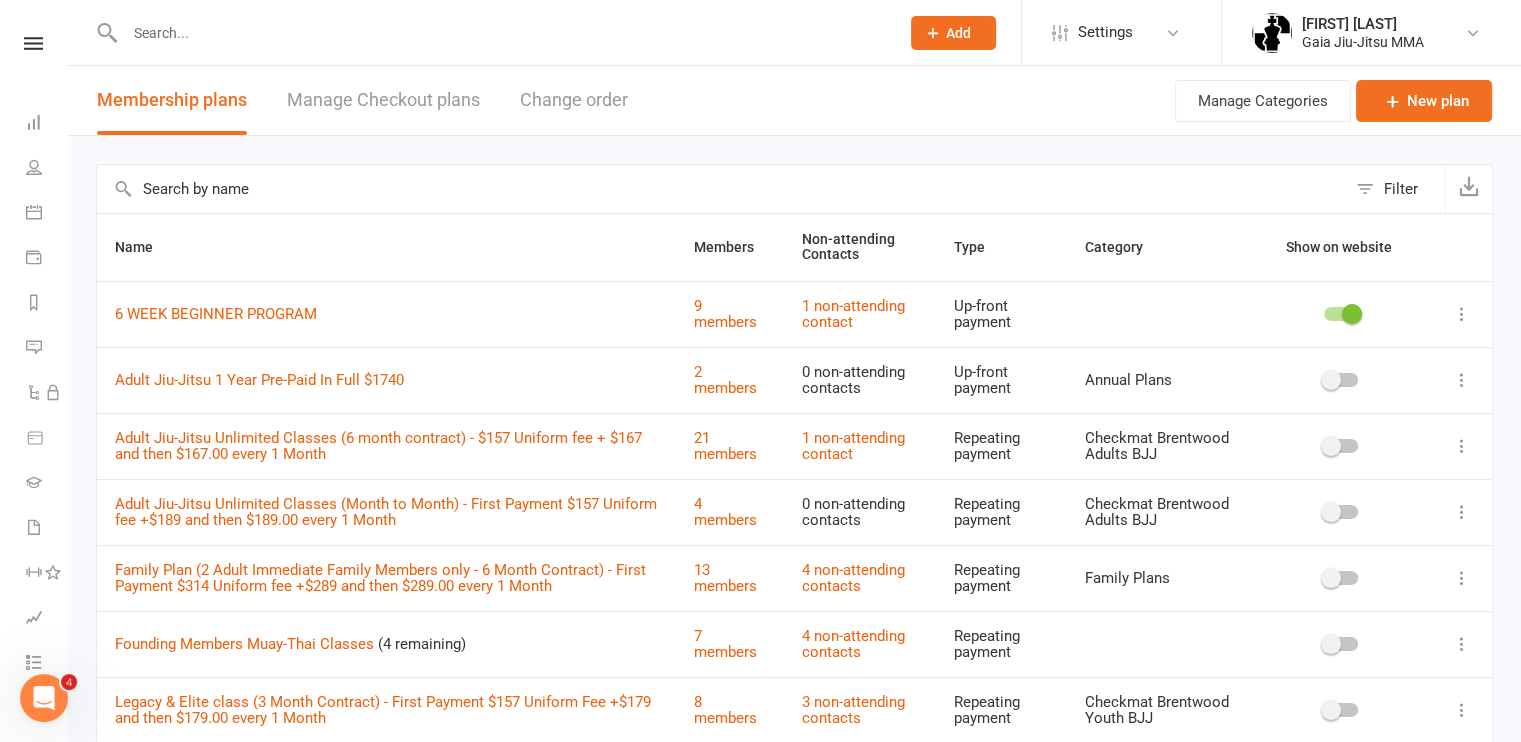 click on "Manage Checkout plans" at bounding box center [383, 100] 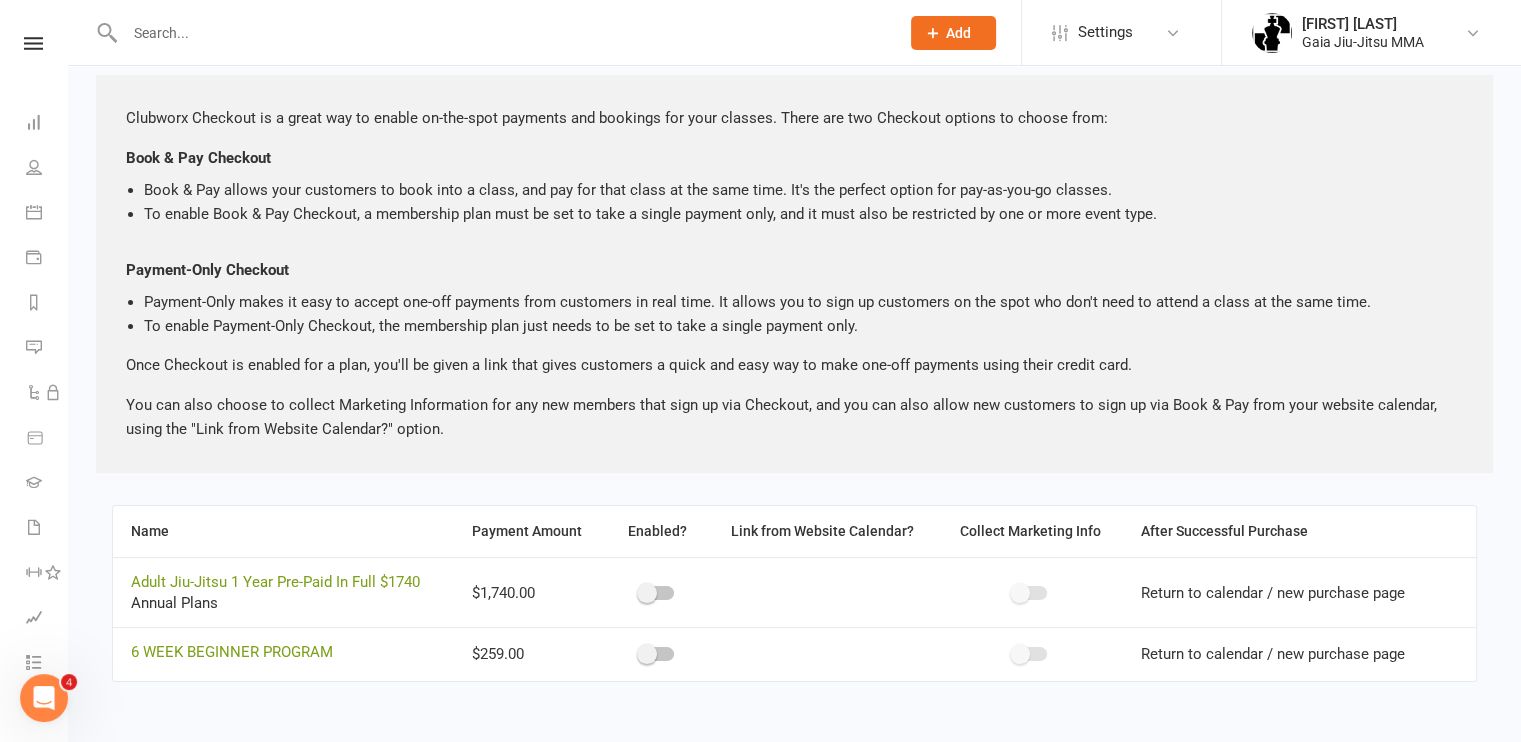 scroll, scrollTop: 0, scrollLeft: 0, axis: both 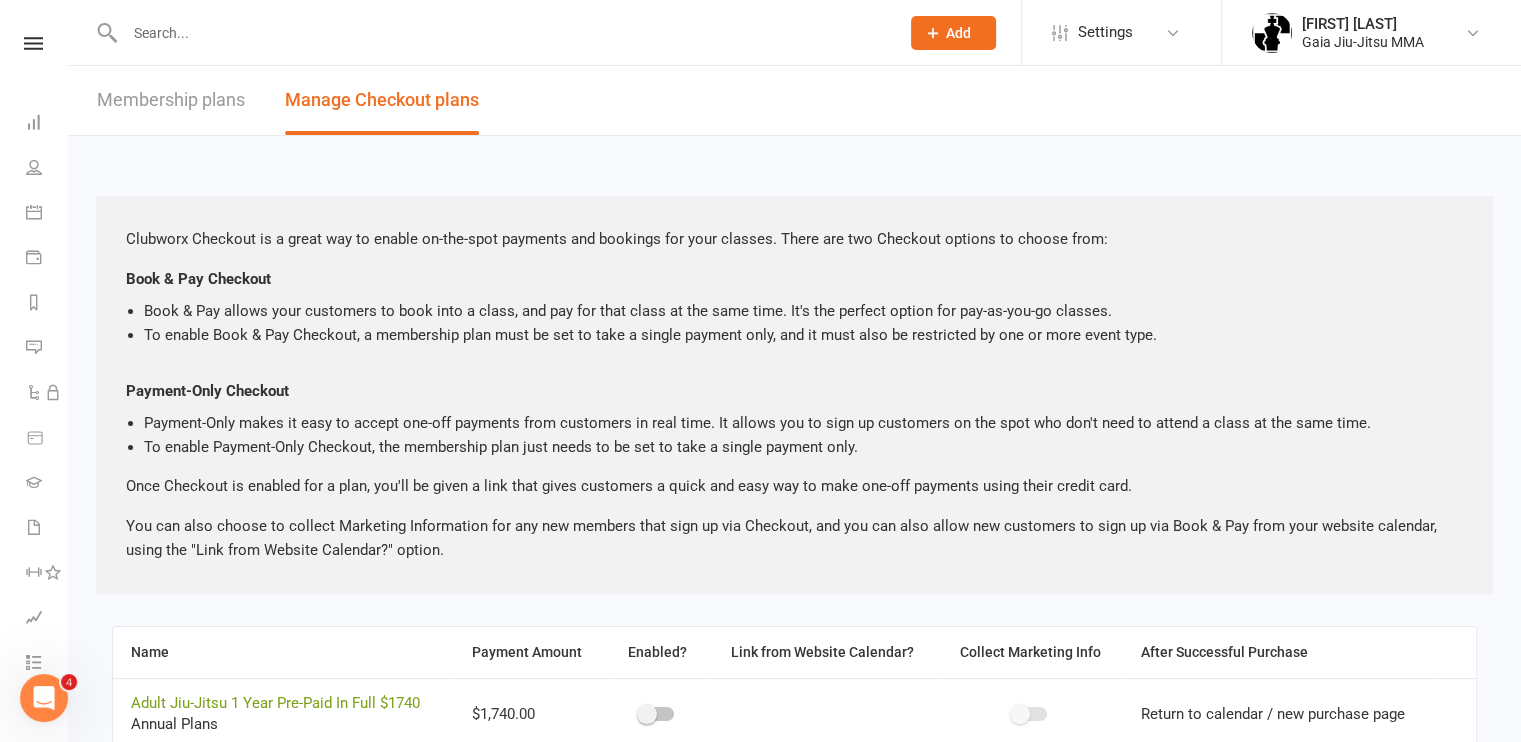 select on "100" 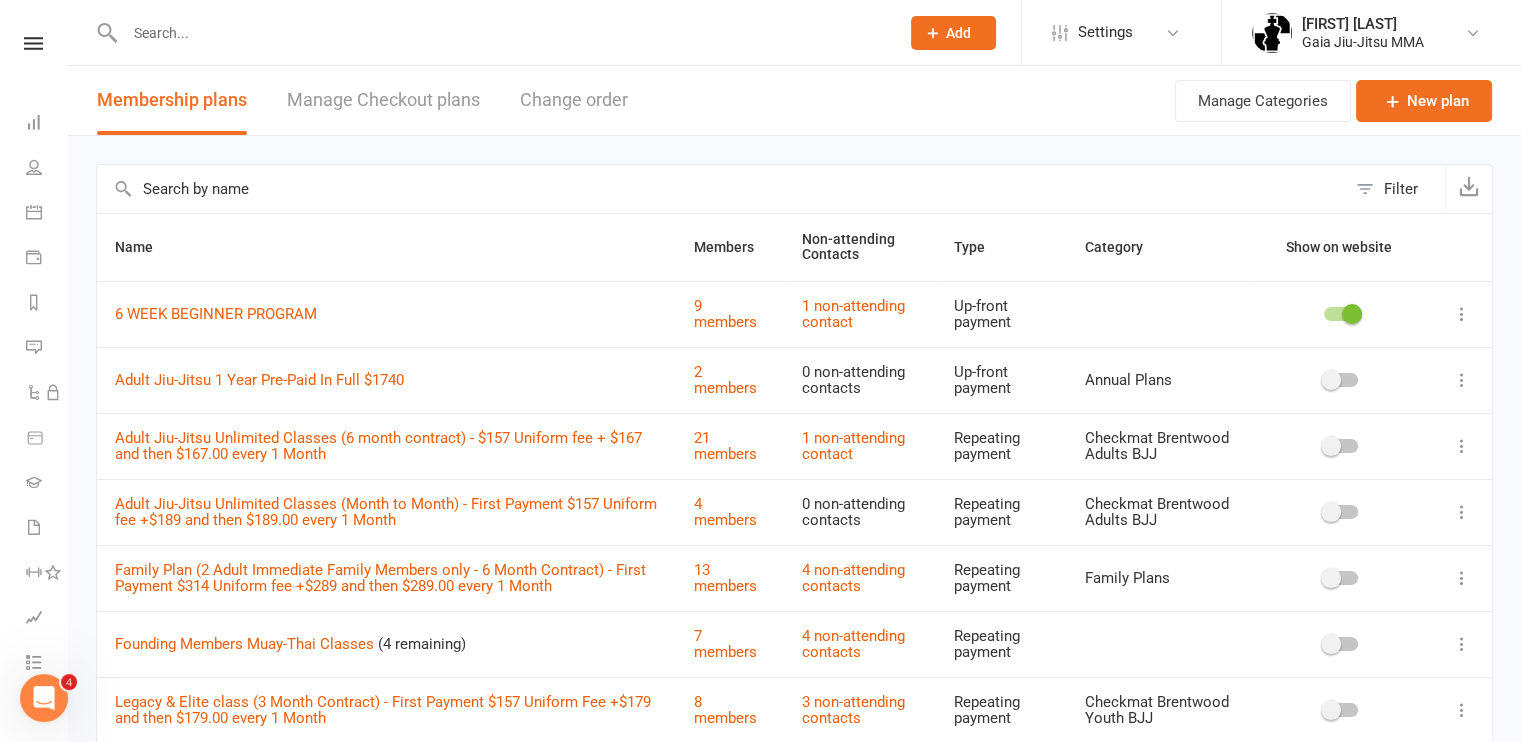 click on "Change order" at bounding box center (574, 100) 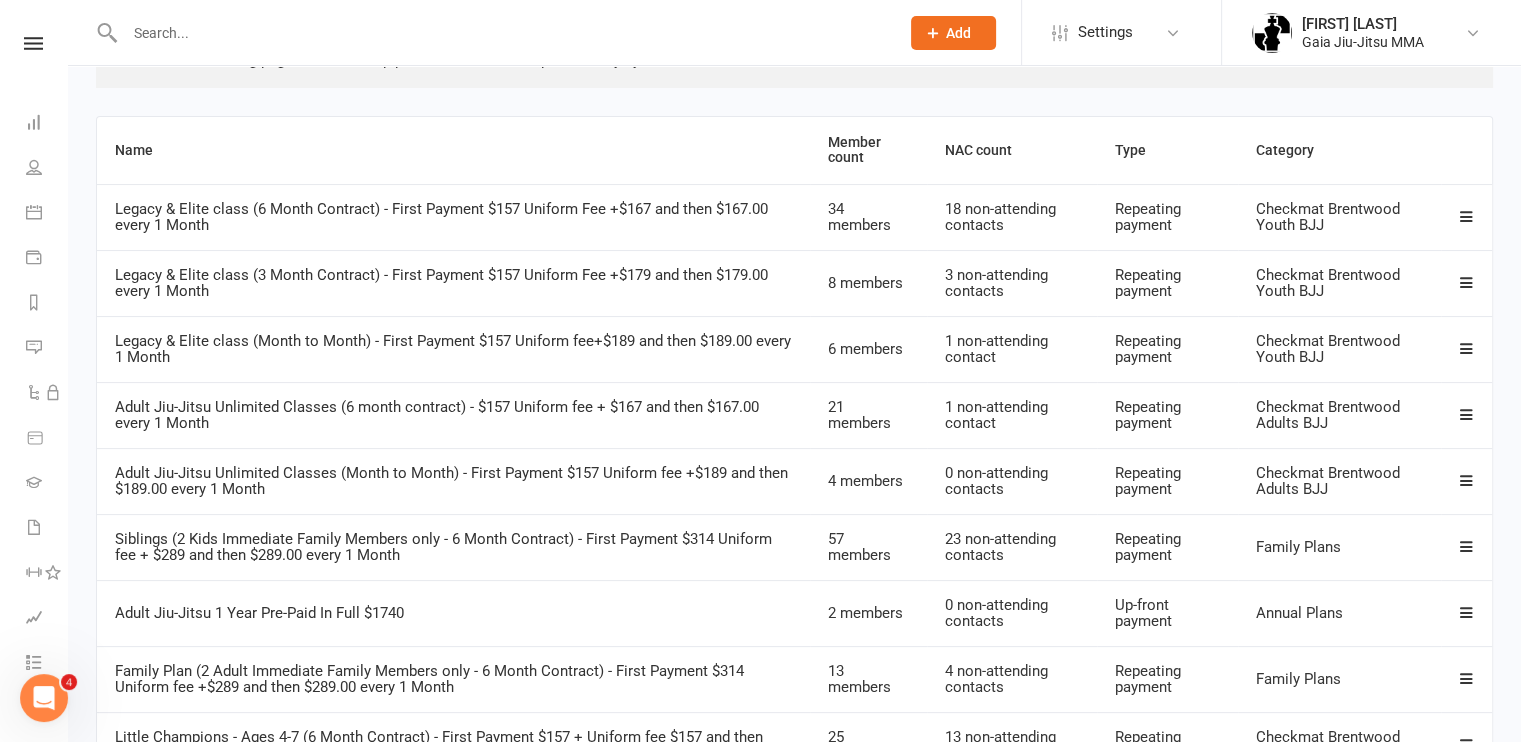 scroll, scrollTop: 0, scrollLeft: 0, axis: both 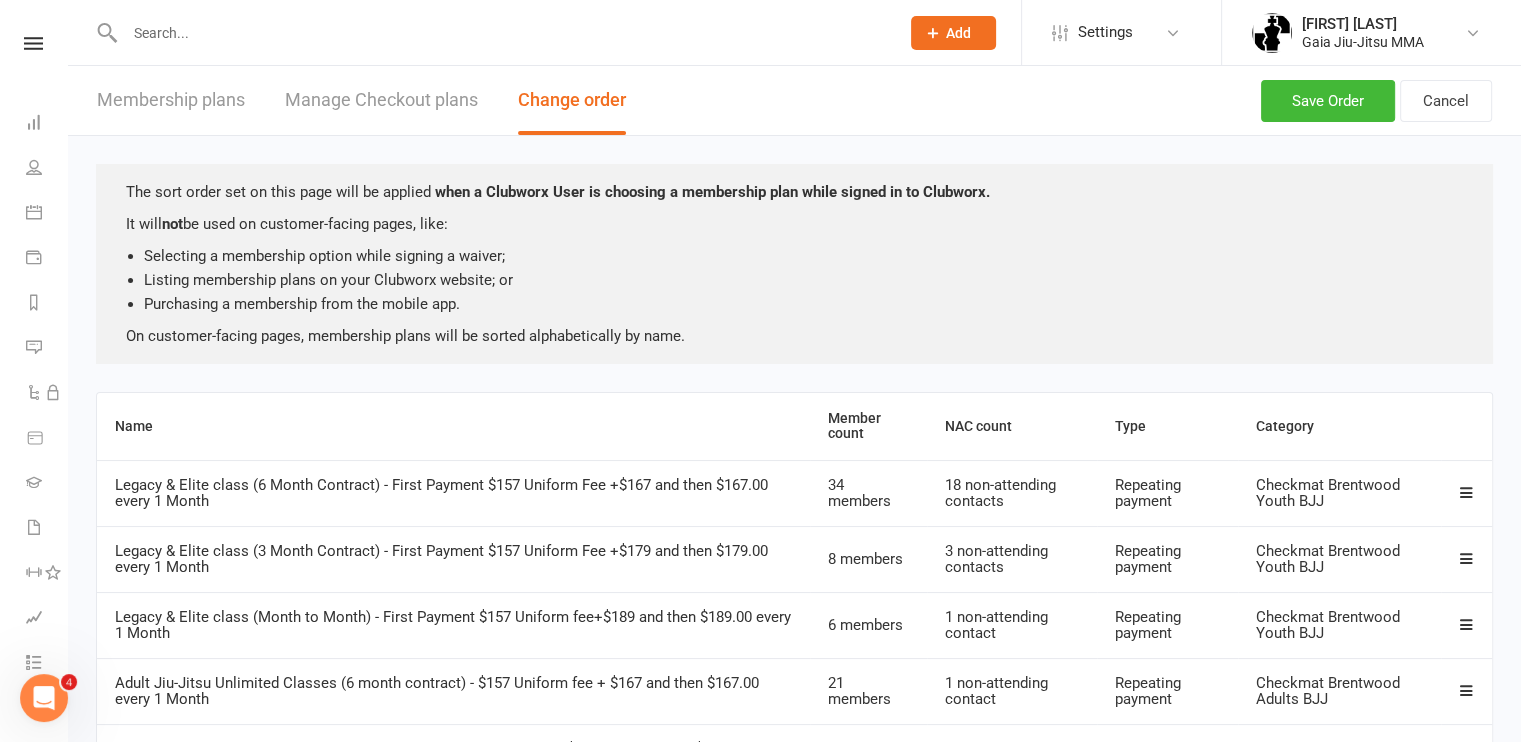 click on "4" at bounding box center [69, 682] 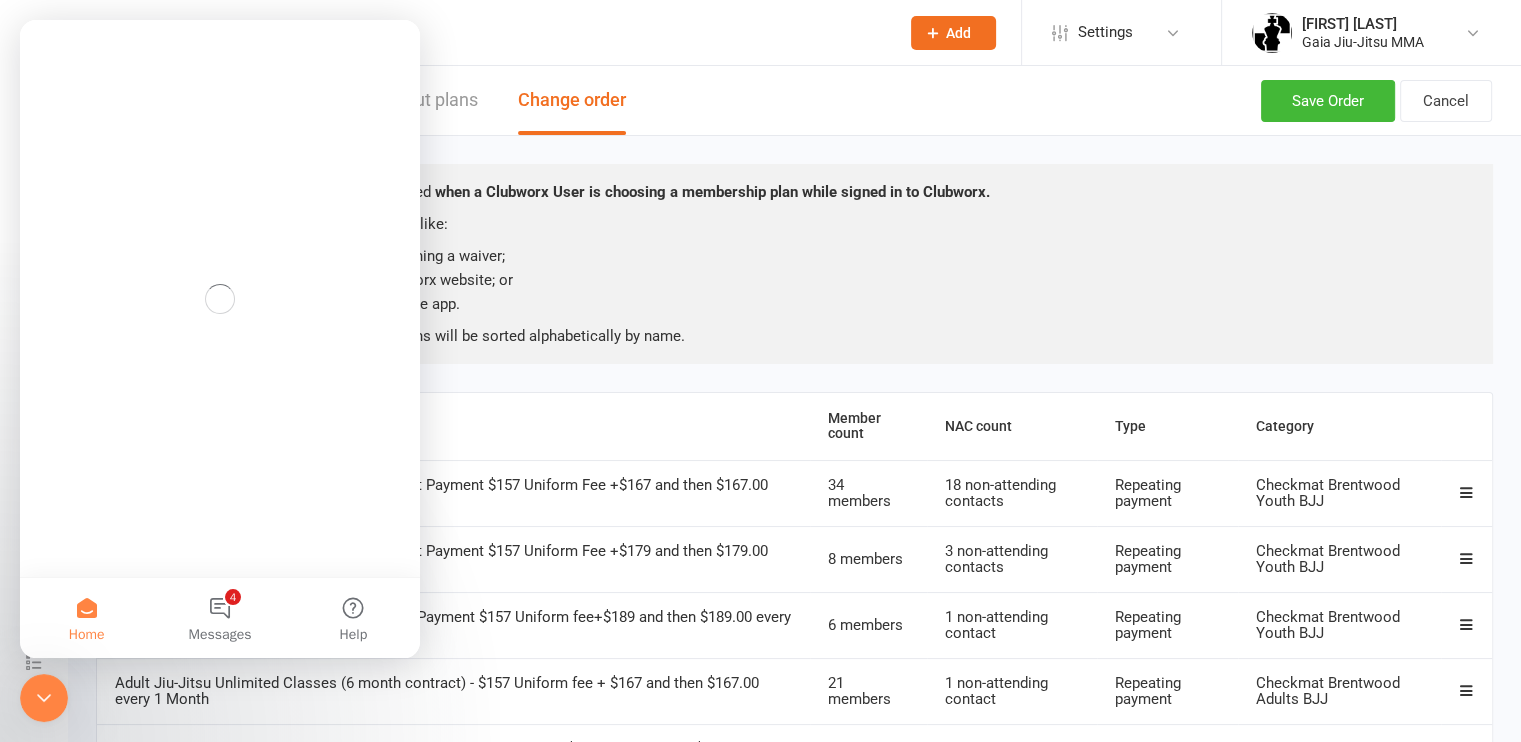 scroll, scrollTop: 0, scrollLeft: 0, axis: both 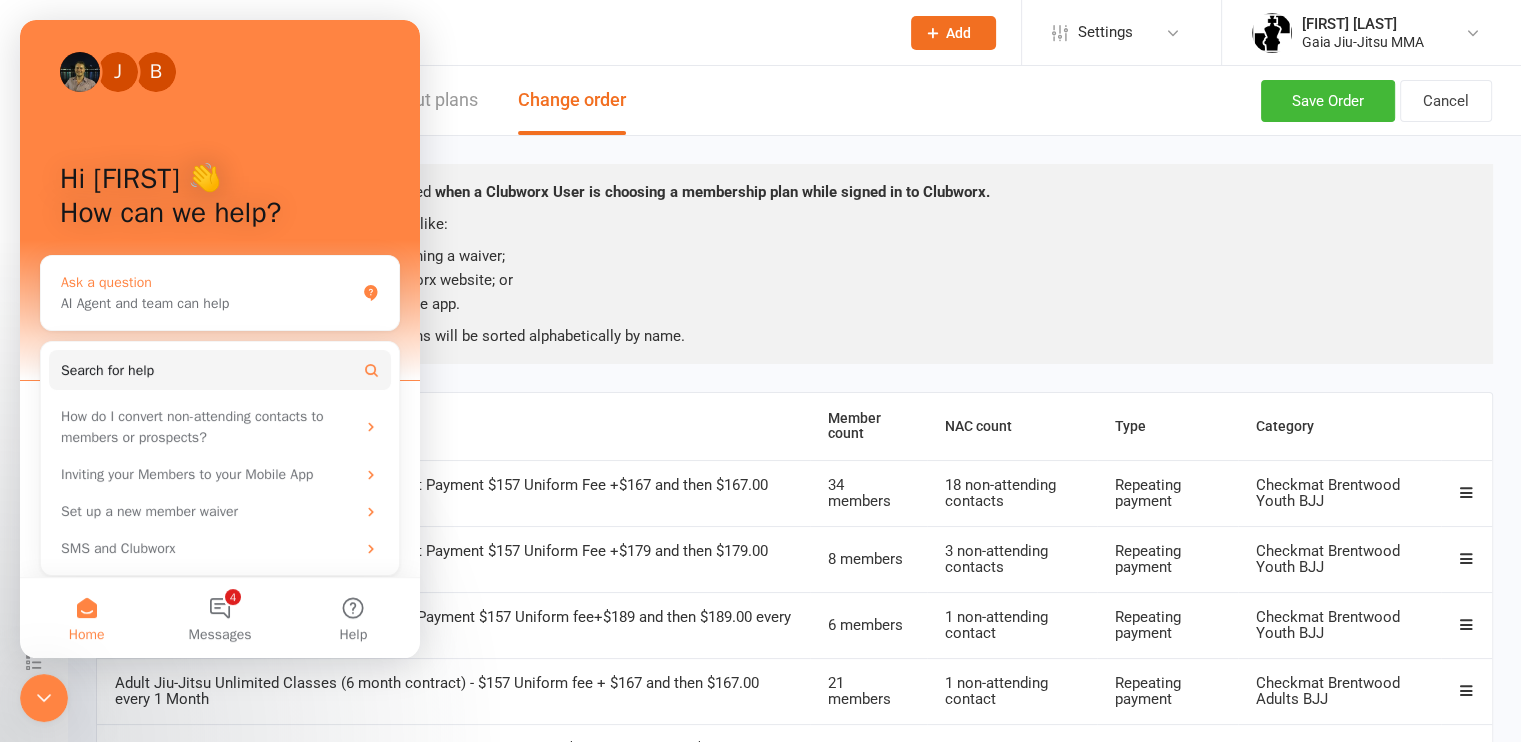 click on "AI Agent and team can help" at bounding box center [208, 303] 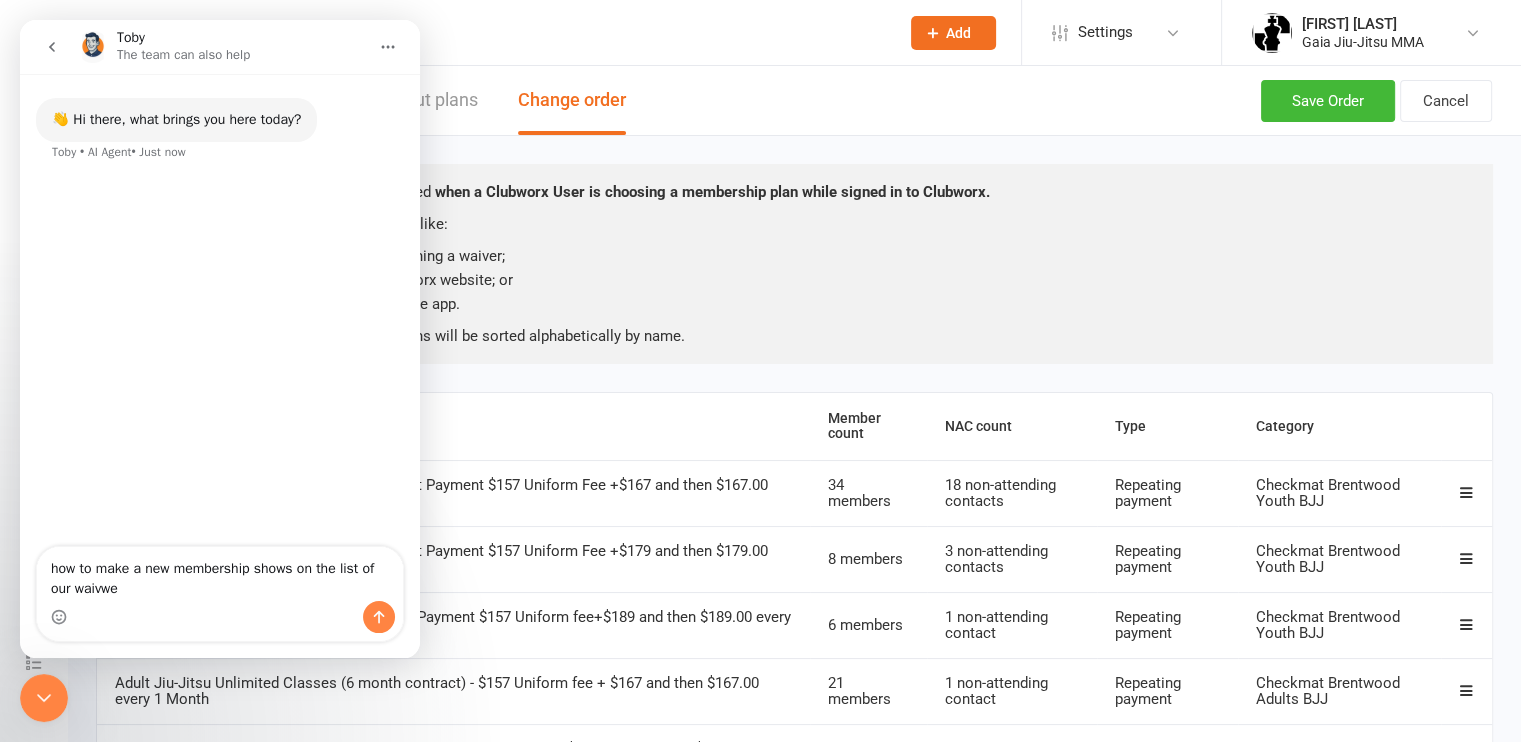 type on "how to make a new membership shows on the list of our waivwer" 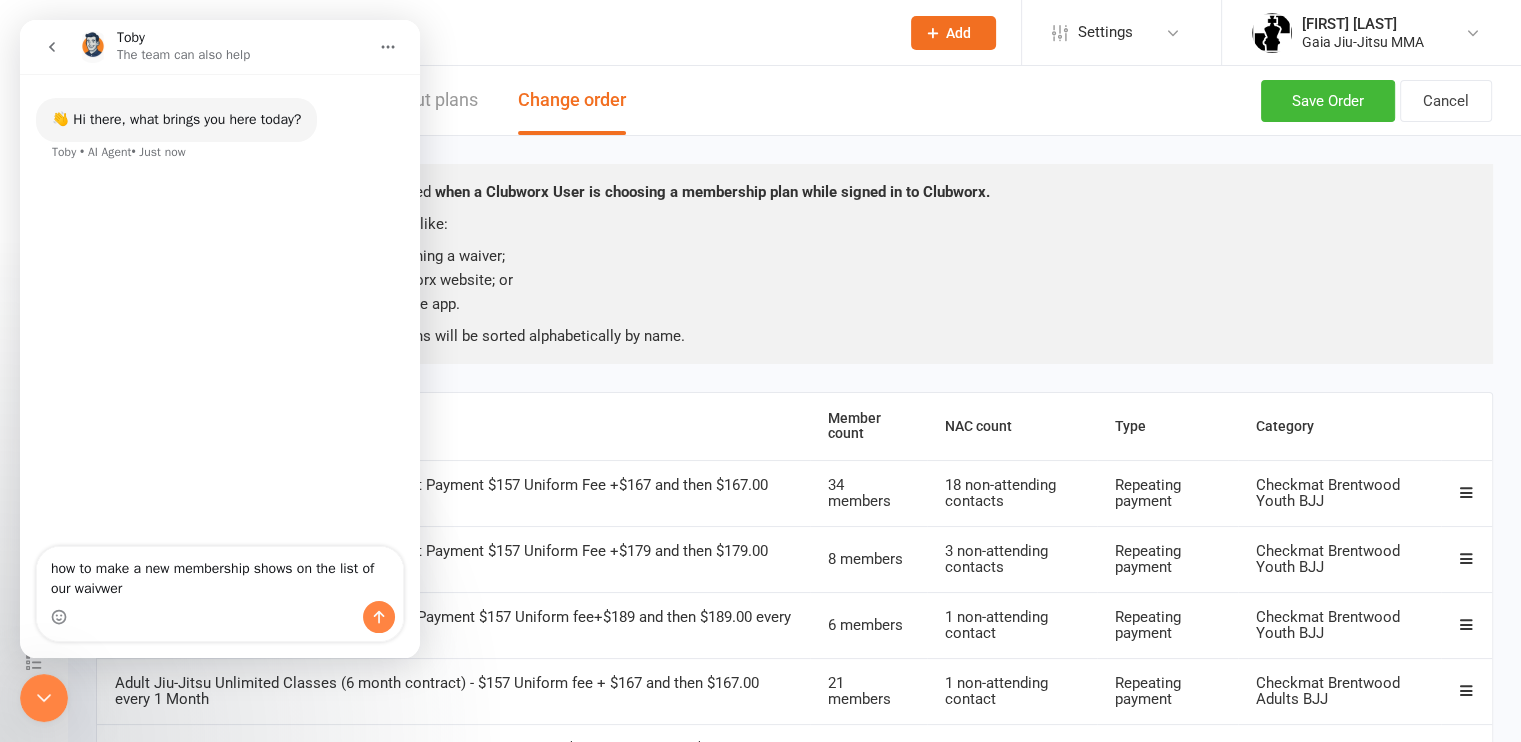 type 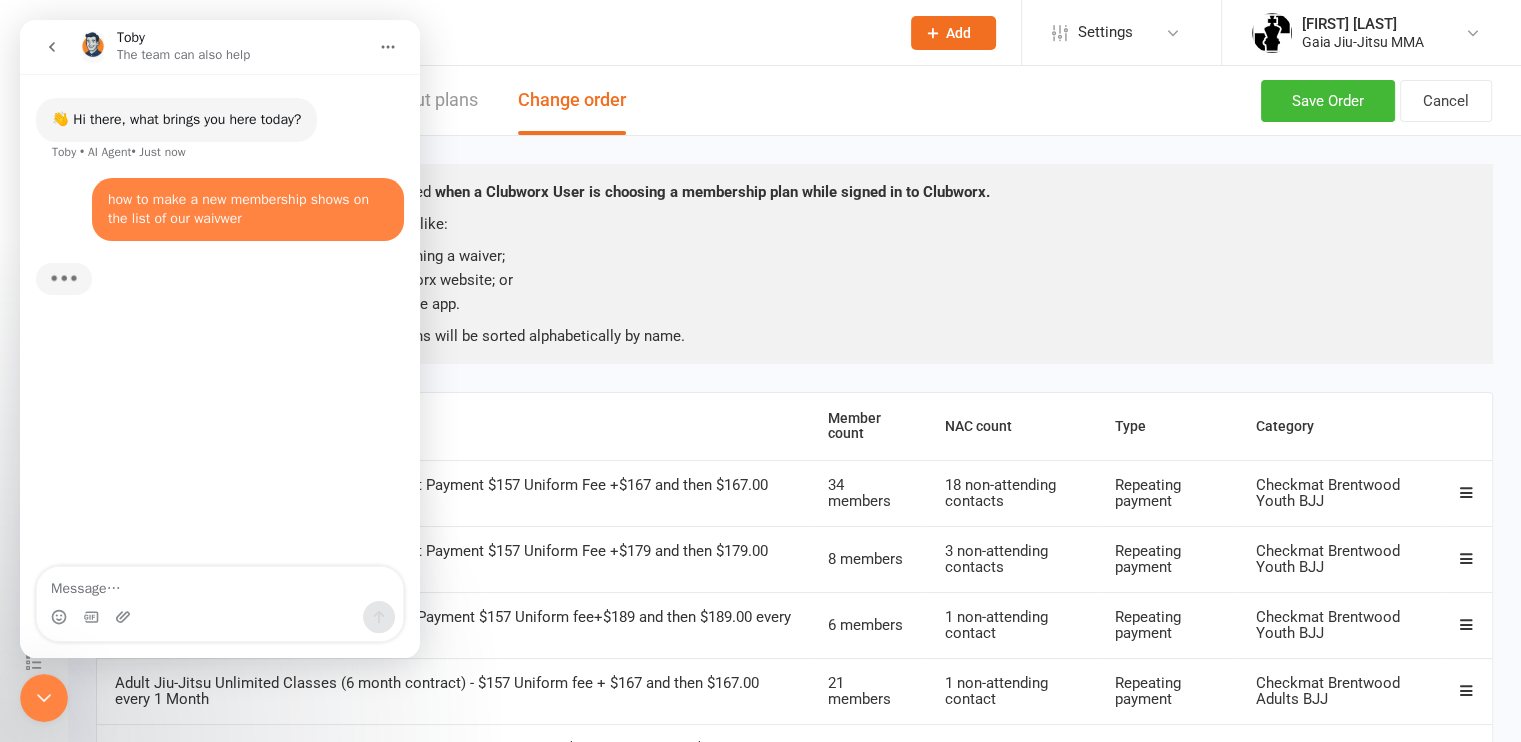 scroll, scrollTop: 3, scrollLeft: 0, axis: vertical 